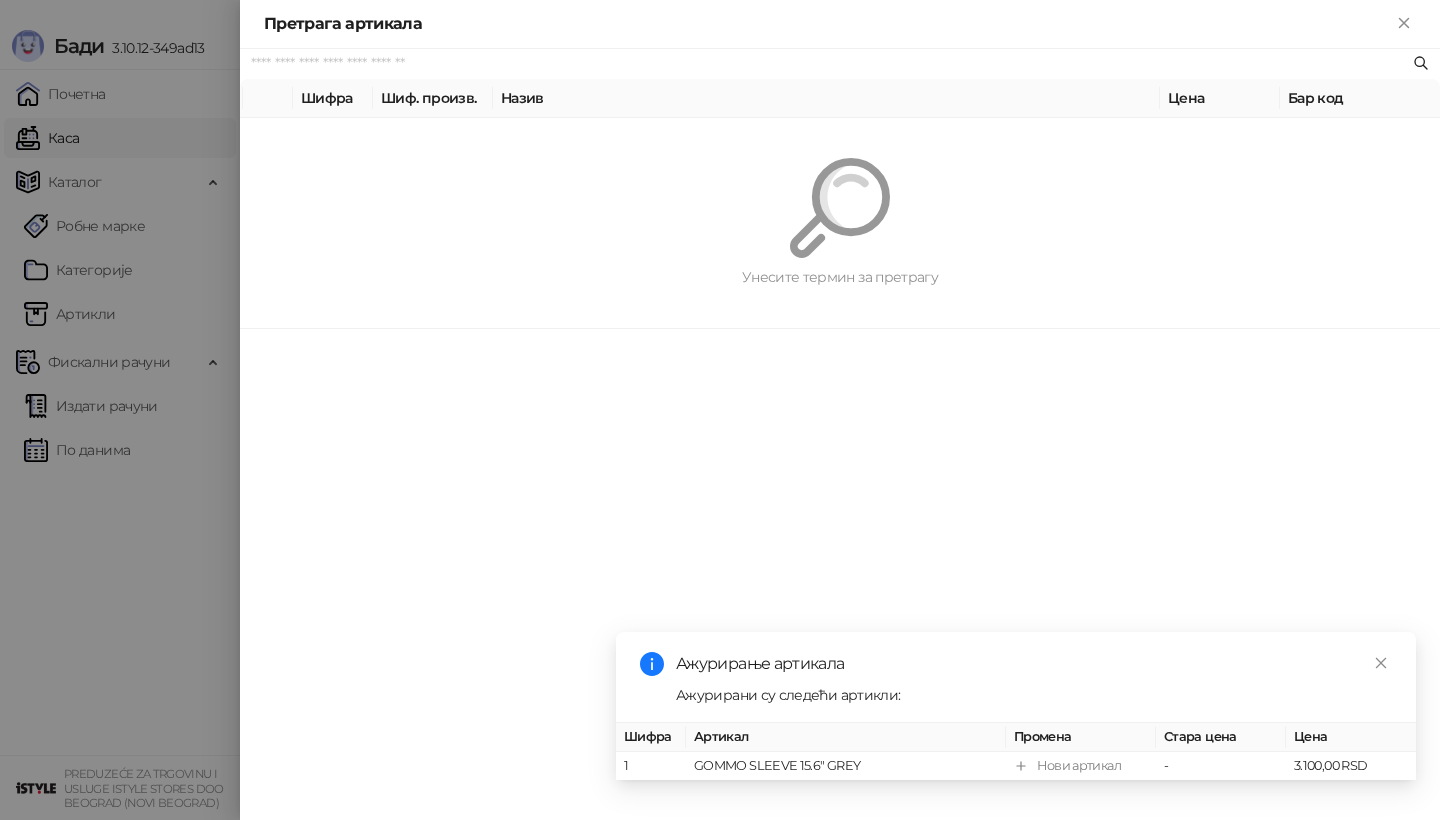 scroll, scrollTop: 0, scrollLeft: 0, axis: both 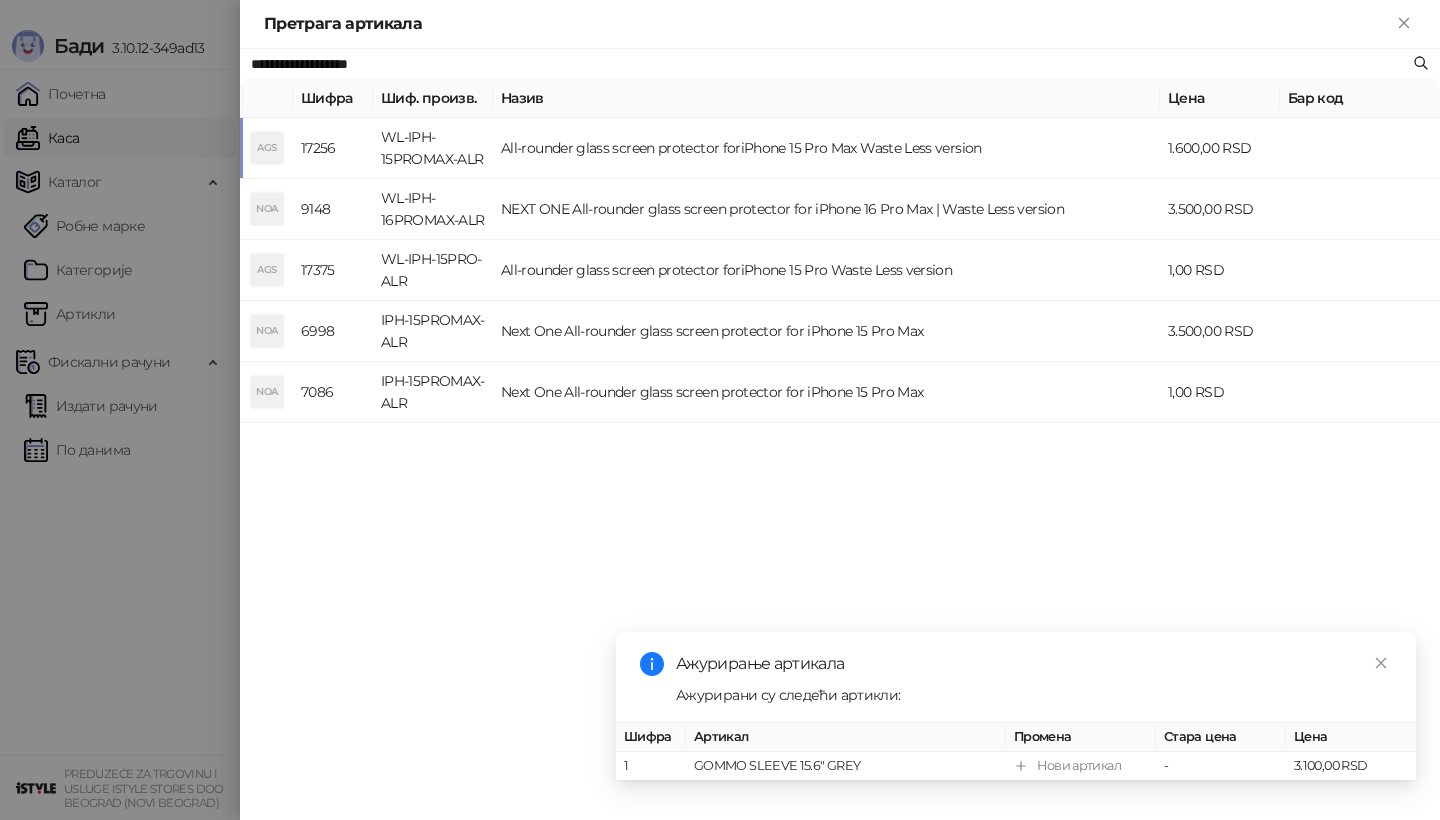 click on "AGS" at bounding box center (267, 148) 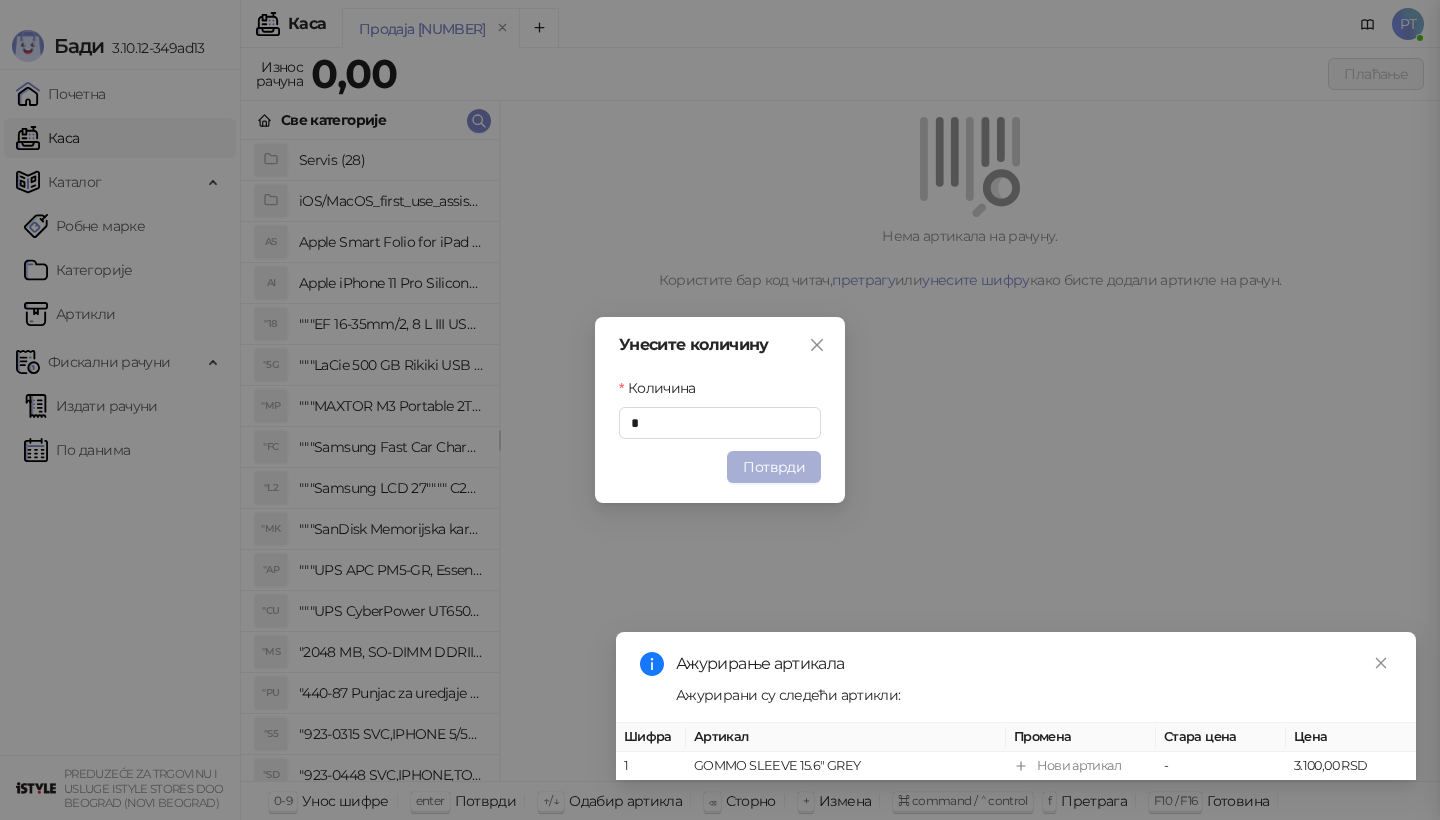 click on "Потврди" at bounding box center (774, 467) 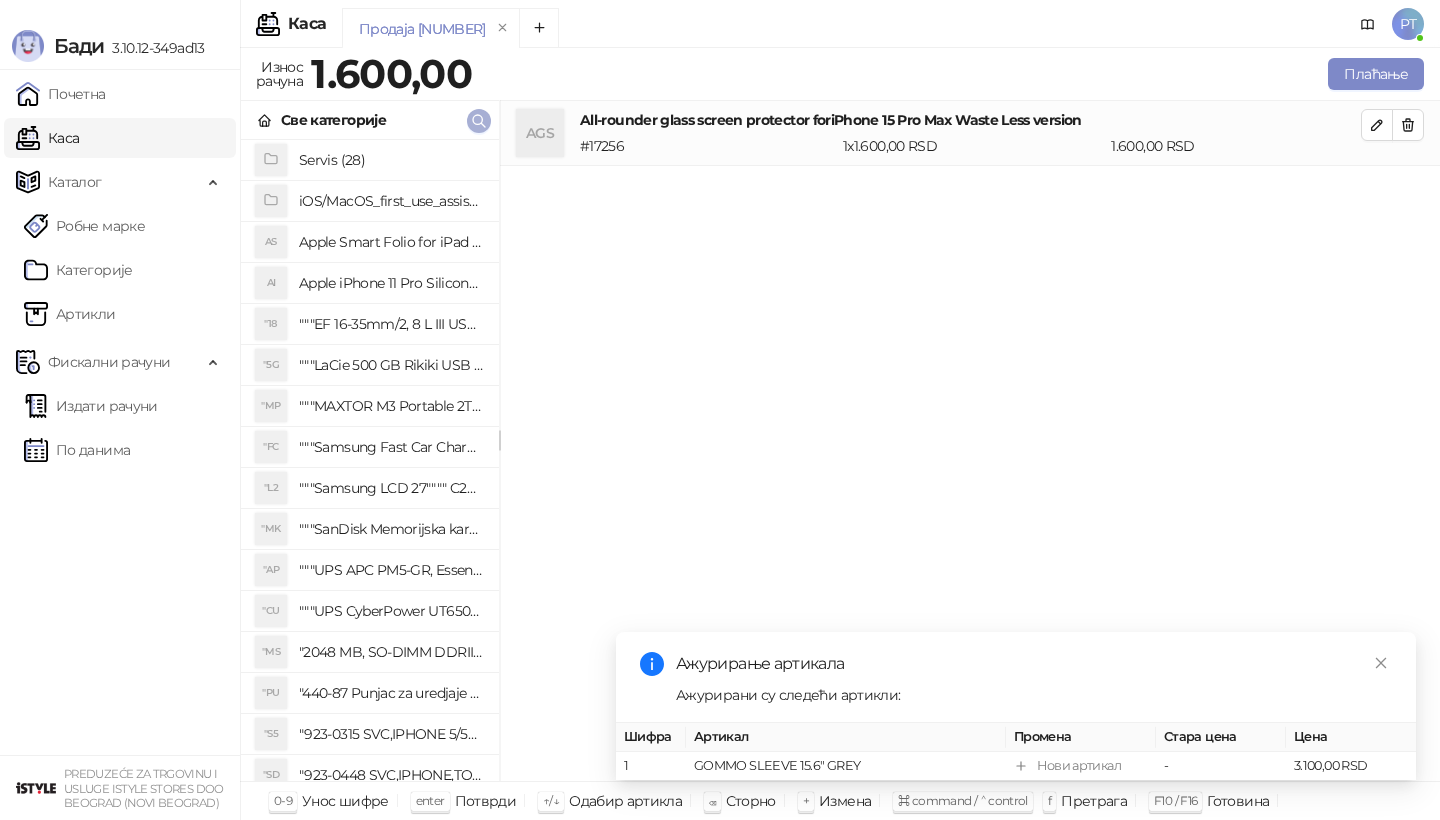 click 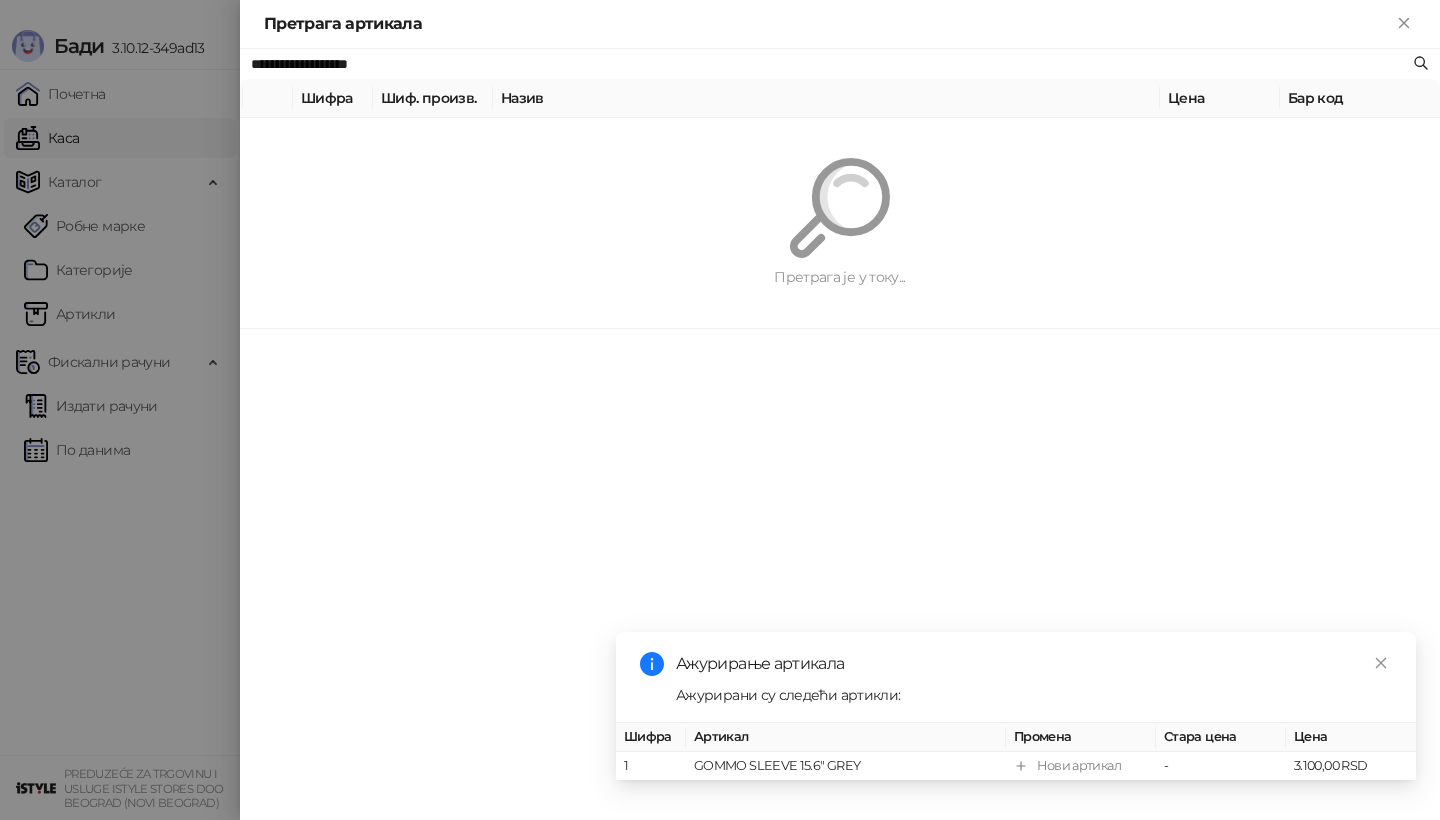 paste on "**********" 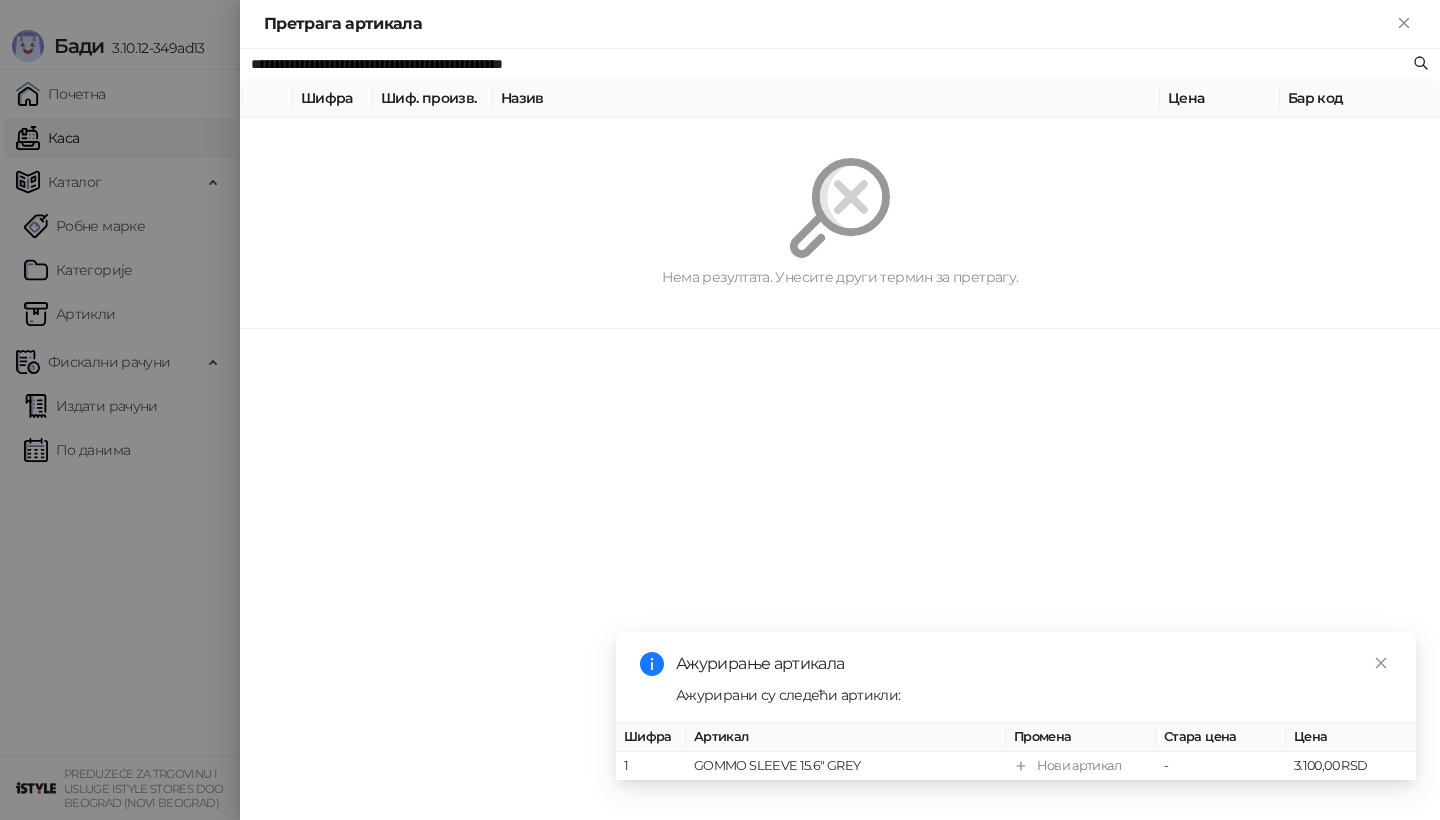 drag, startPoint x: 683, startPoint y: 65, endPoint x: 243, endPoint y: 75, distance: 440.11362 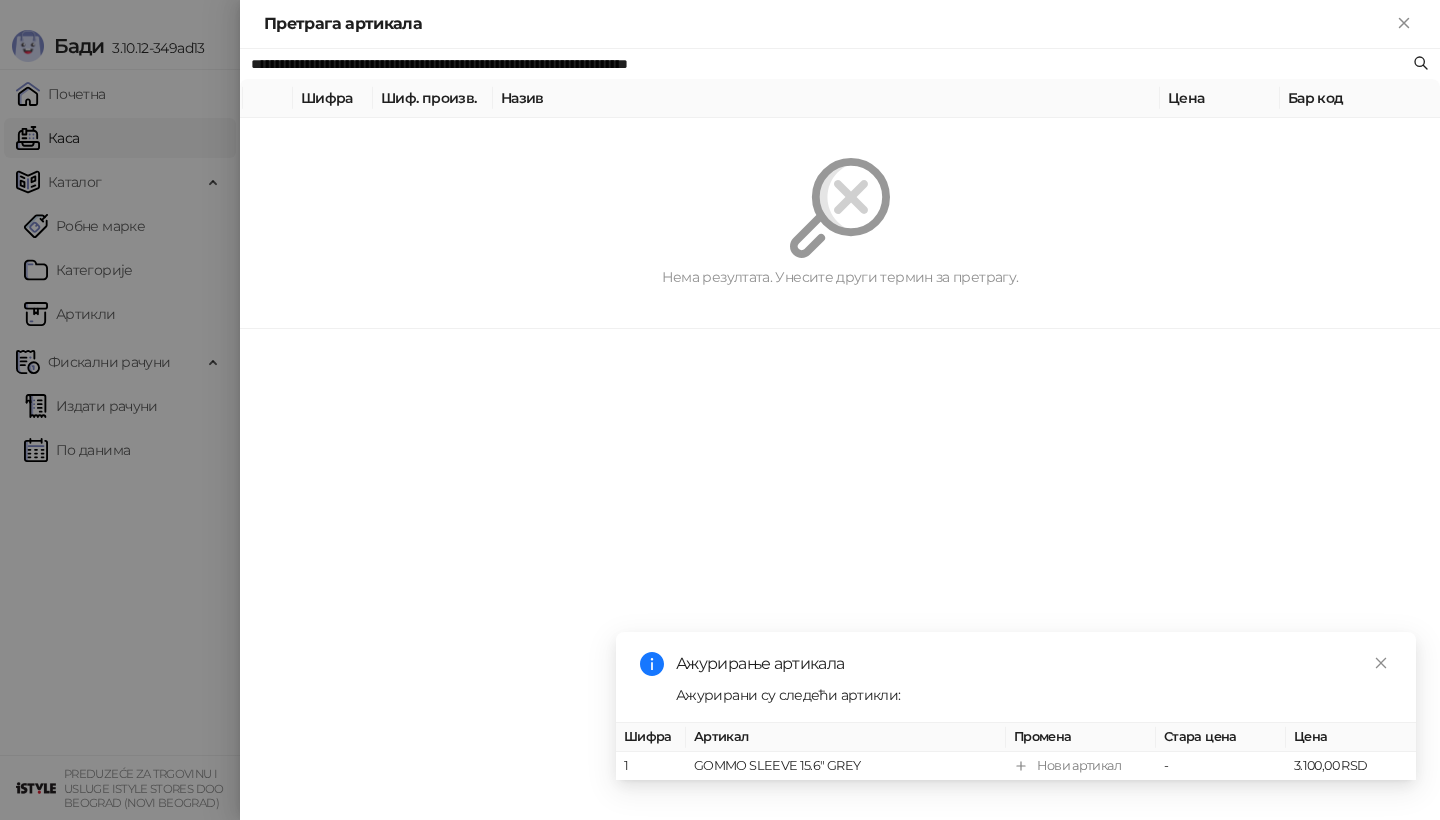 click on "**********" at bounding box center (830, 64) 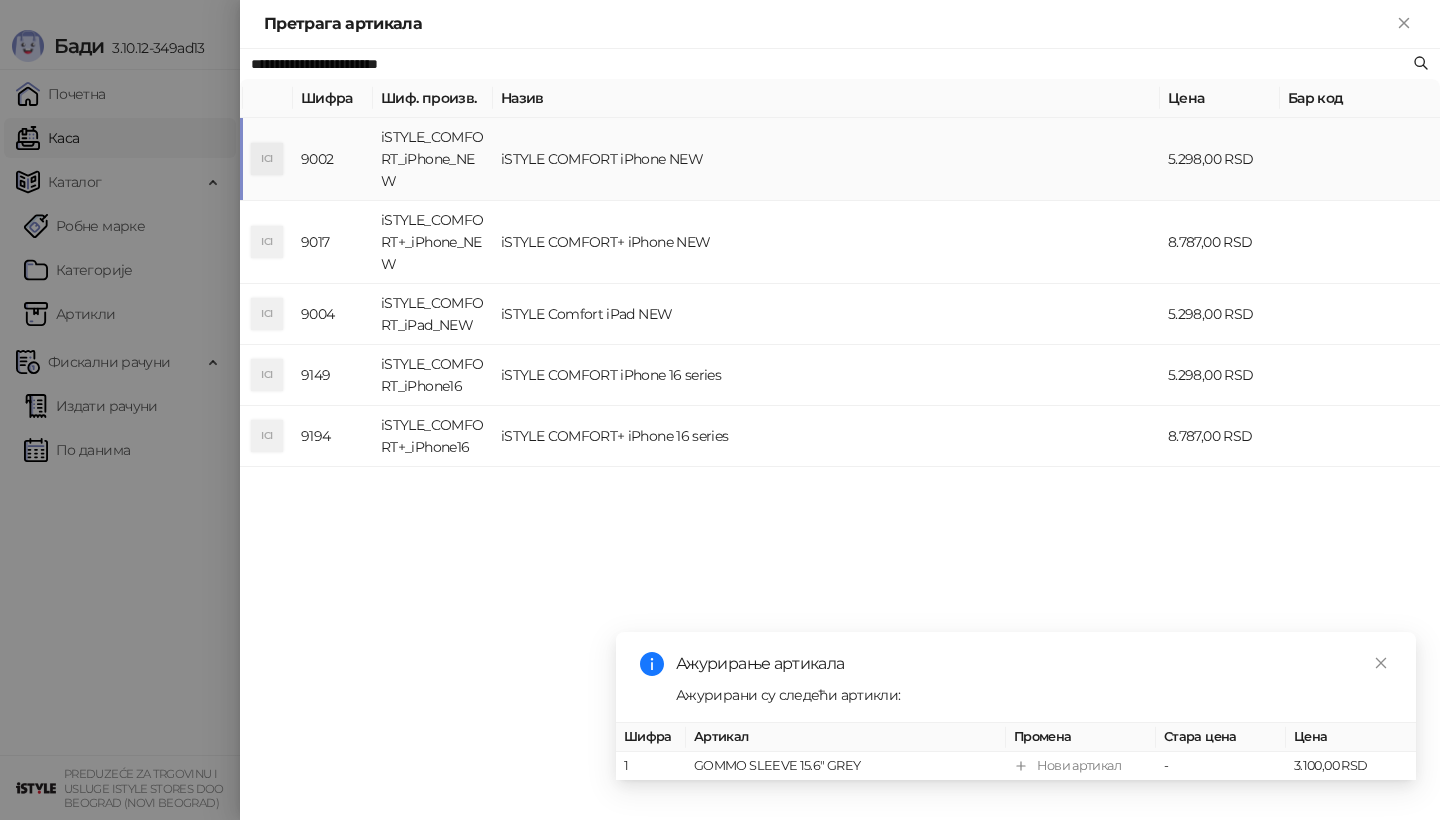 type on "**********" 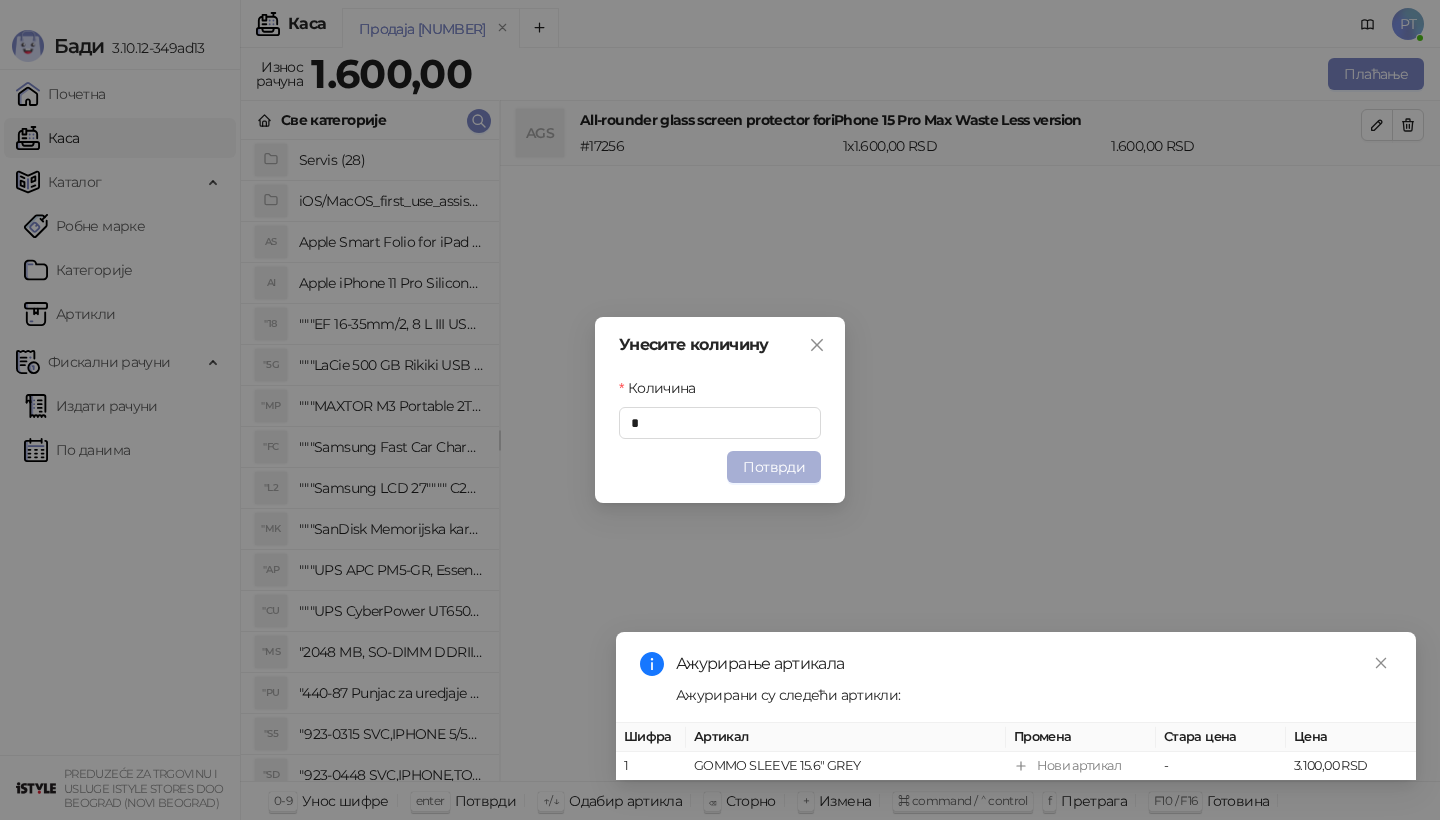 click on "Потврди" at bounding box center [774, 467] 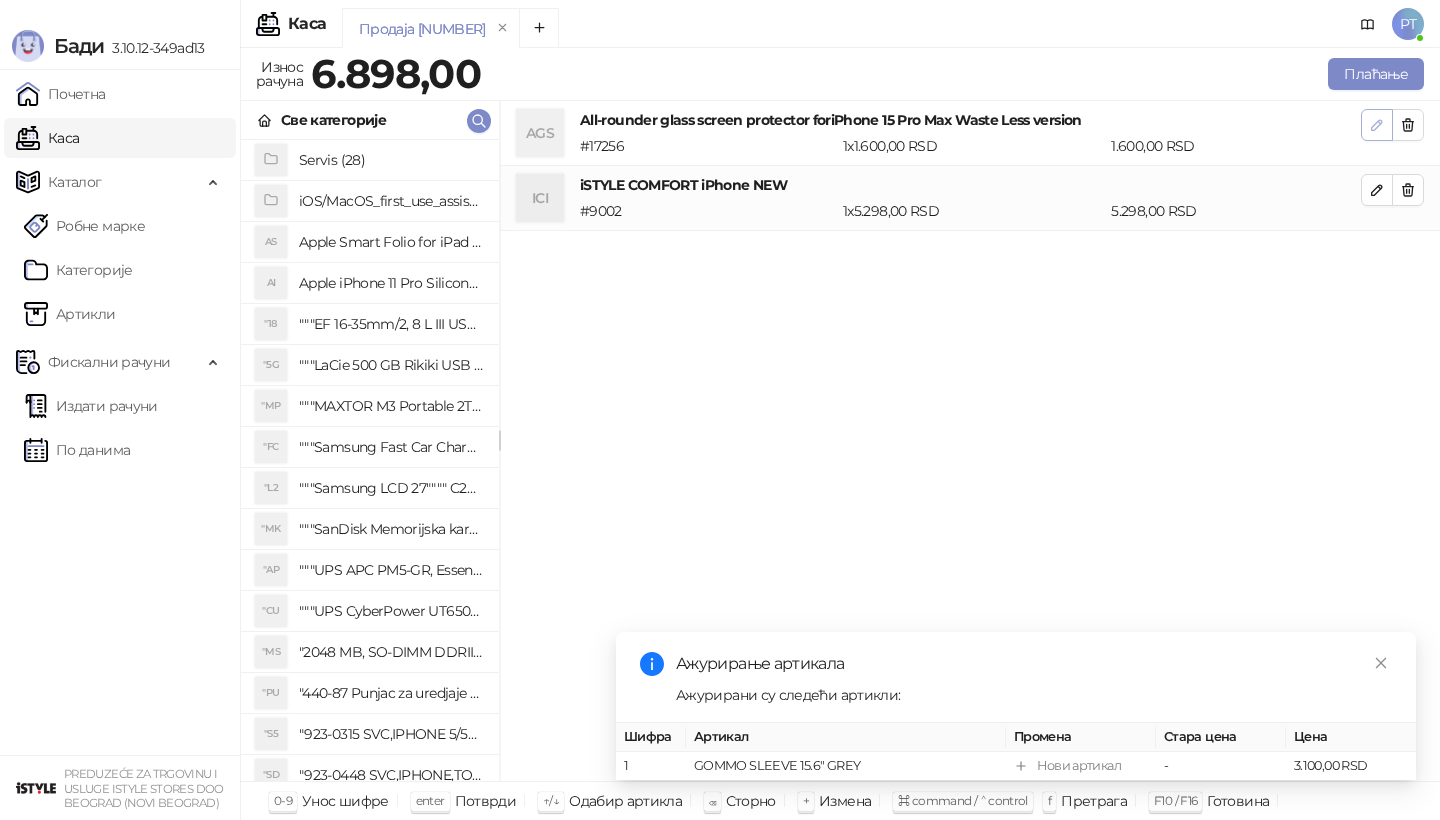 click 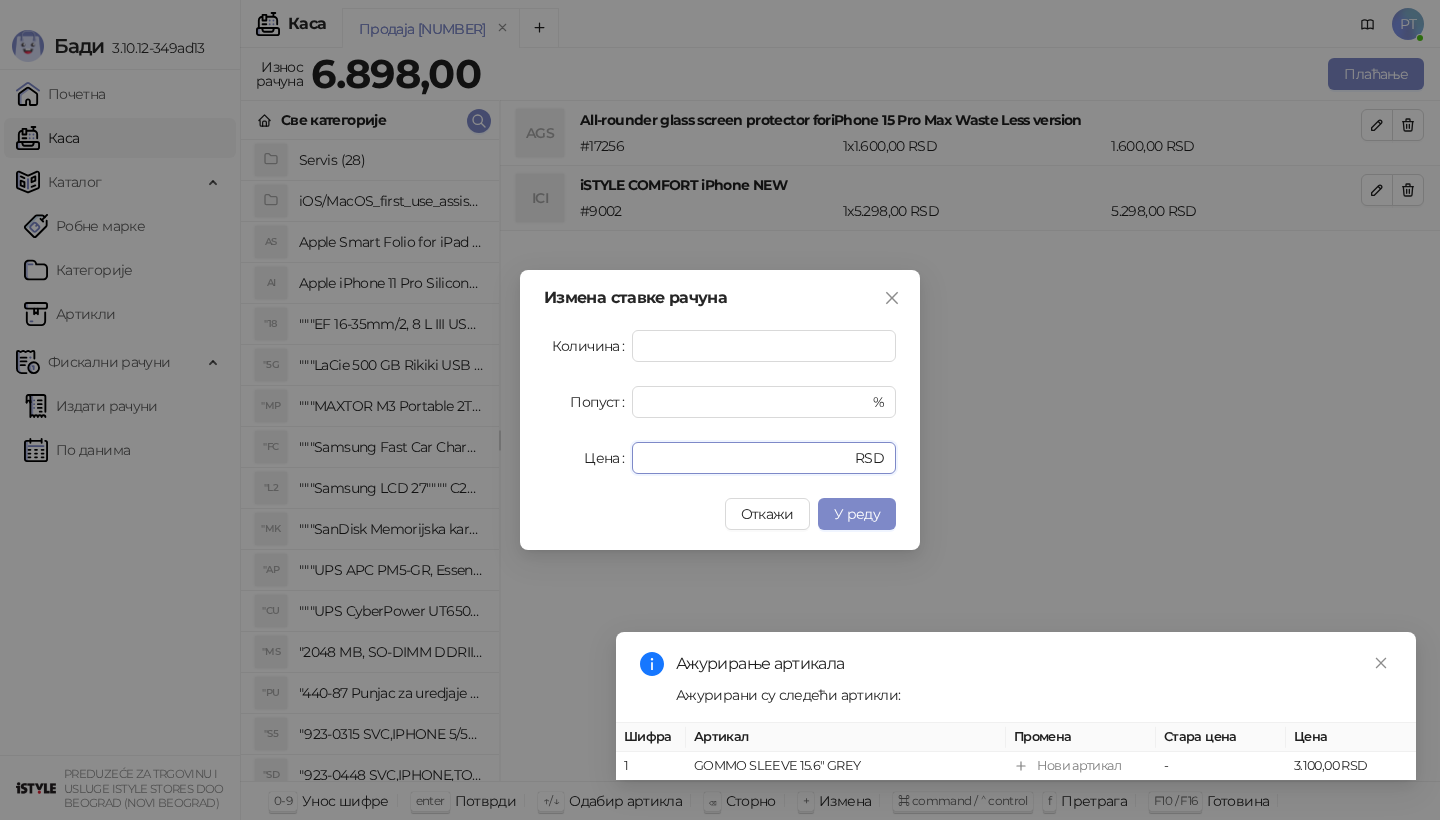 drag, startPoint x: 691, startPoint y: 454, endPoint x: 496, endPoint y: 453, distance: 195.00256 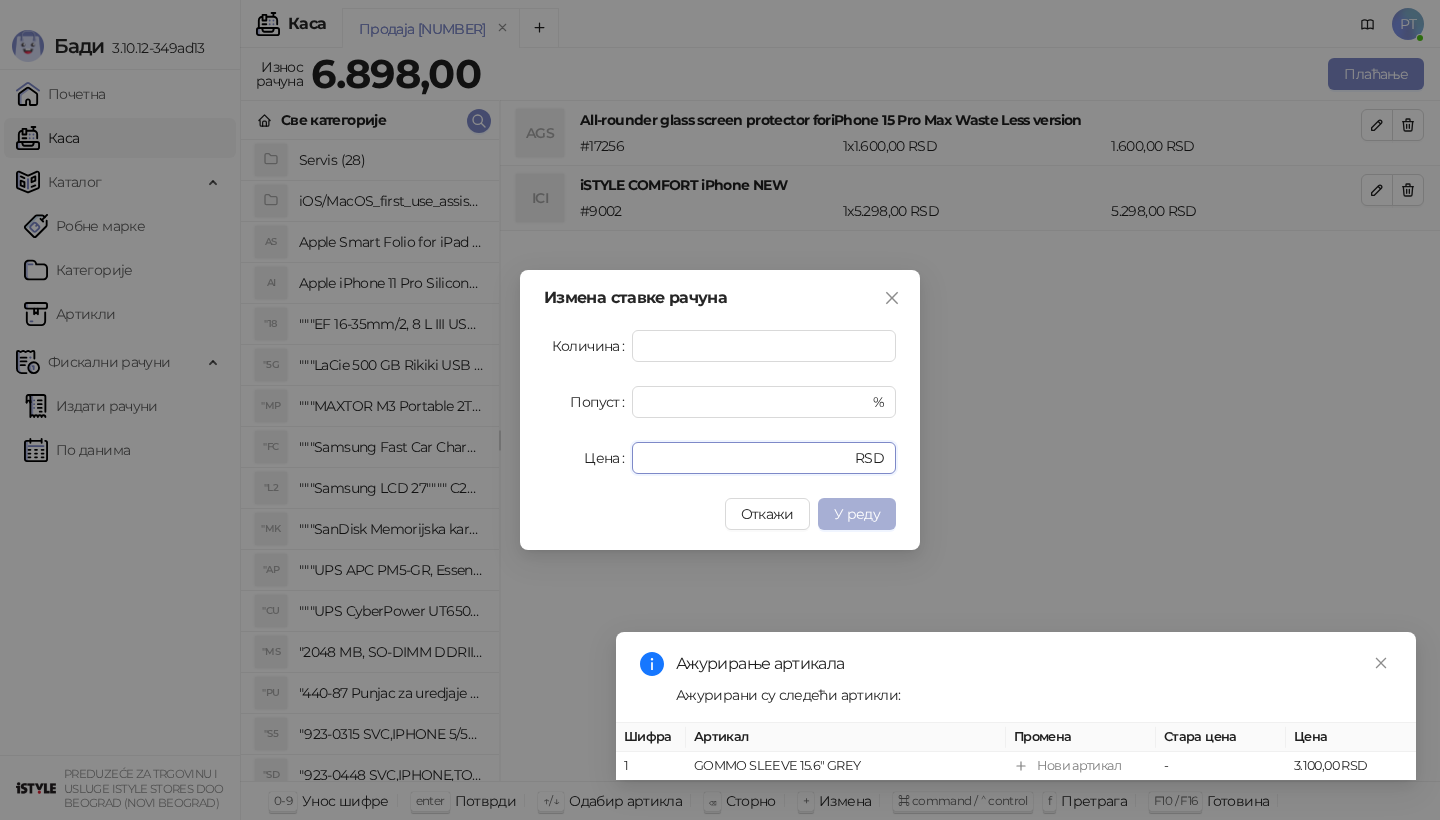 type on "*" 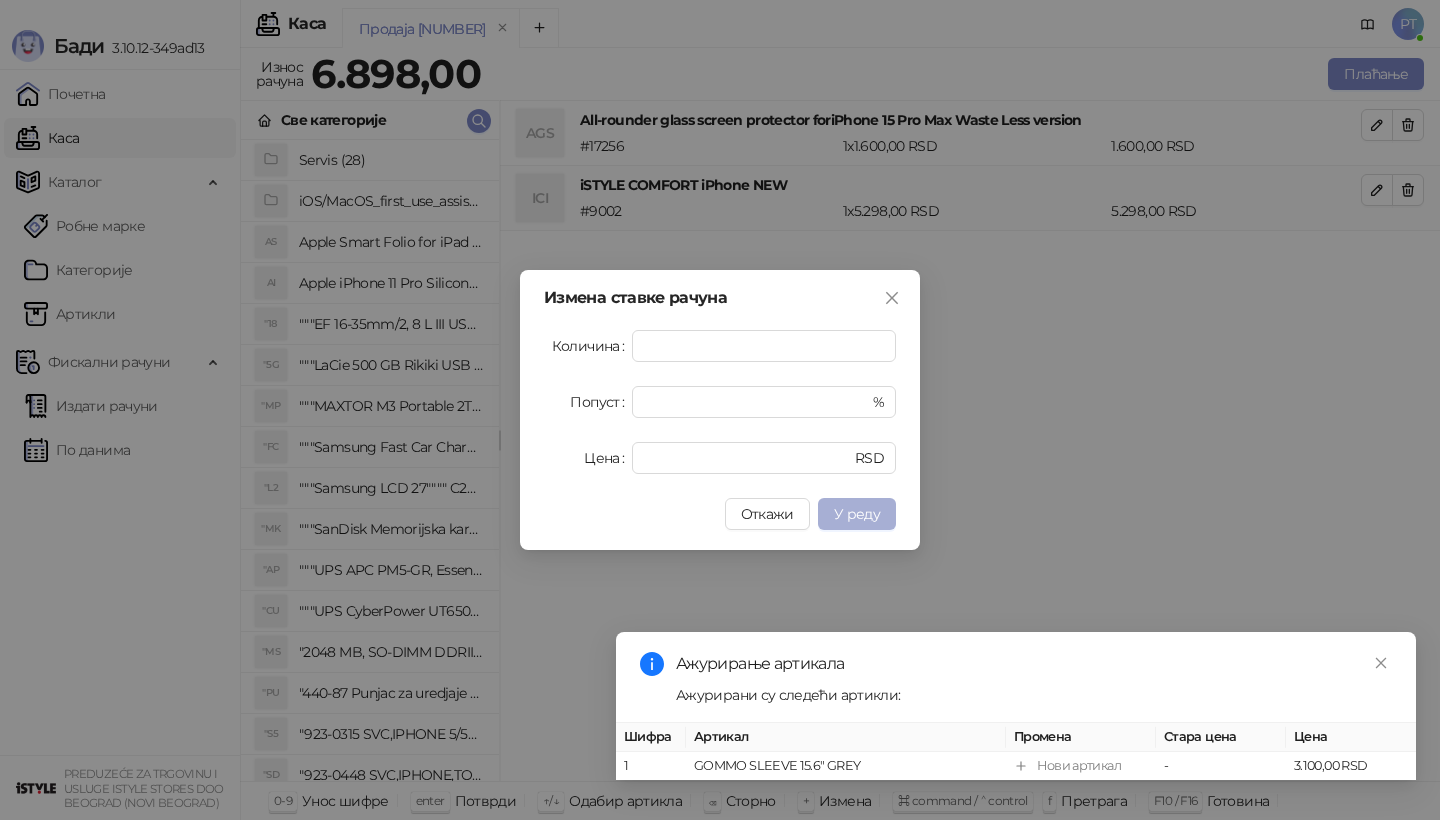 click on "У реду" at bounding box center (857, 514) 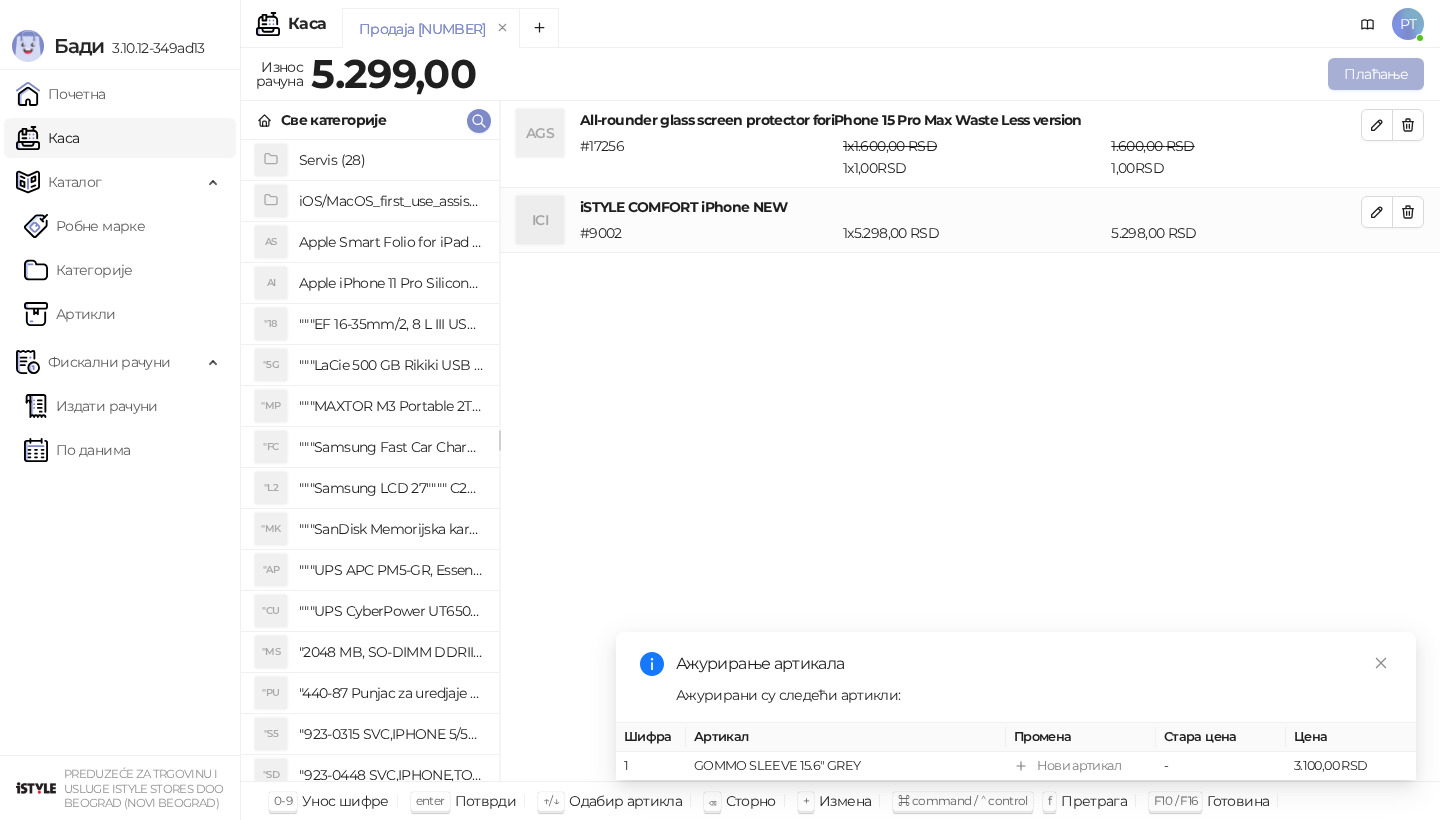 click on "Плаћање" at bounding box center (1376, 74) 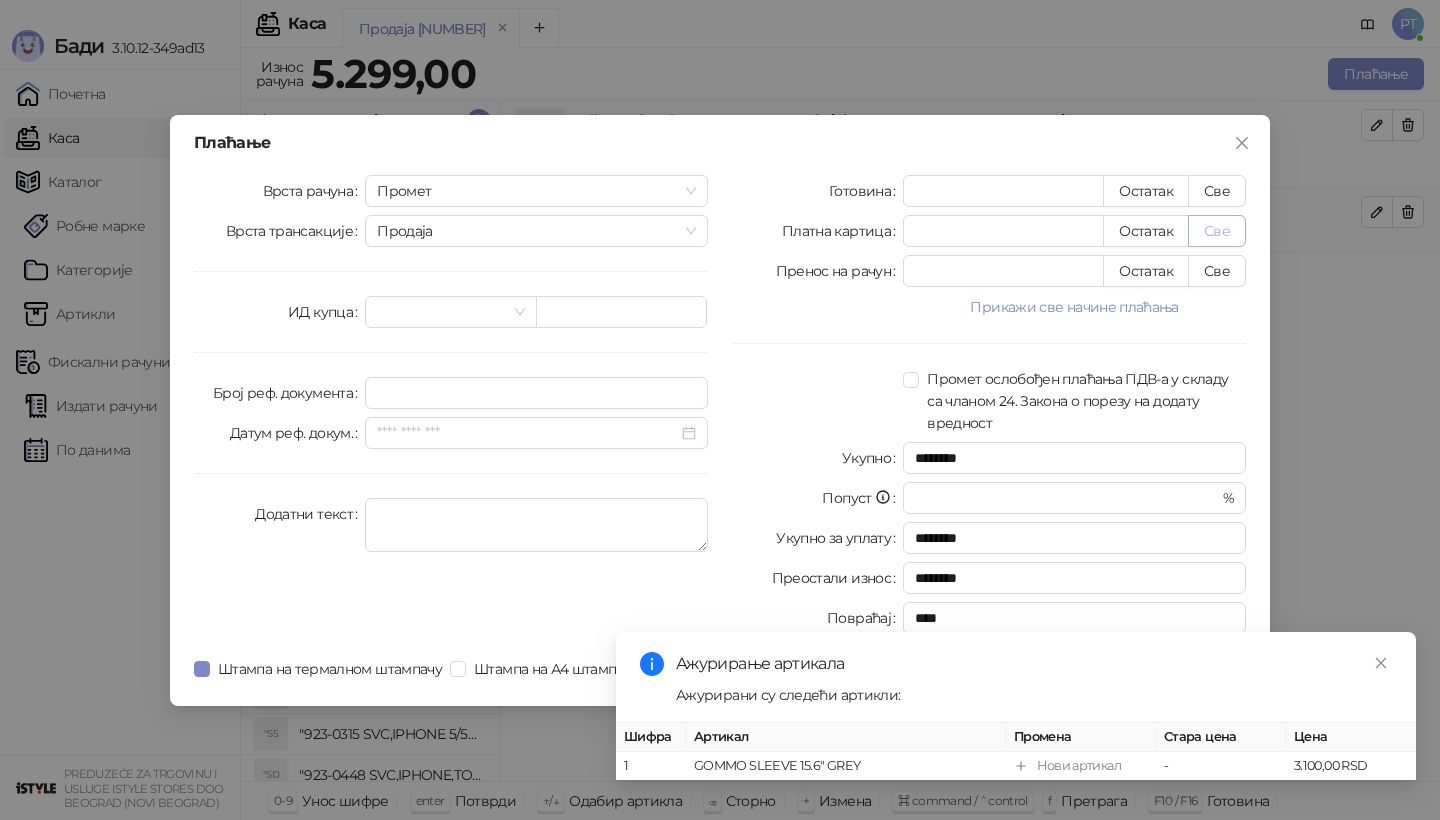 click on "Све" at bounding box center (1217, 231) 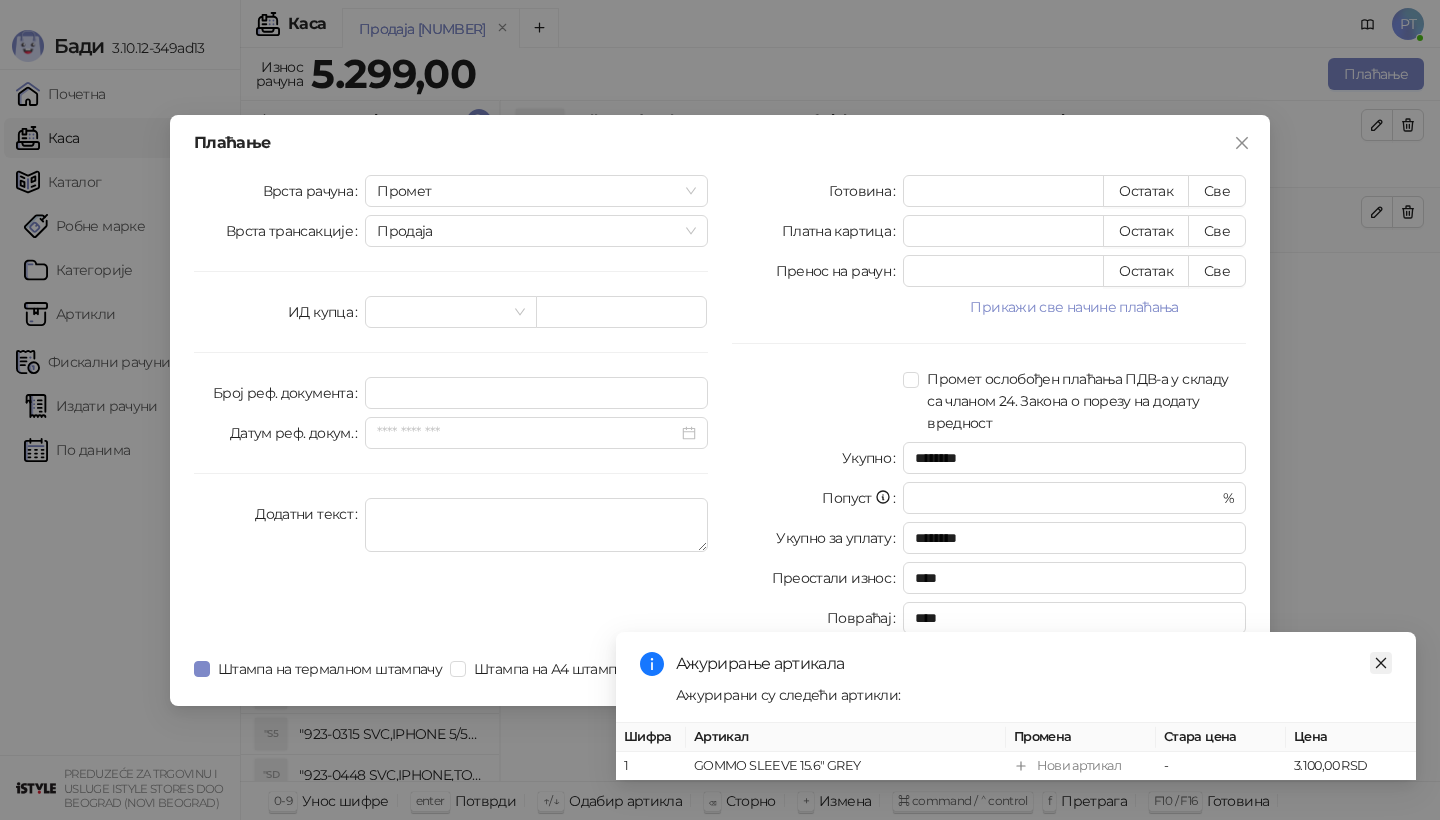 click at bounding box center [1381, 663] 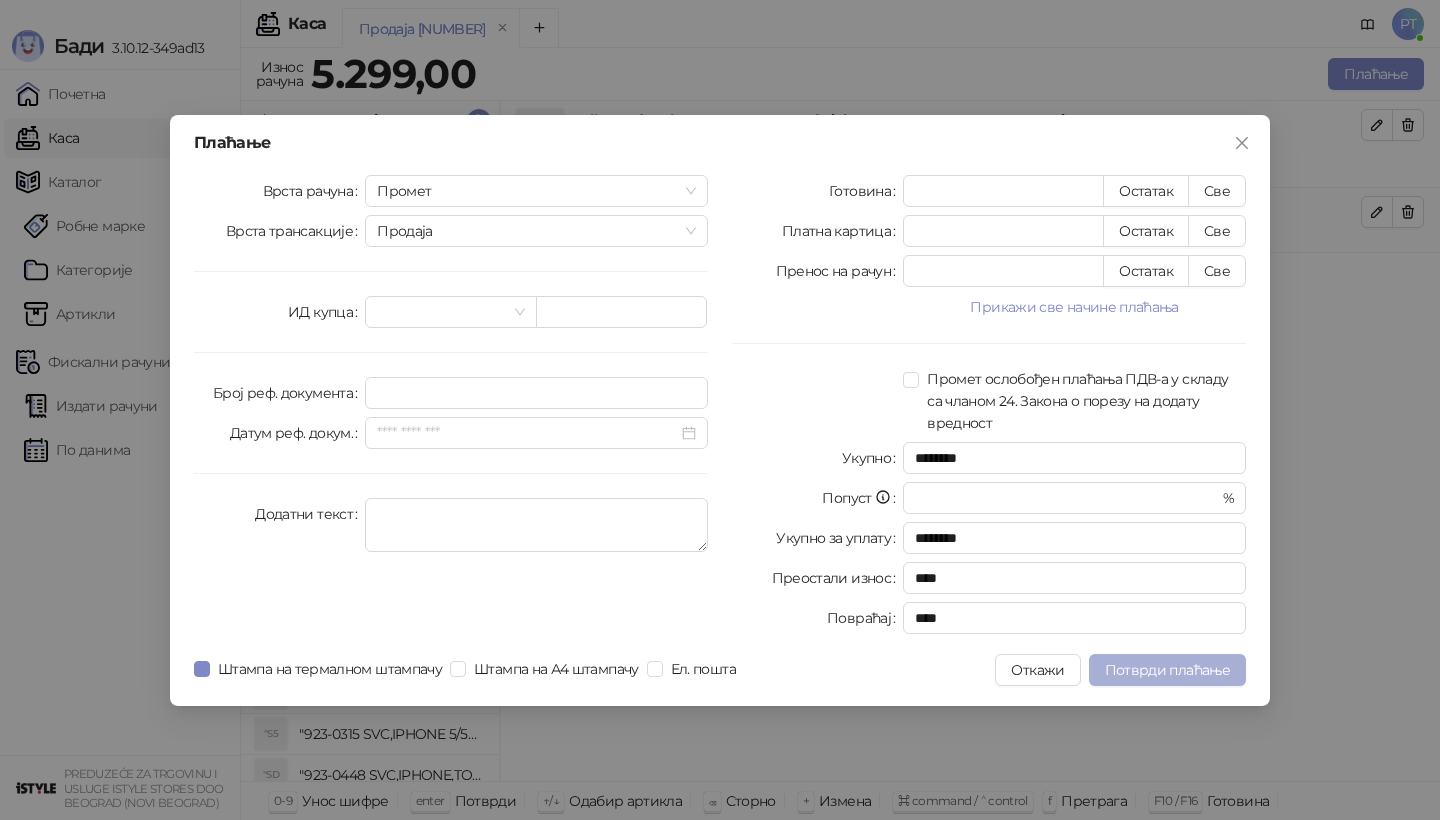 click on "Потврди плаћање" at bounding box center (1167, 670) 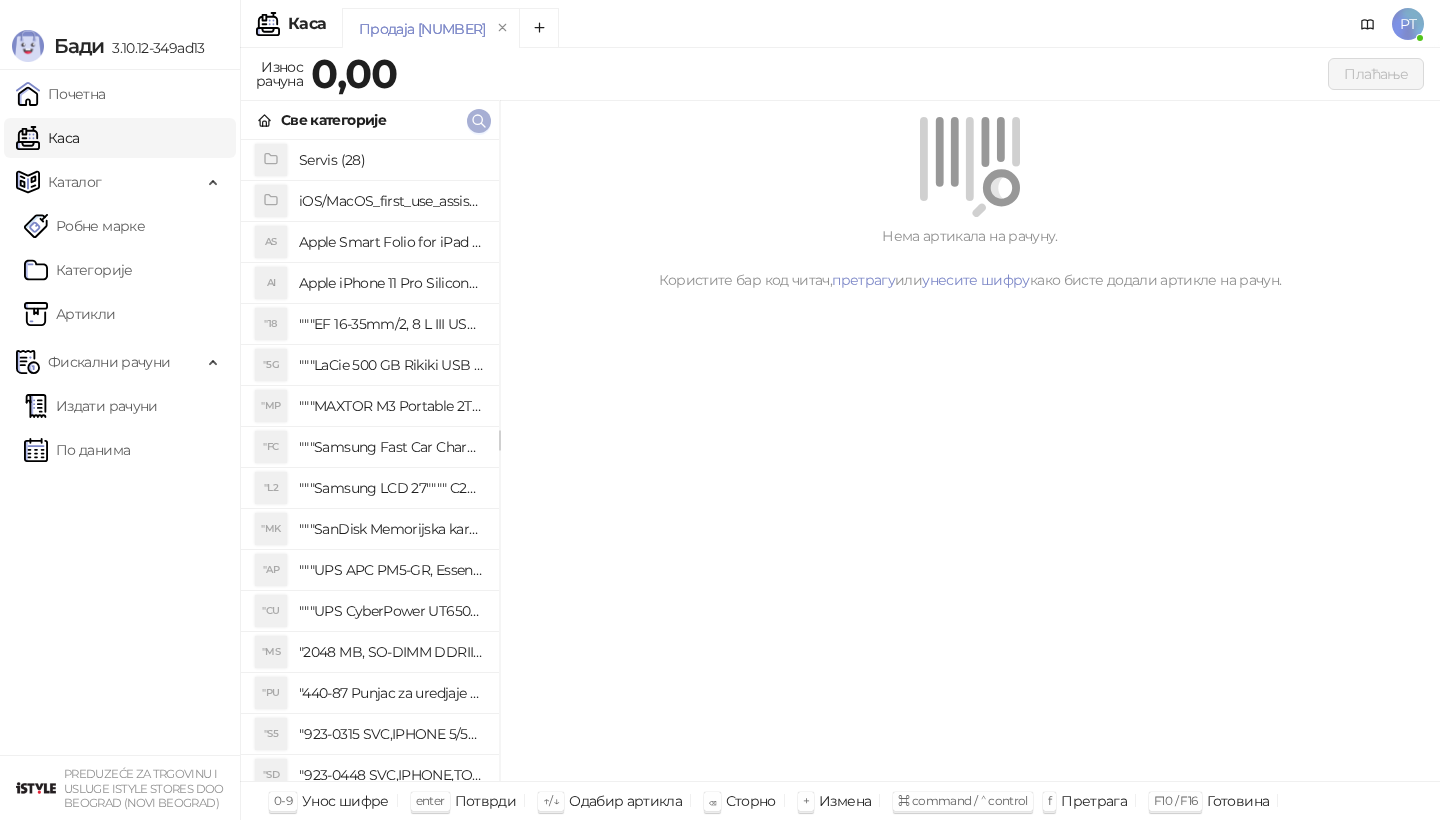 click 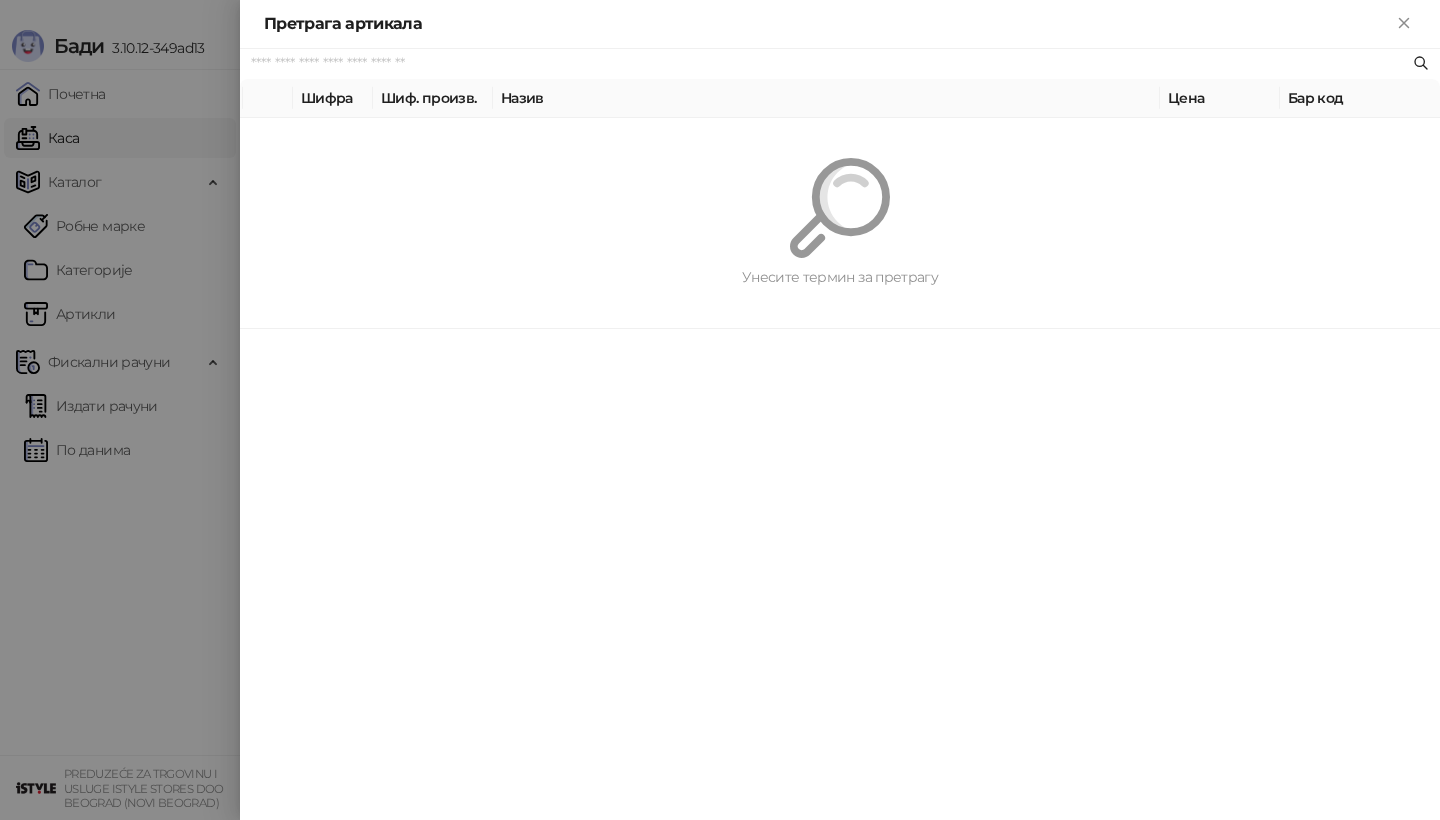 paste on "*********" 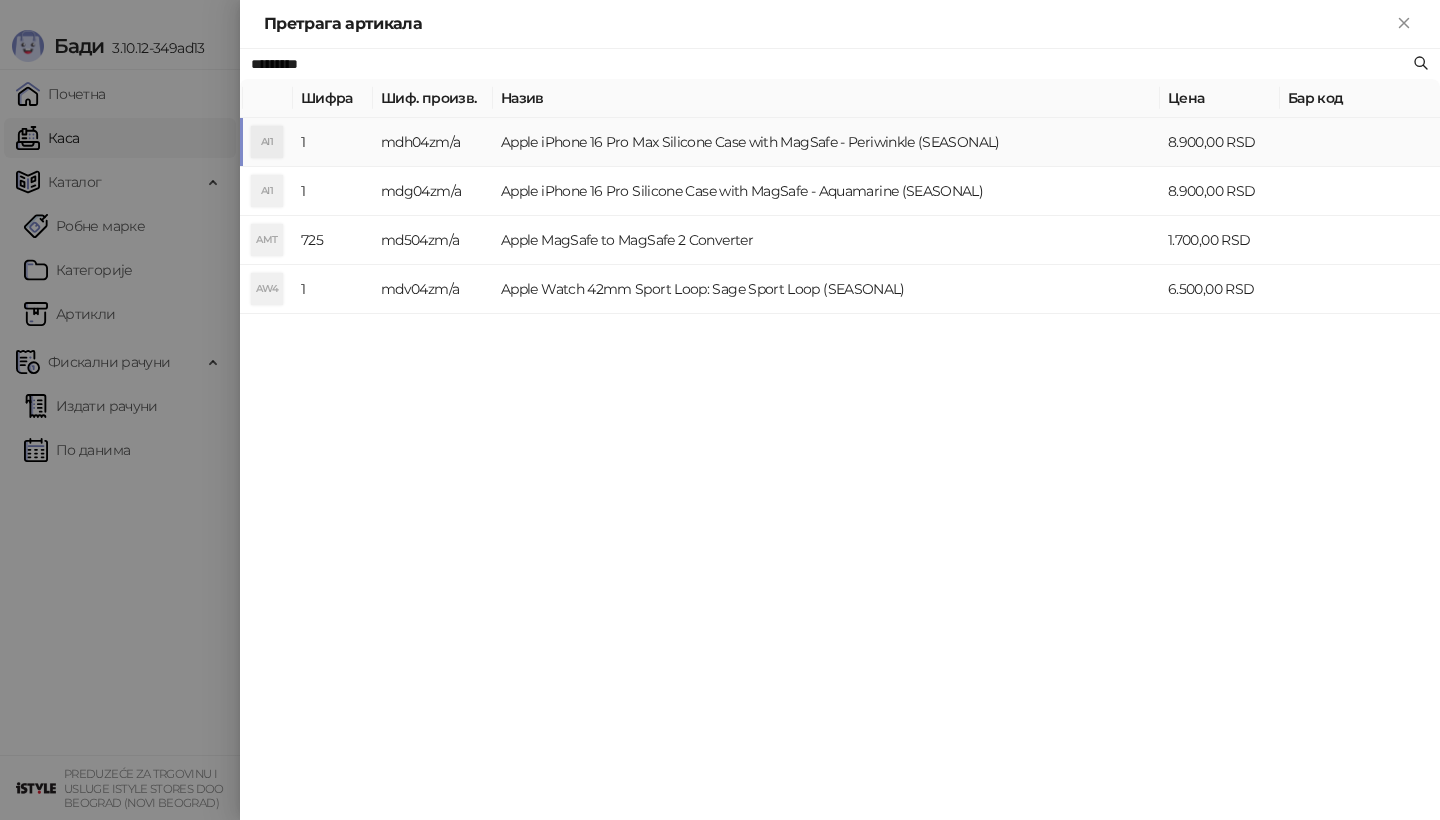 click on "AI1" at bounding box center (267, 142) 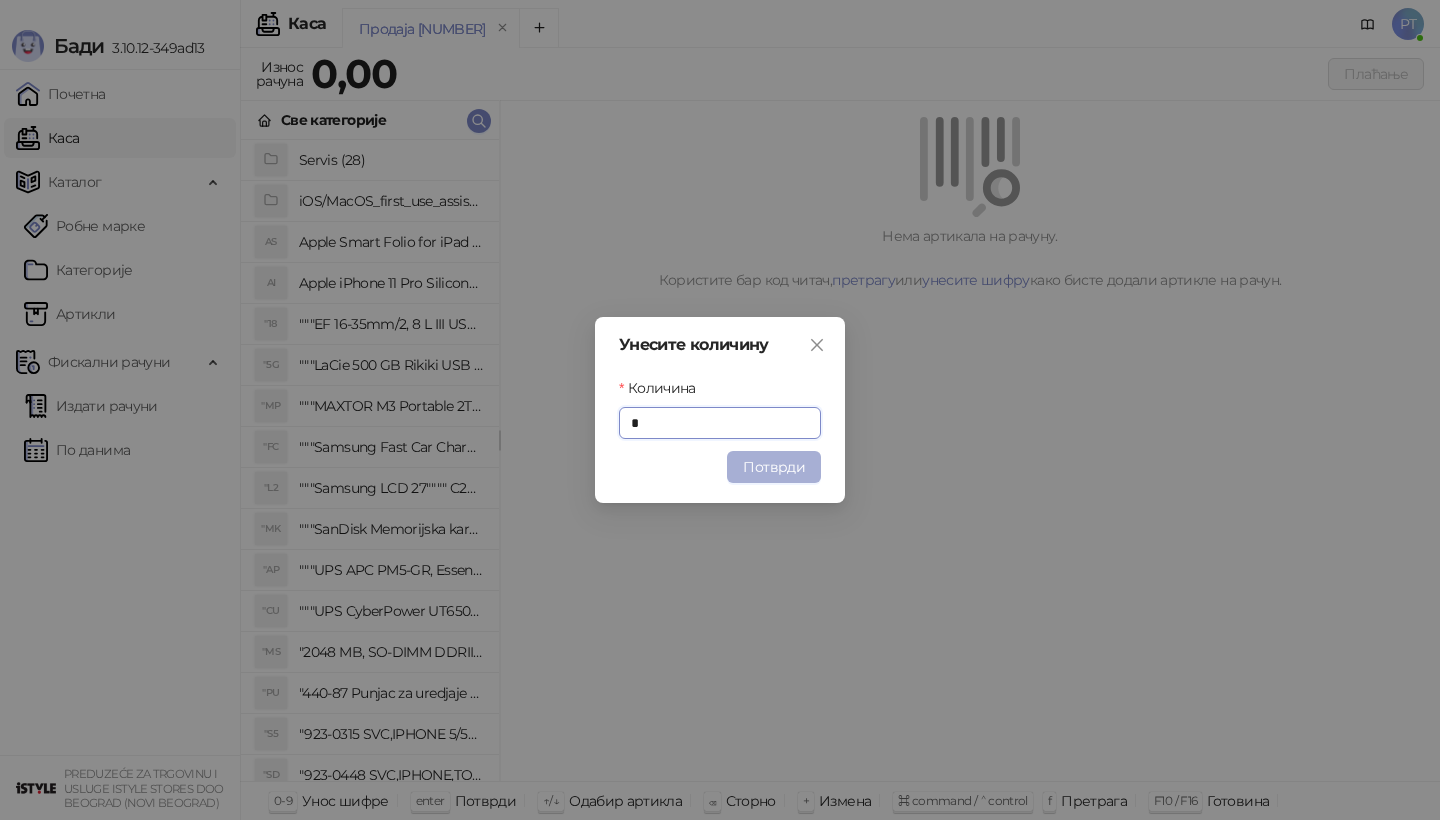 click on "Потврди" at bounding box center [774, 467] 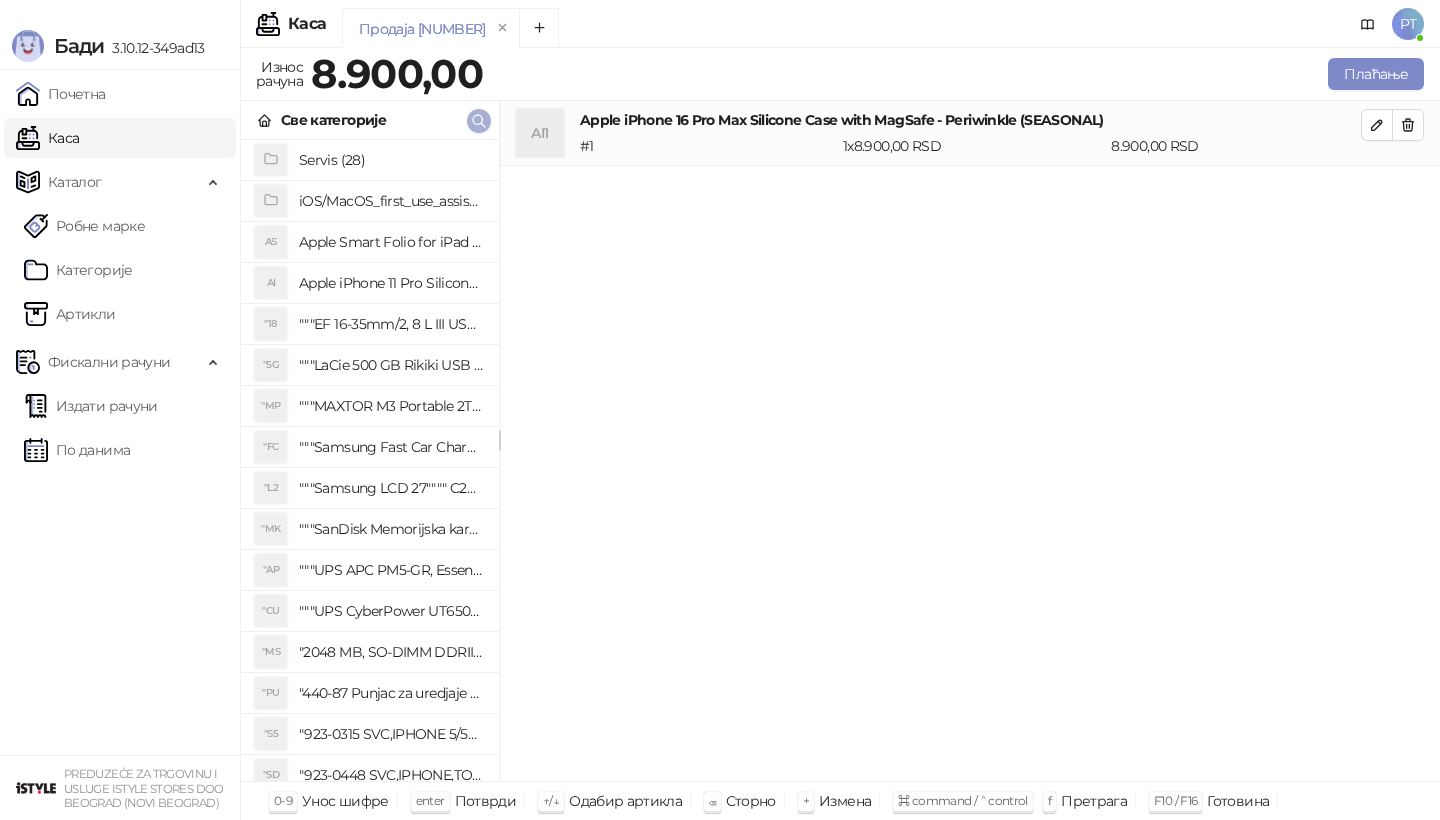 click 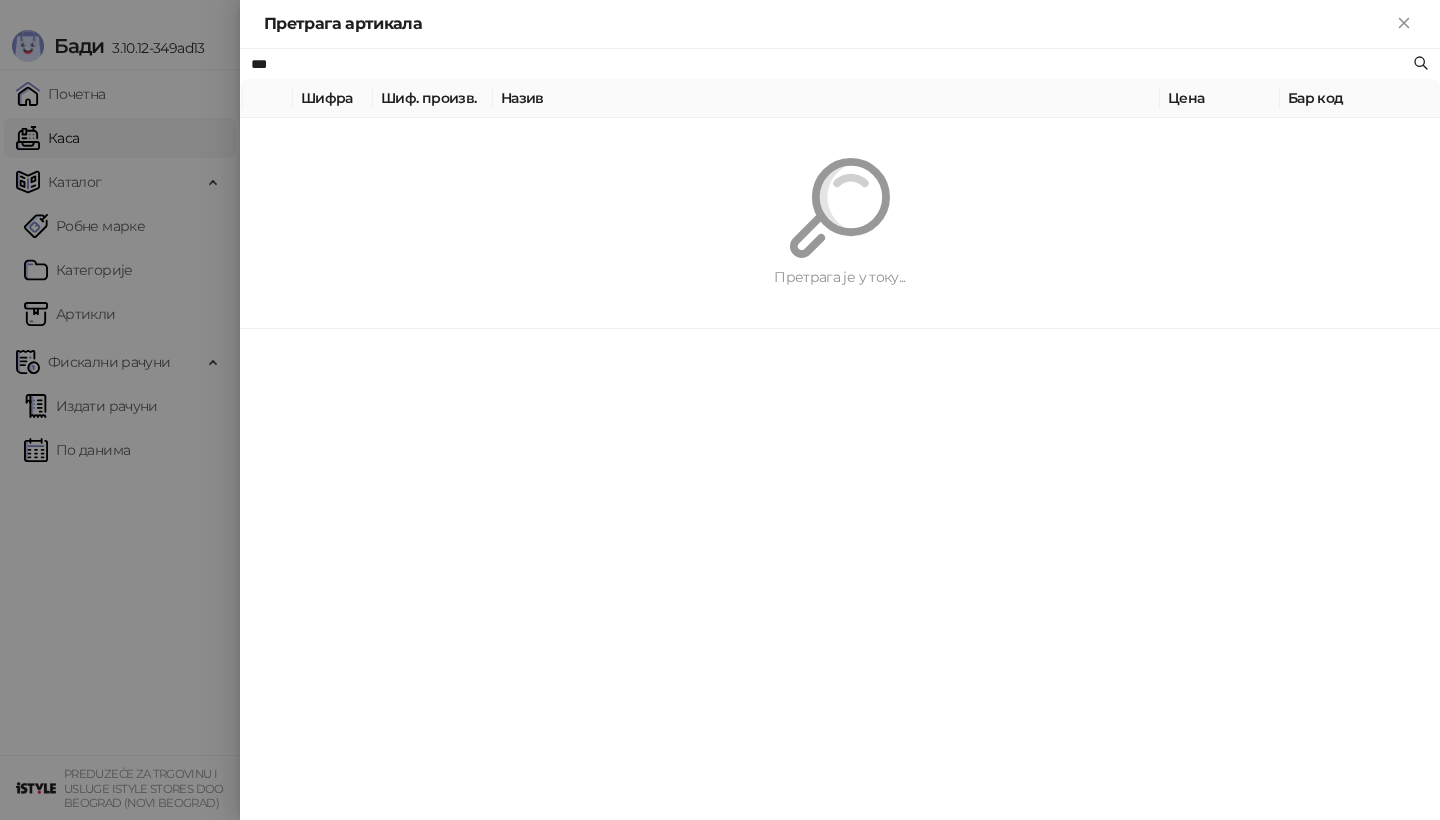 type on "***" 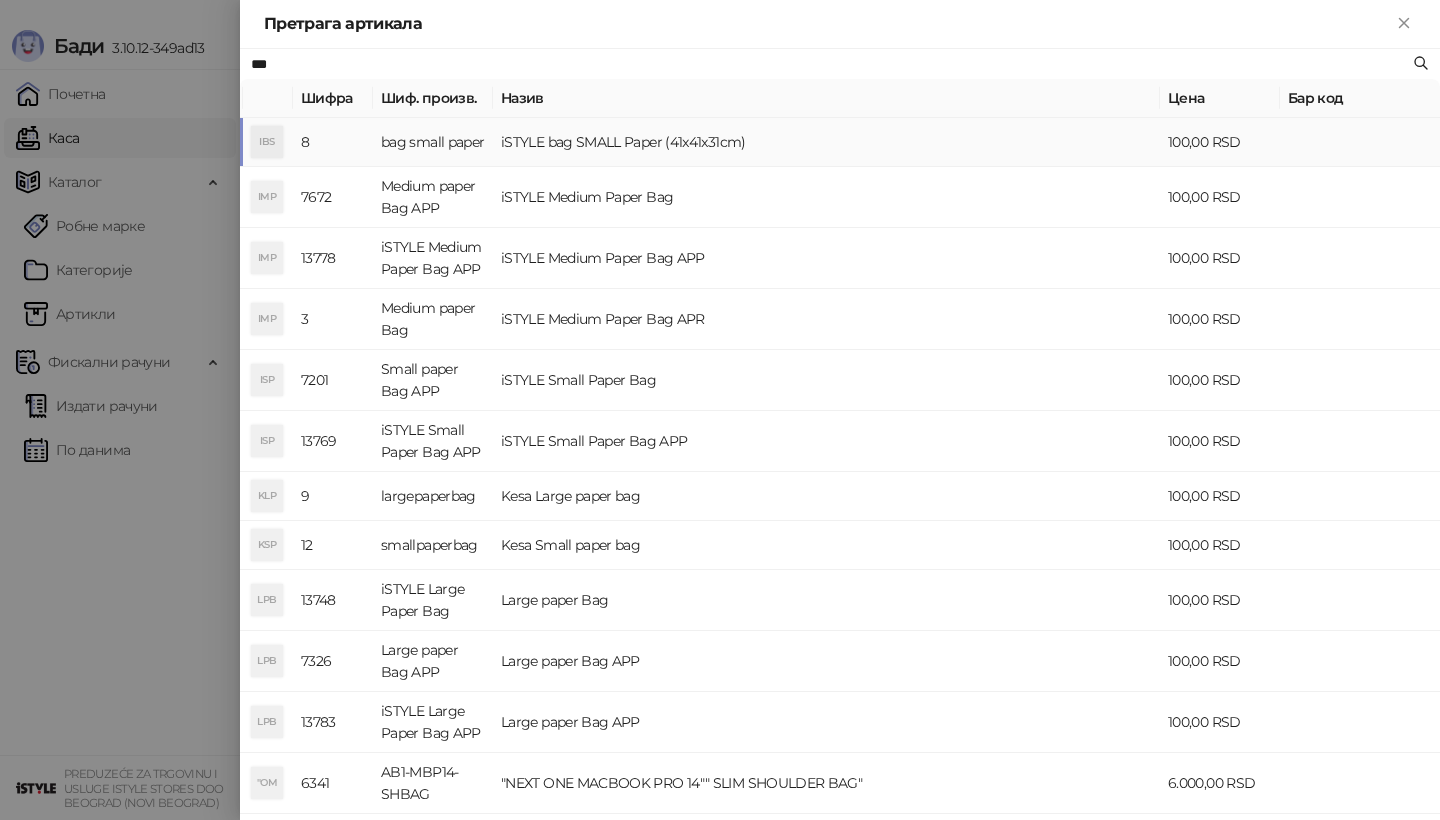 click on "IBS" at bounding box center (267, 142) 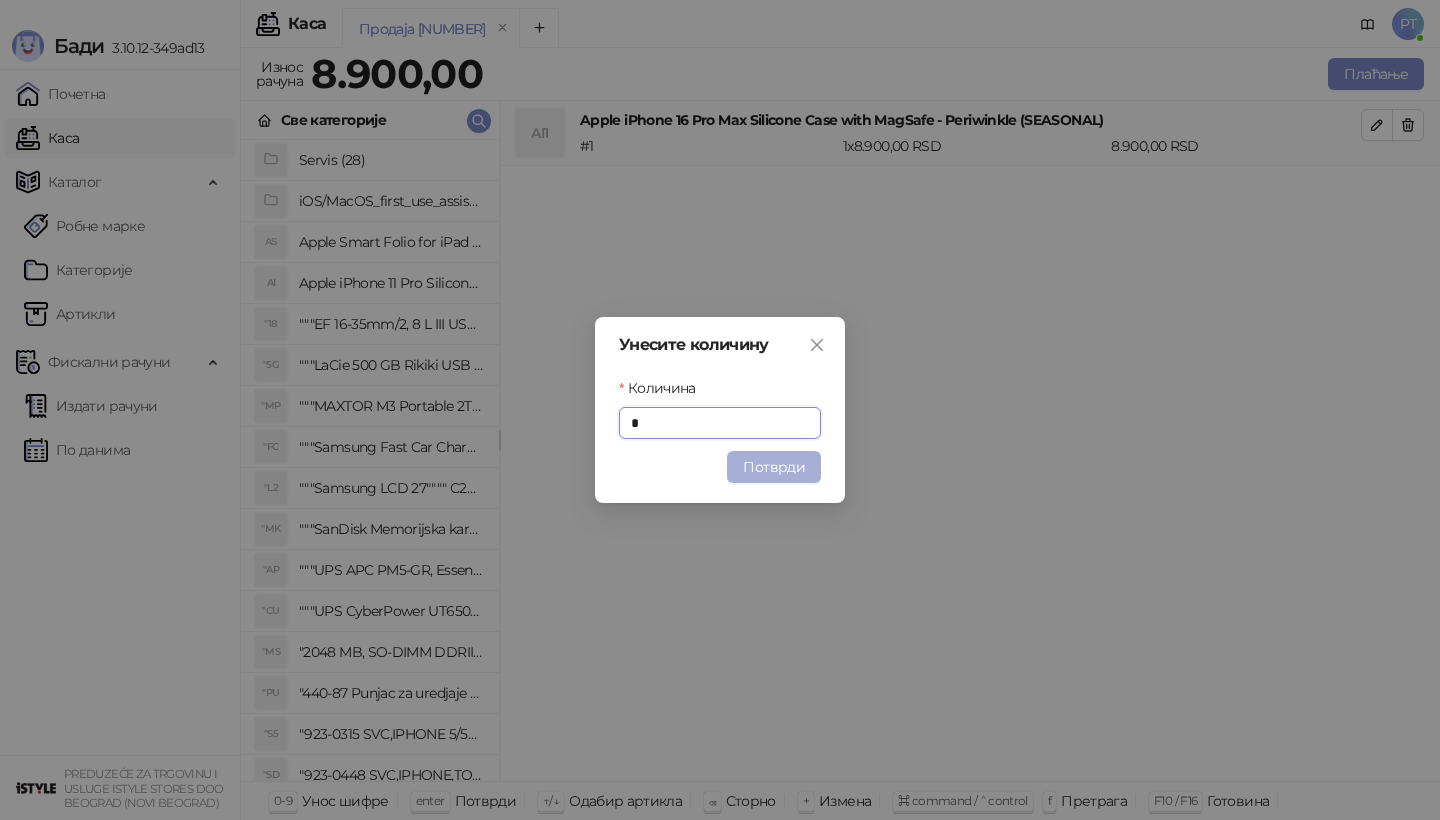click on "Потврди" at bounding box center [774, 467] 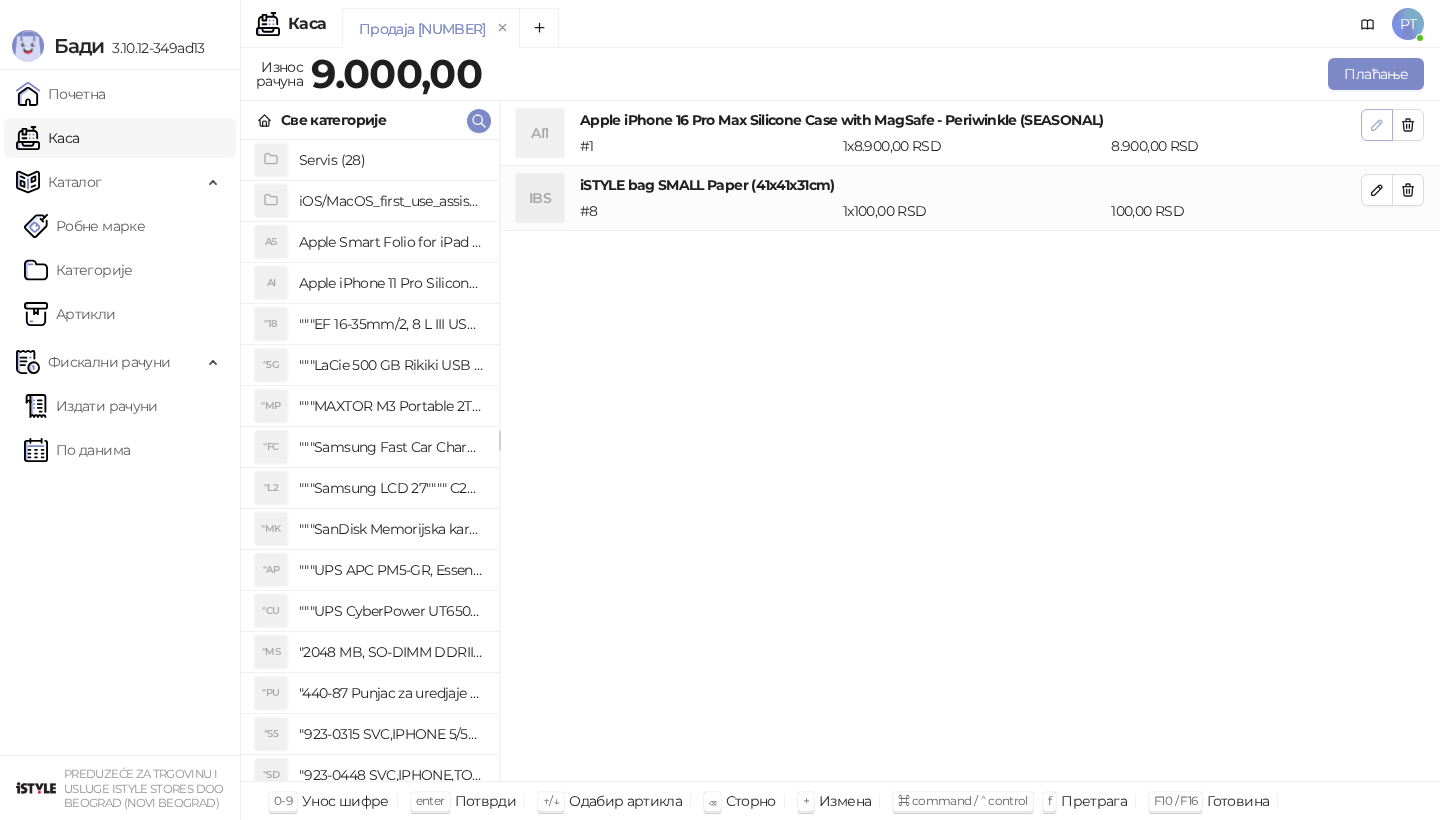 click at bounding box center (1377, 125) 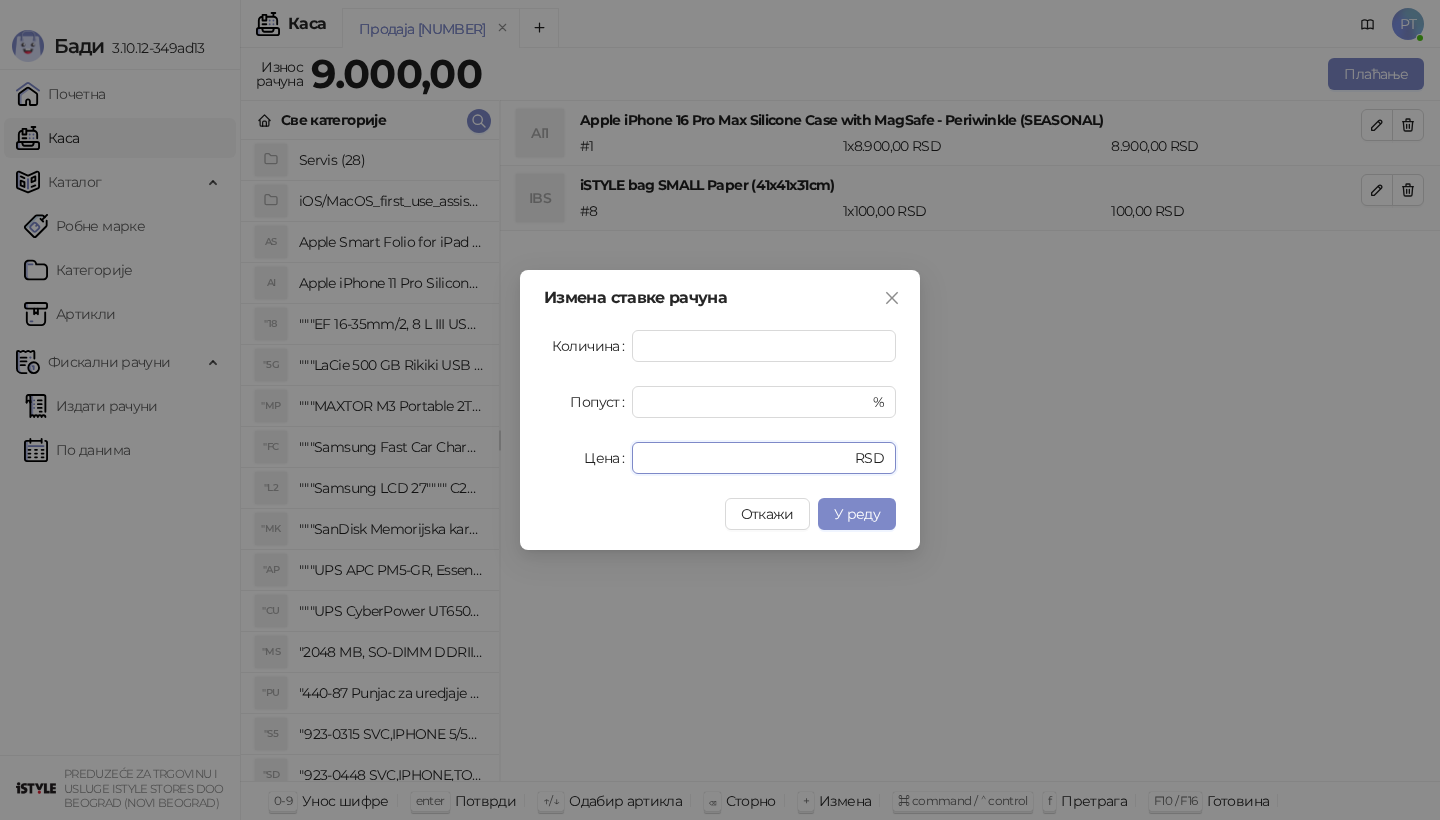 drag, startPoint x: 709, startPoint y: 454, endPoint x: 503, endPoint y: 454, distance: 206 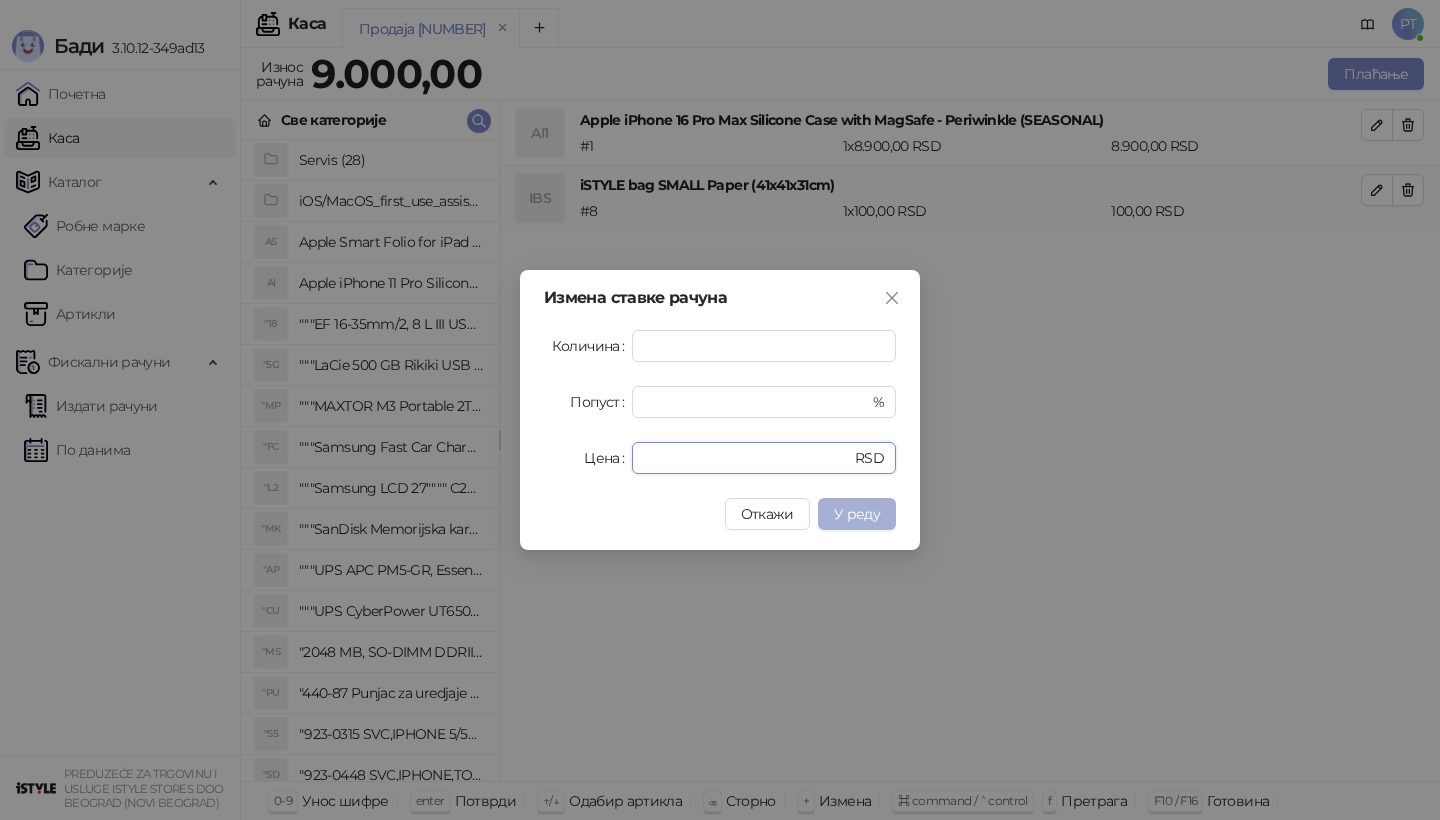 type on "****" 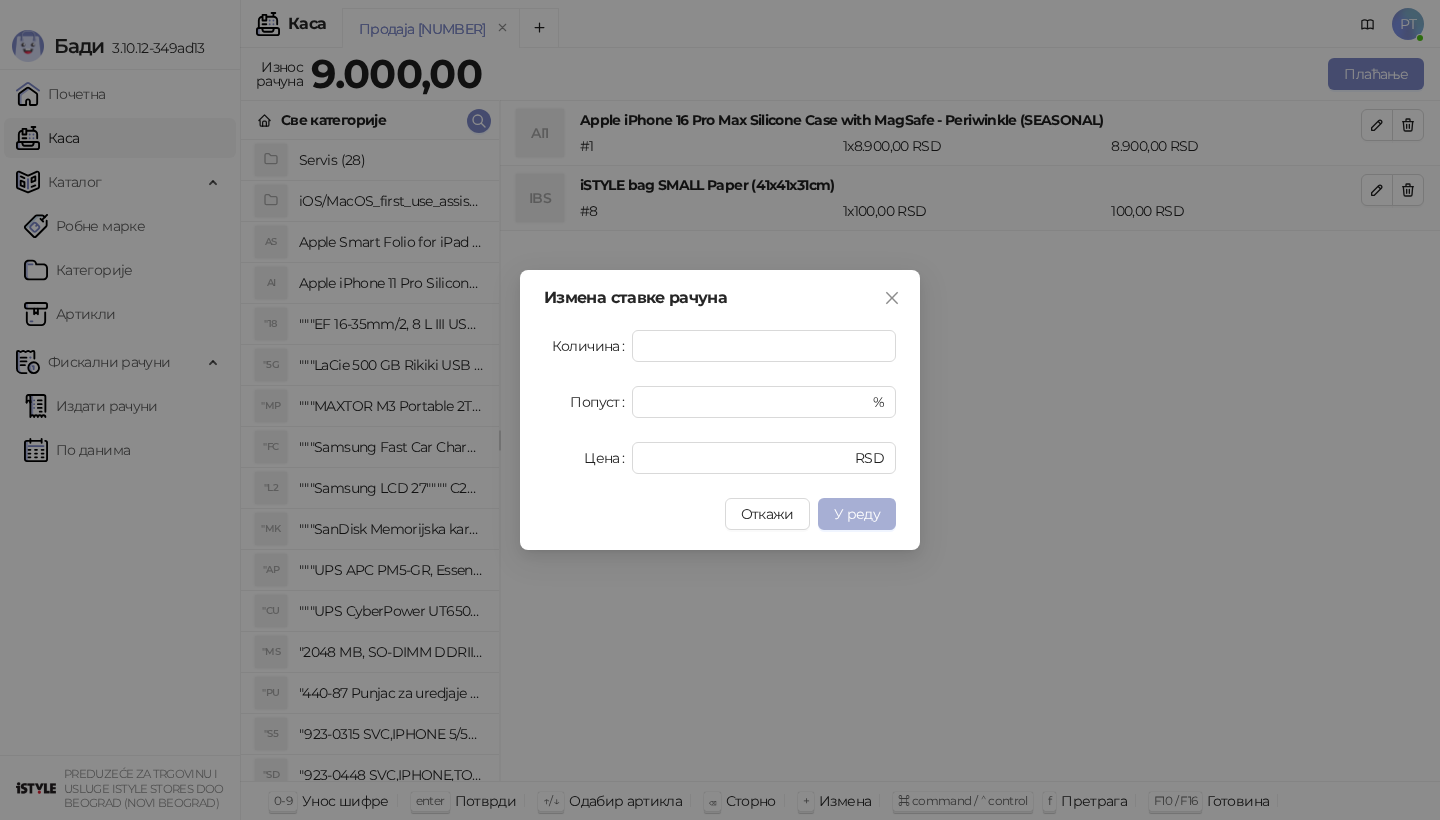 click on "У реду" at bounding box center [857, 514] 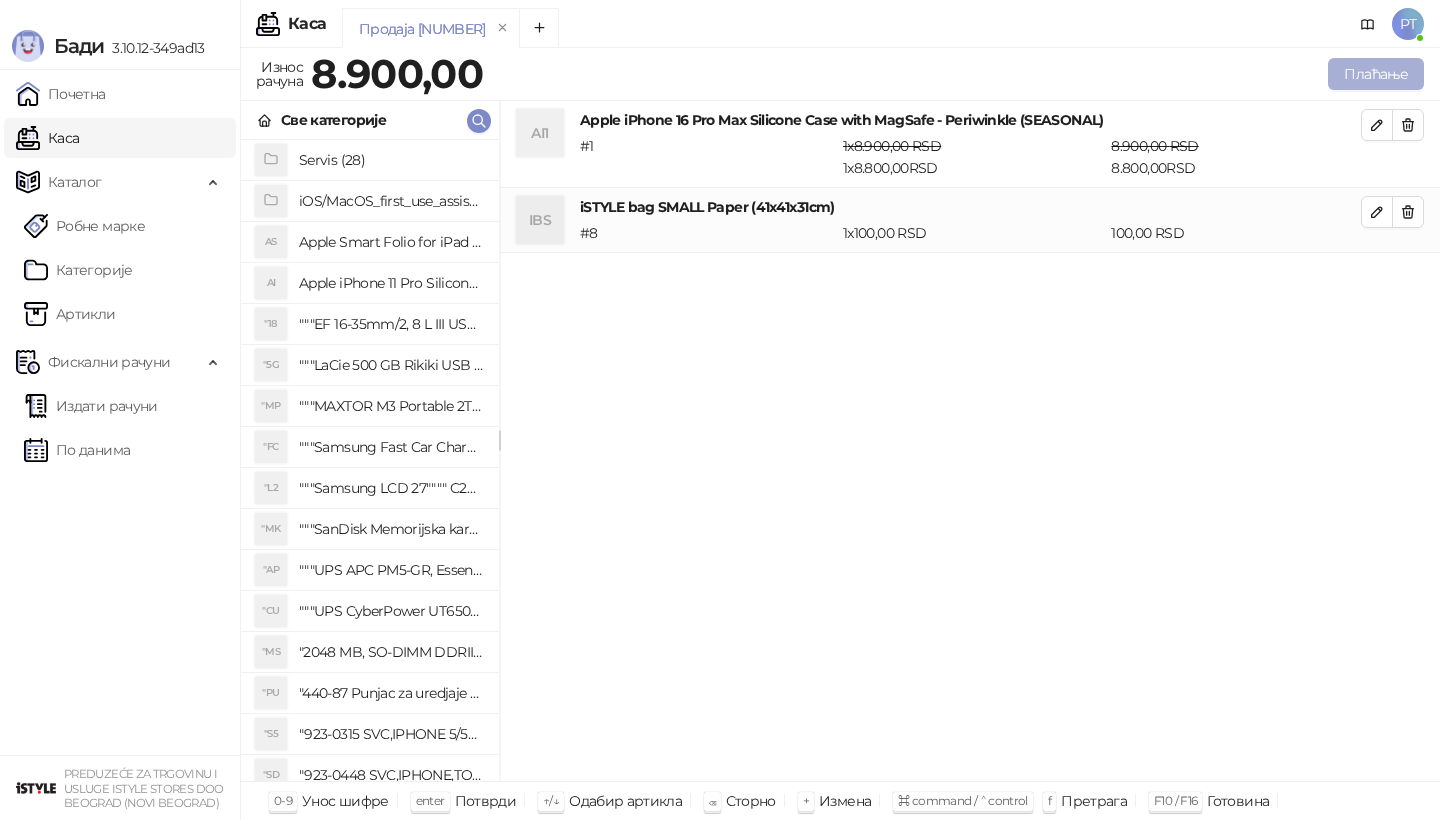 click on "Плаћање" at bounding box center [1376, 74] 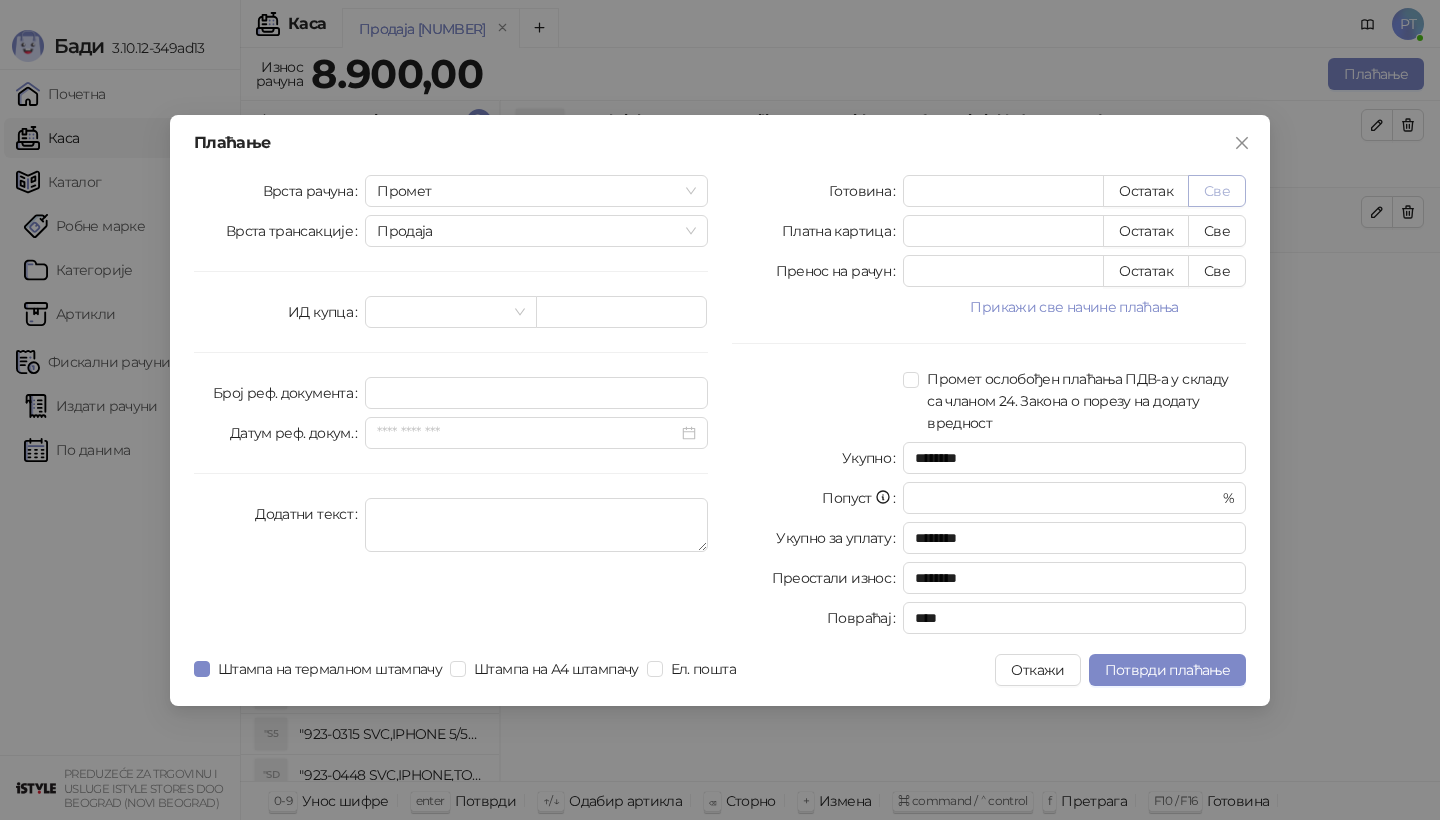 click on "Све" at bounding box center [1217, 191] 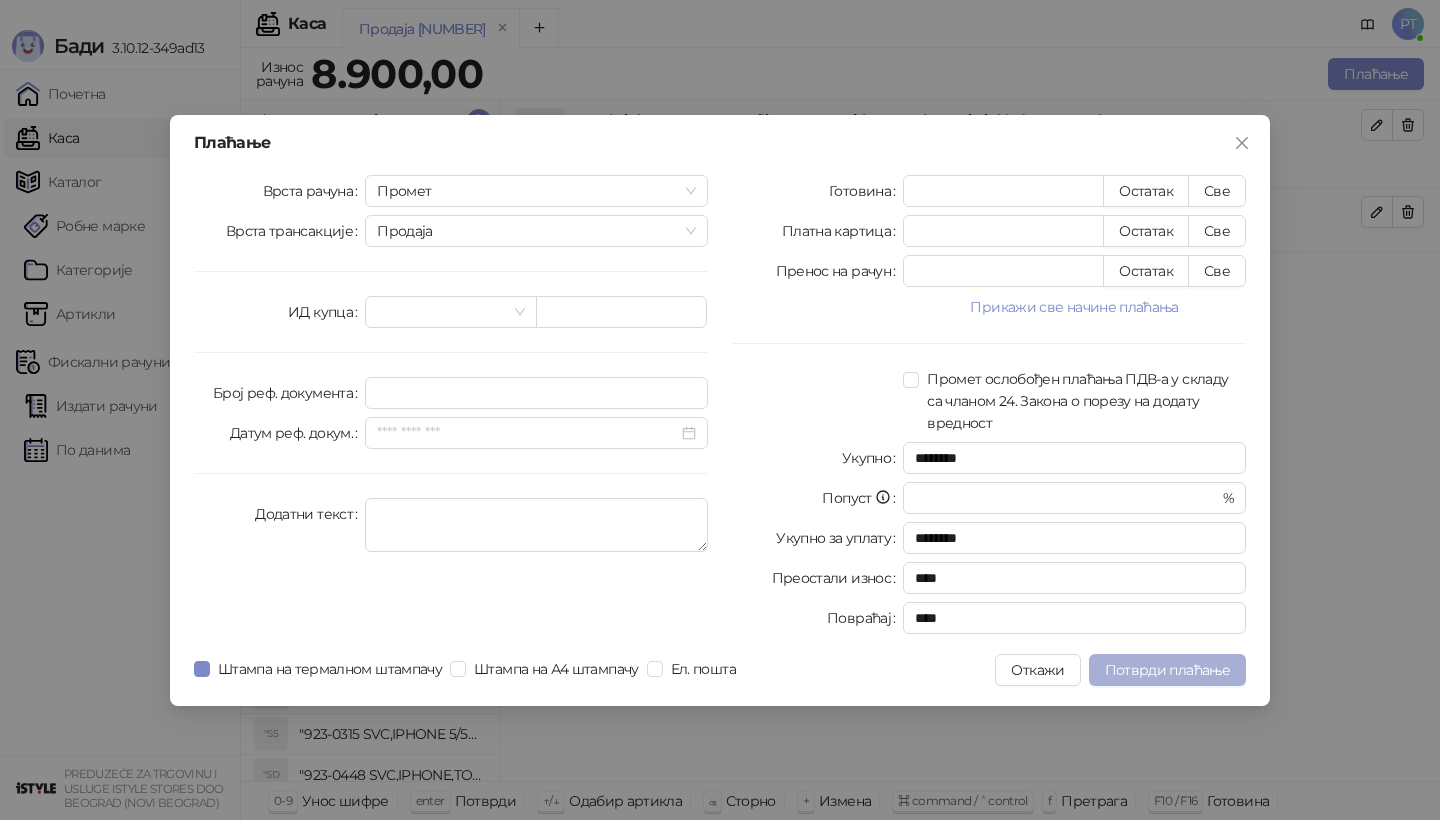 click on "Потврди плаћање" at bounding box center (1167, 670) 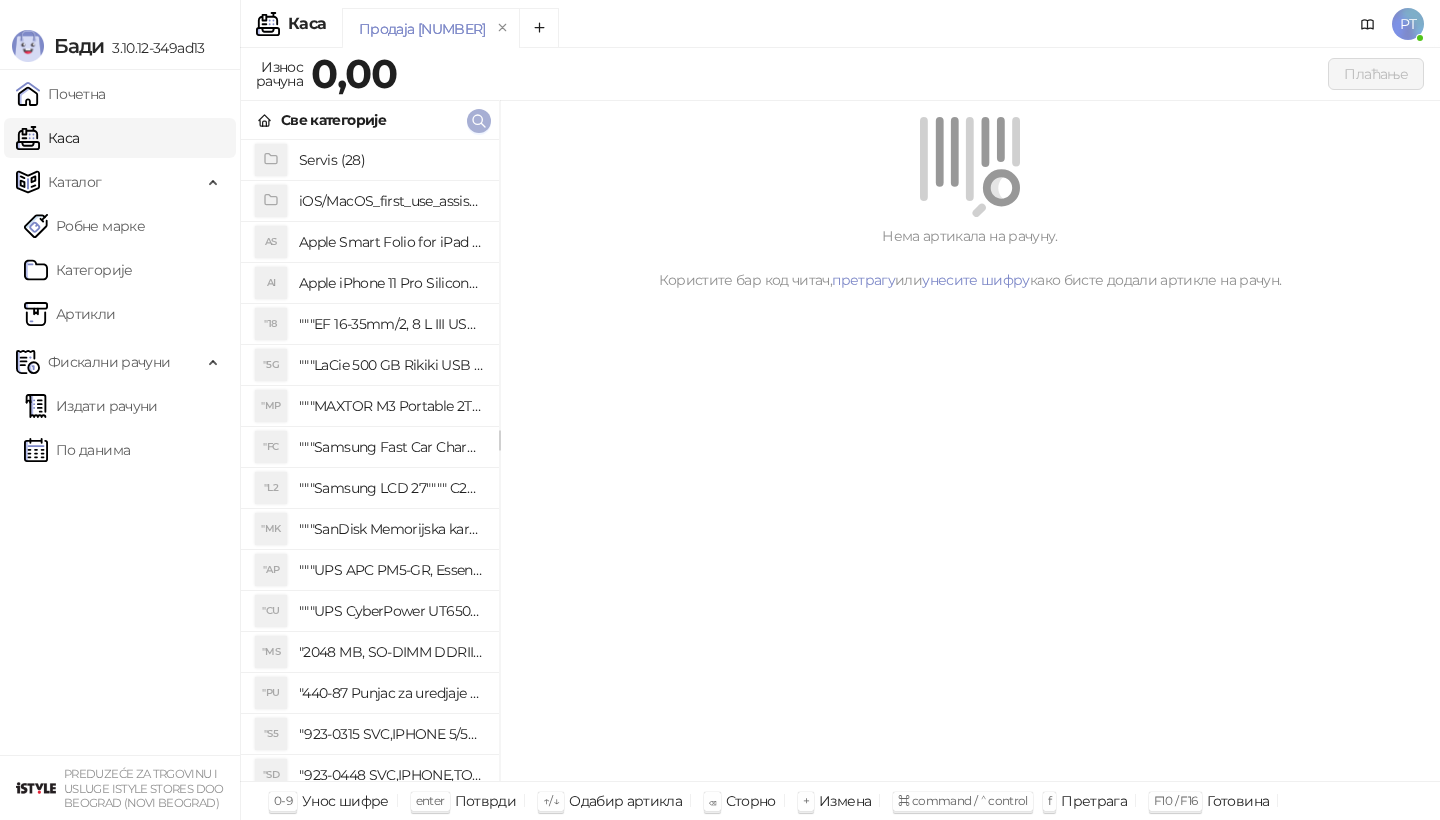 click 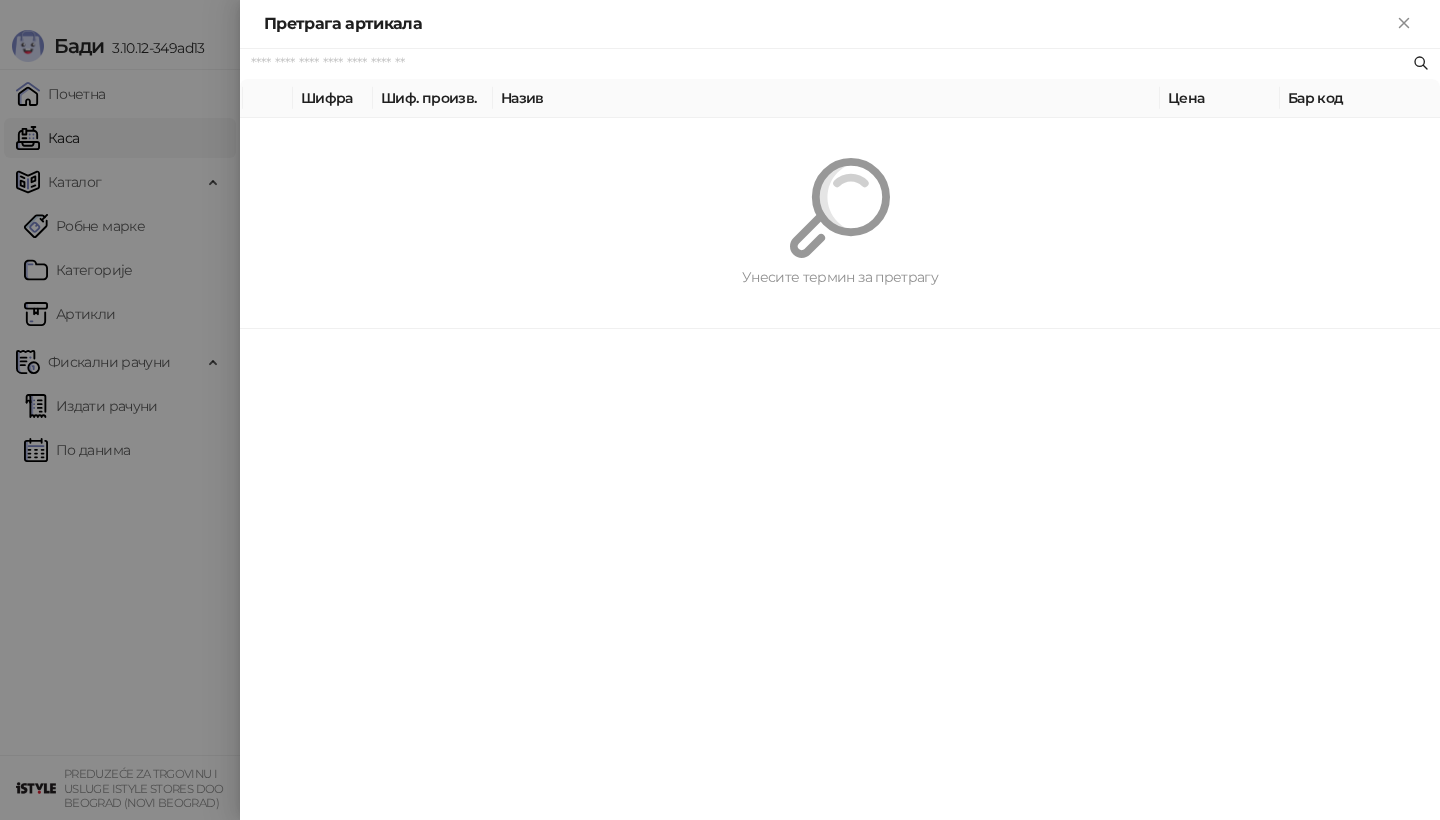 paste on "**********" 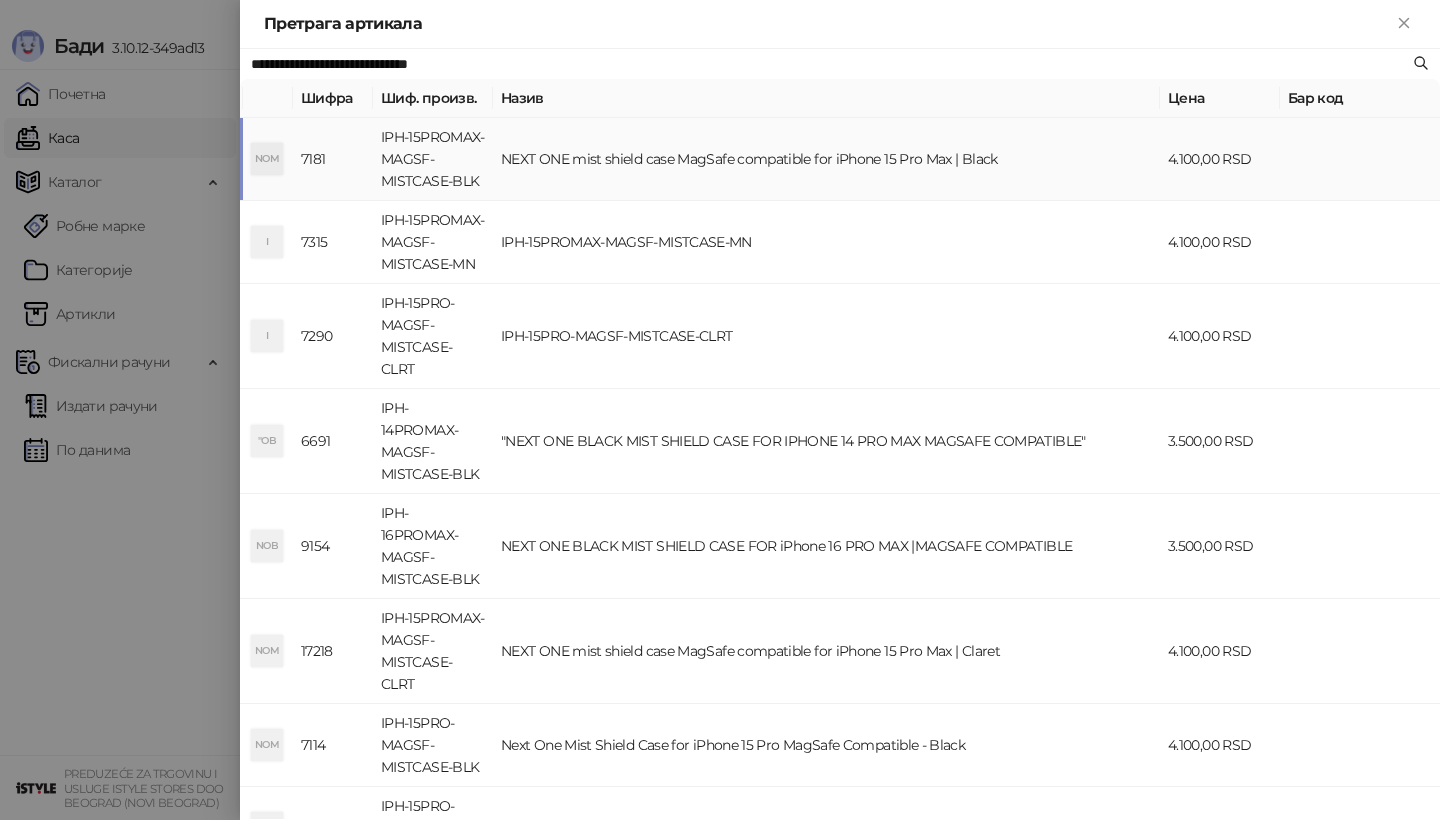 click on "NOM" at bounding box center (267, 159) 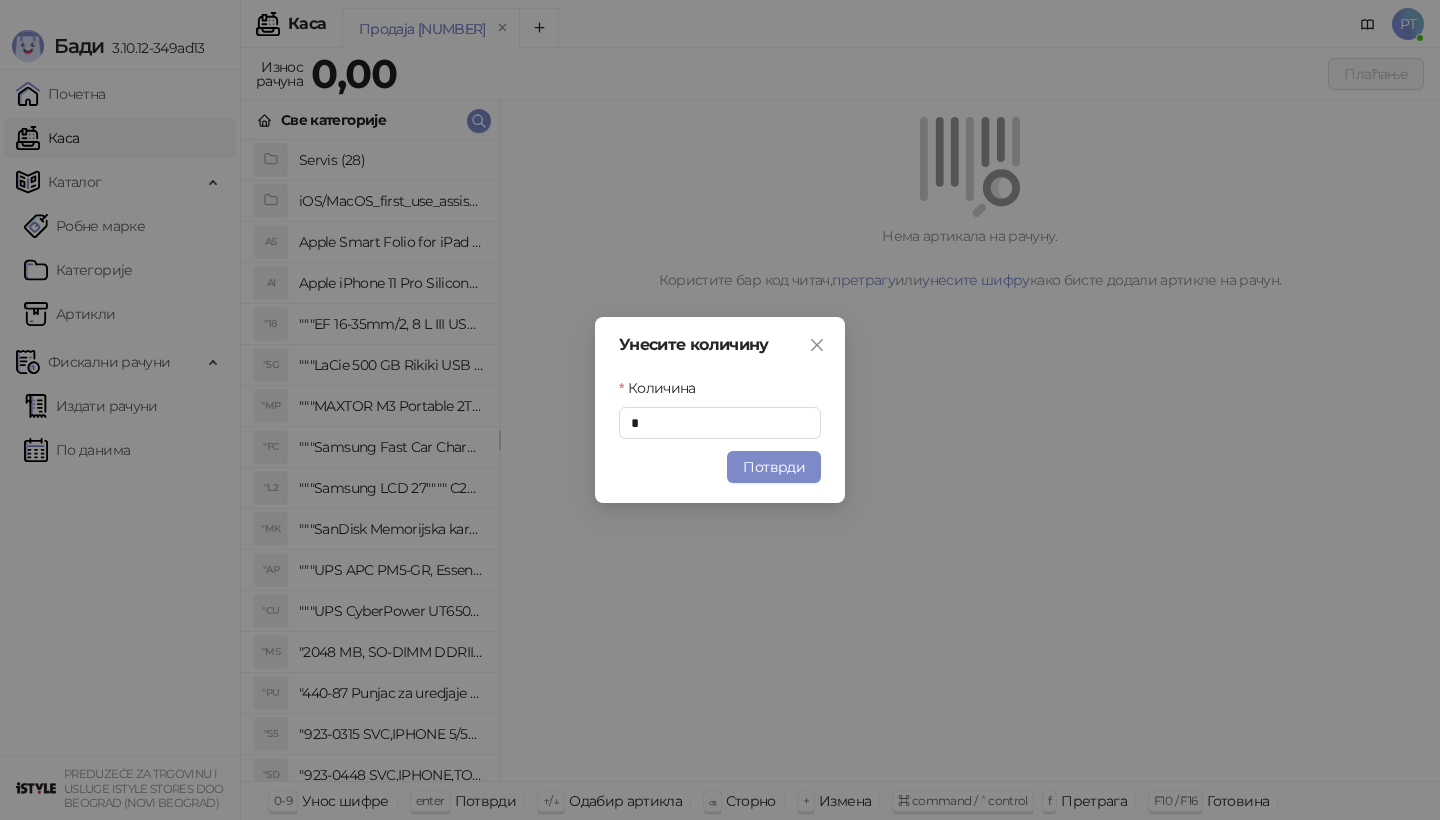 click on "Потврди" at bounding box center (774, 467) 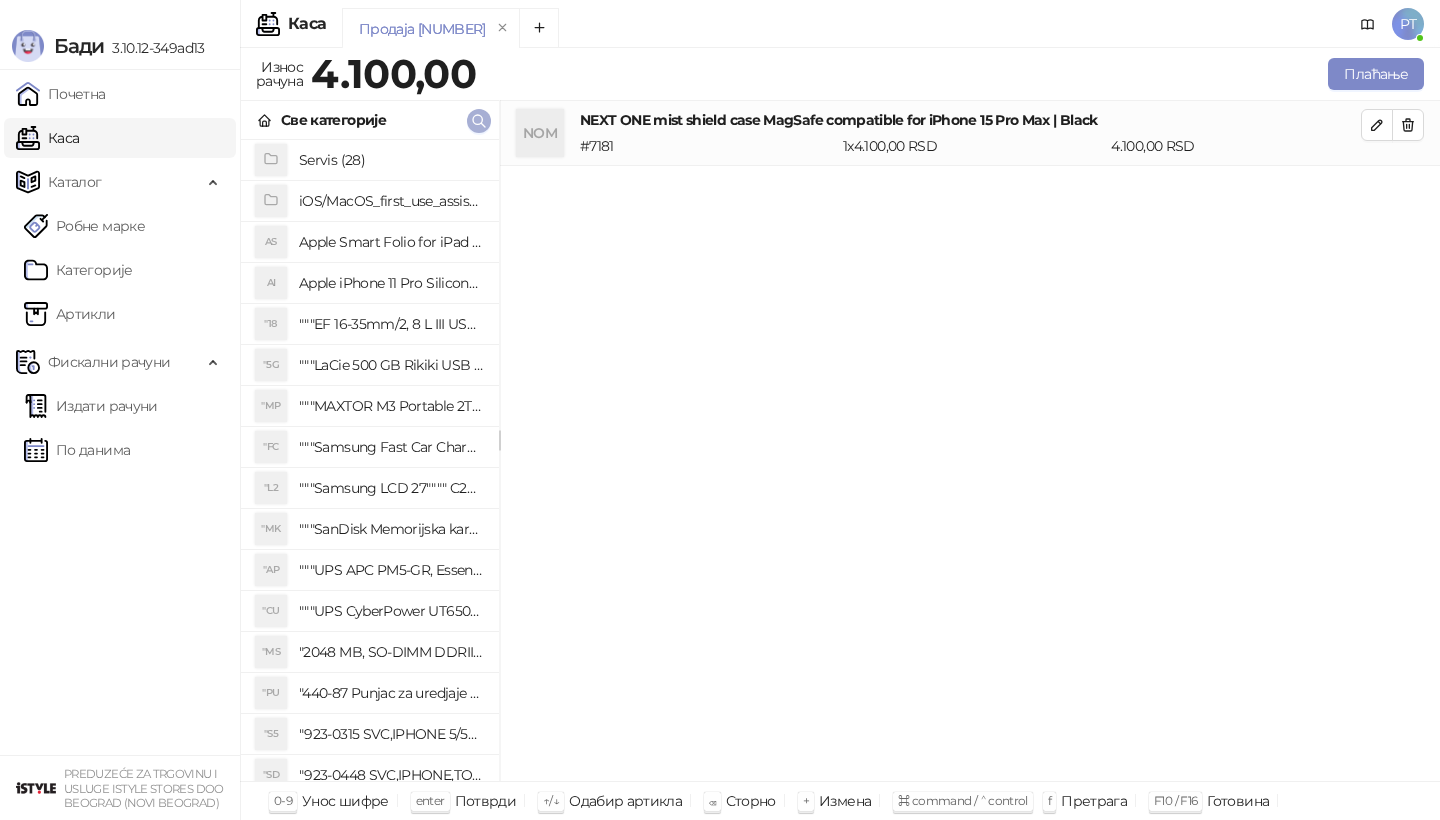 click 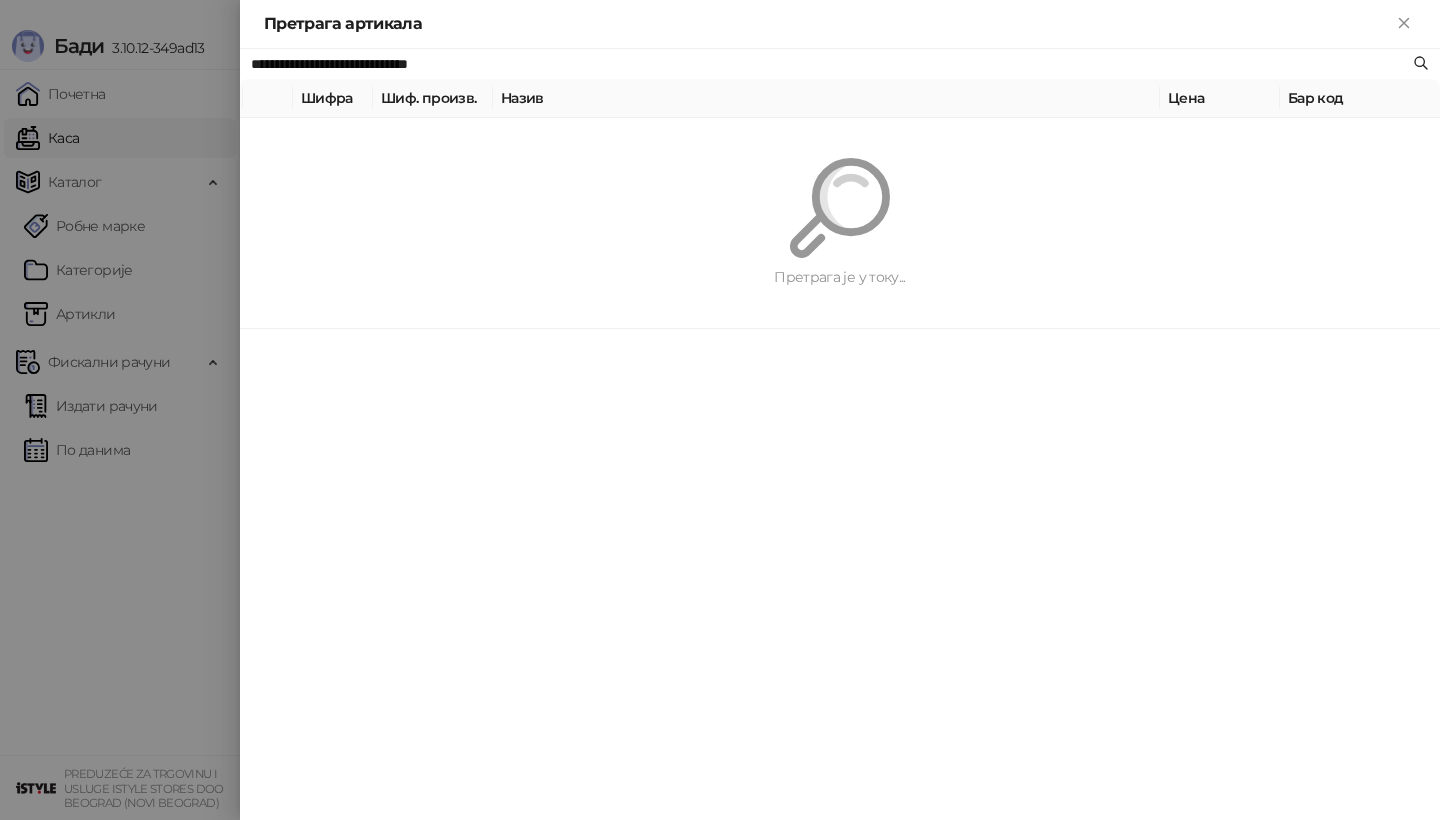 paste 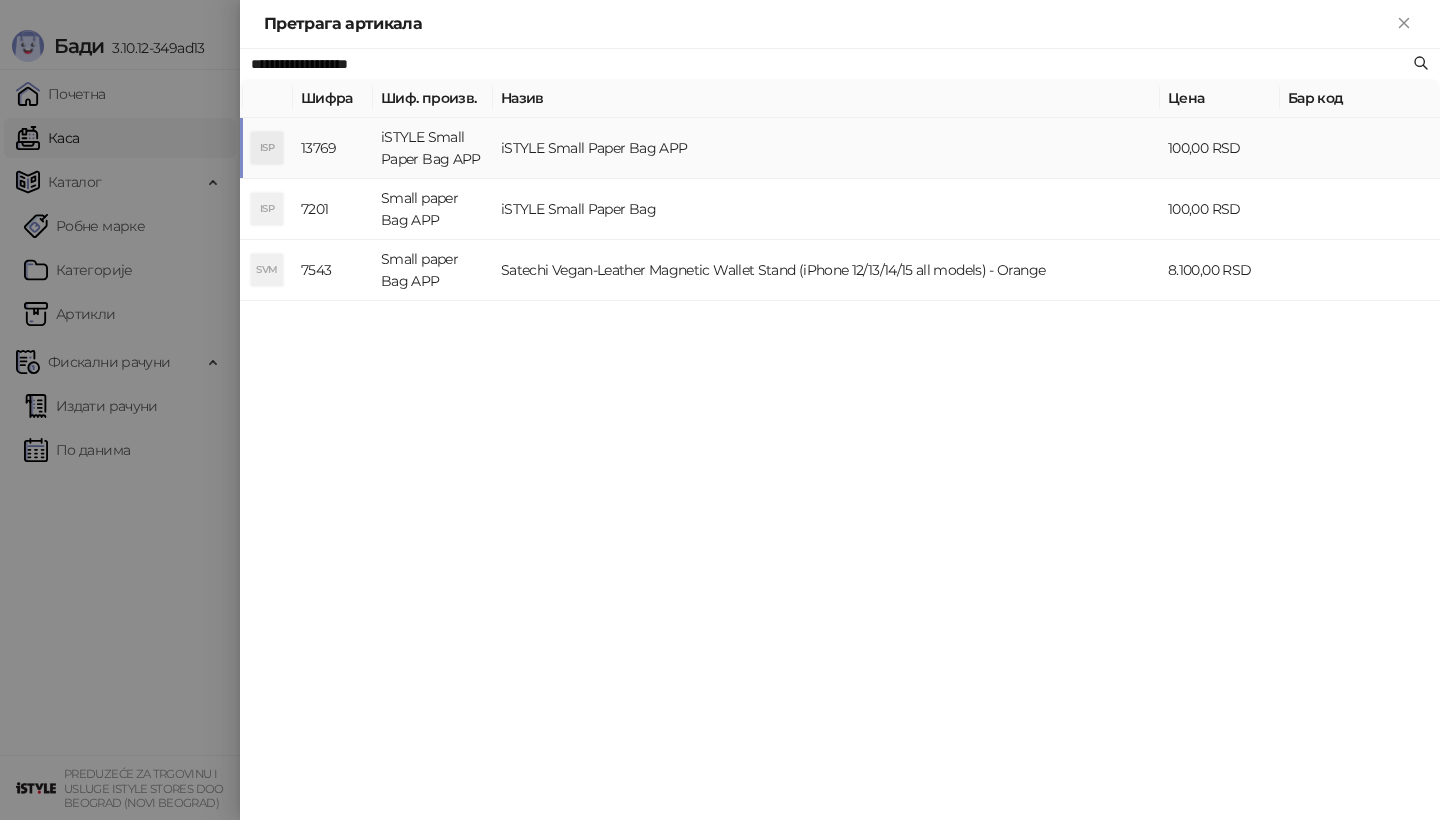 type on "**********" 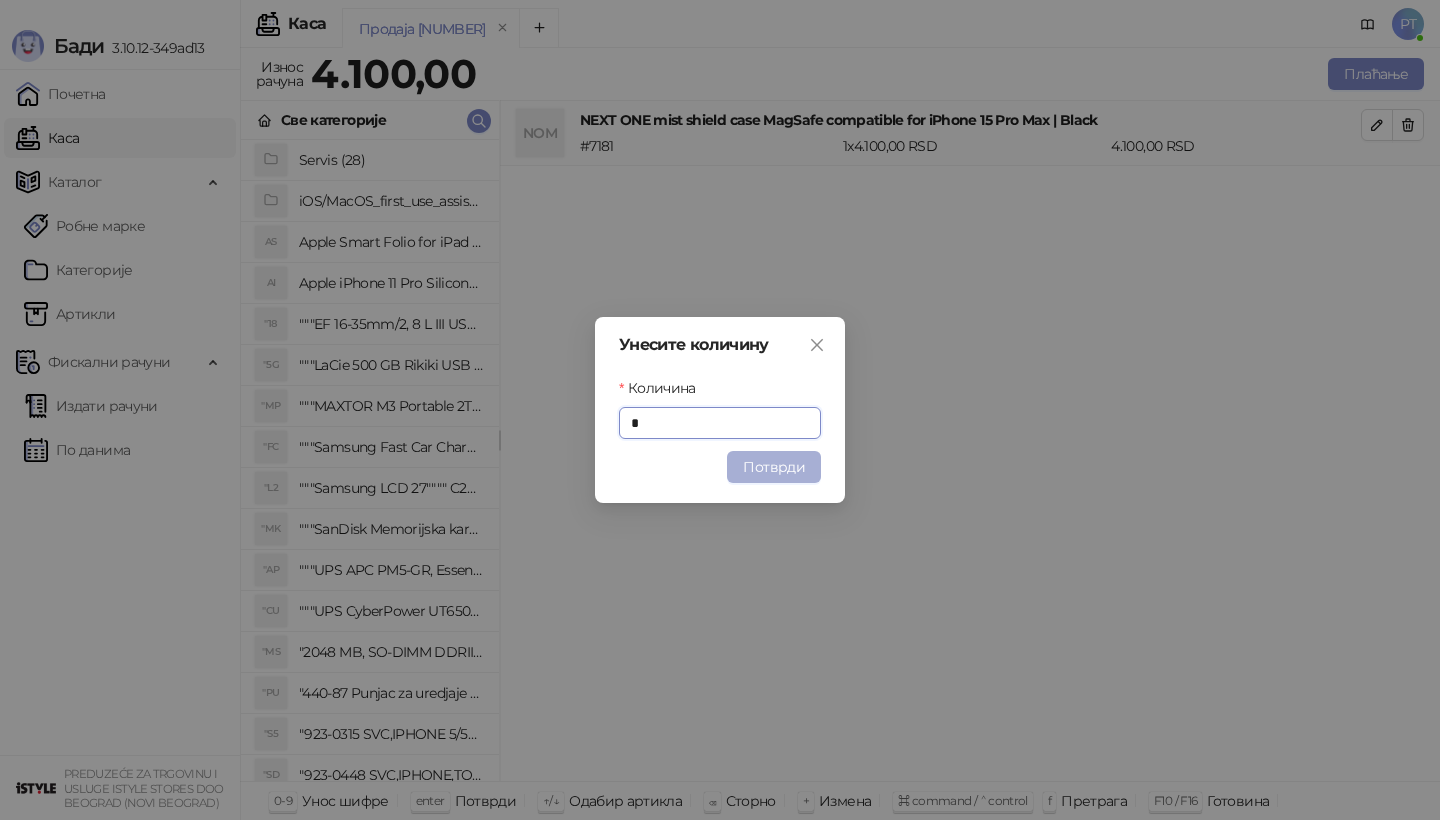 click on "Потврди" at bounding box center (774, 467) 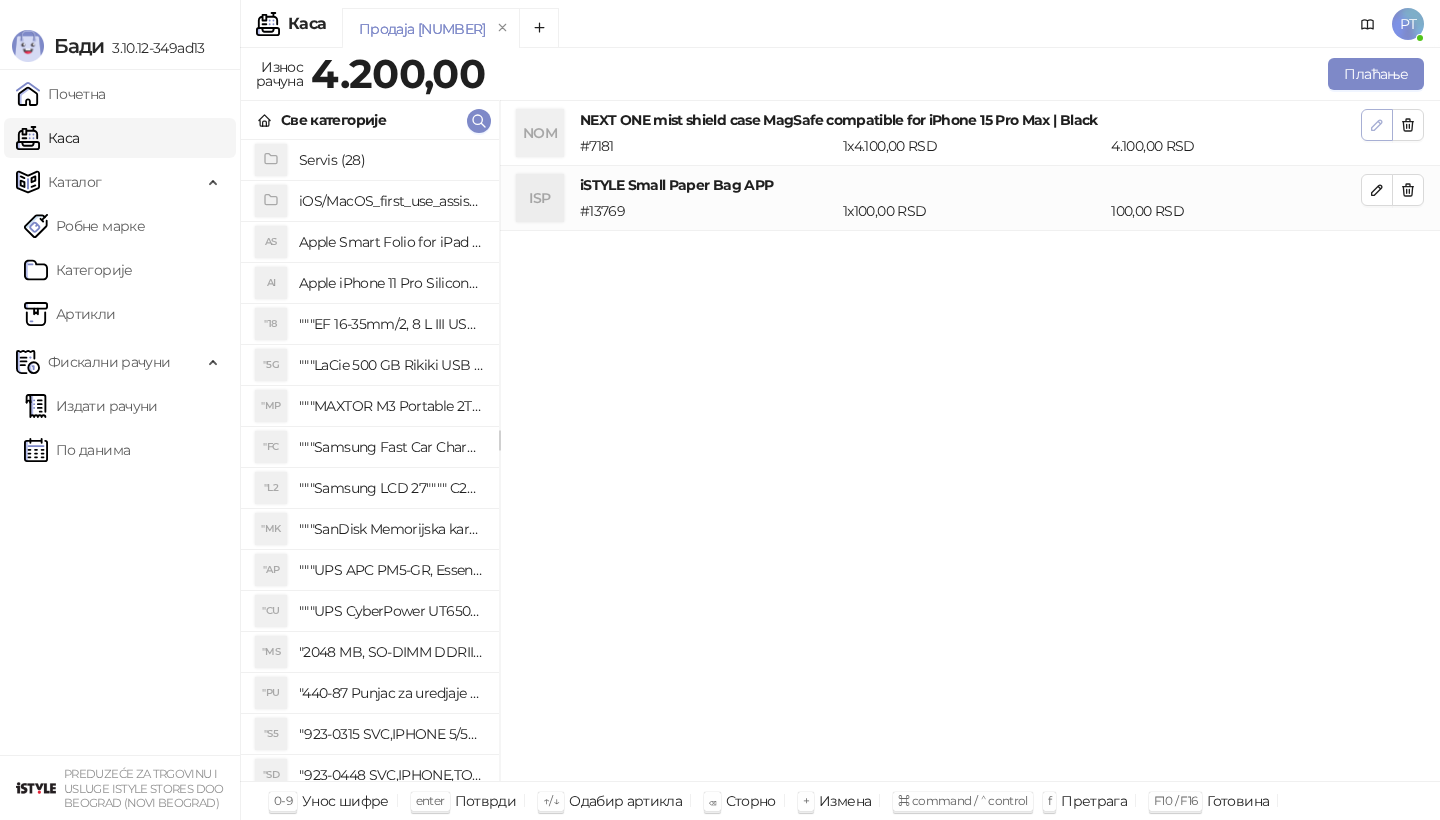 click 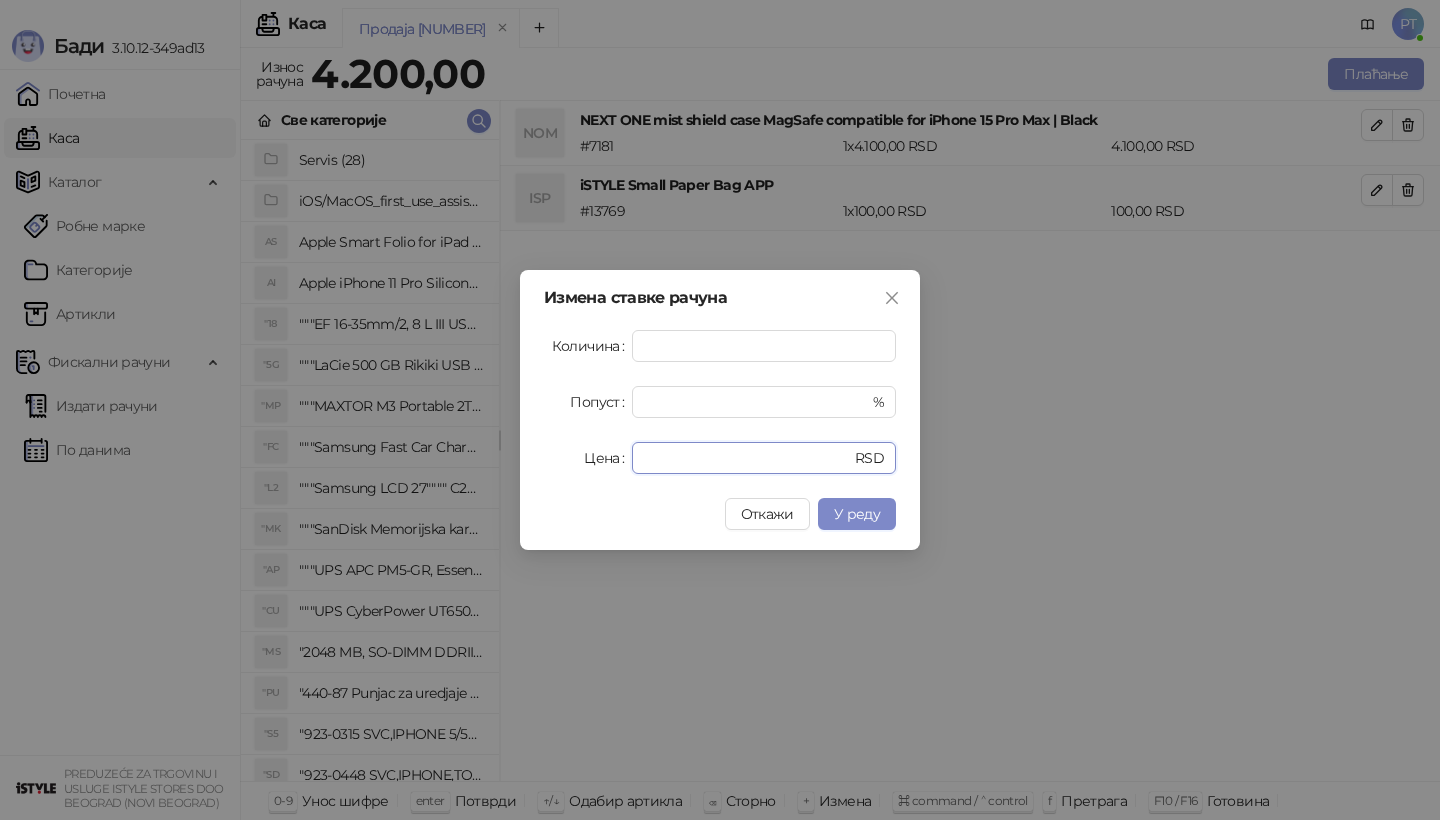drag, startPoint x: 698, startPoint y: 453, endPoint x: 502, endPoint y: 453, distance: 196 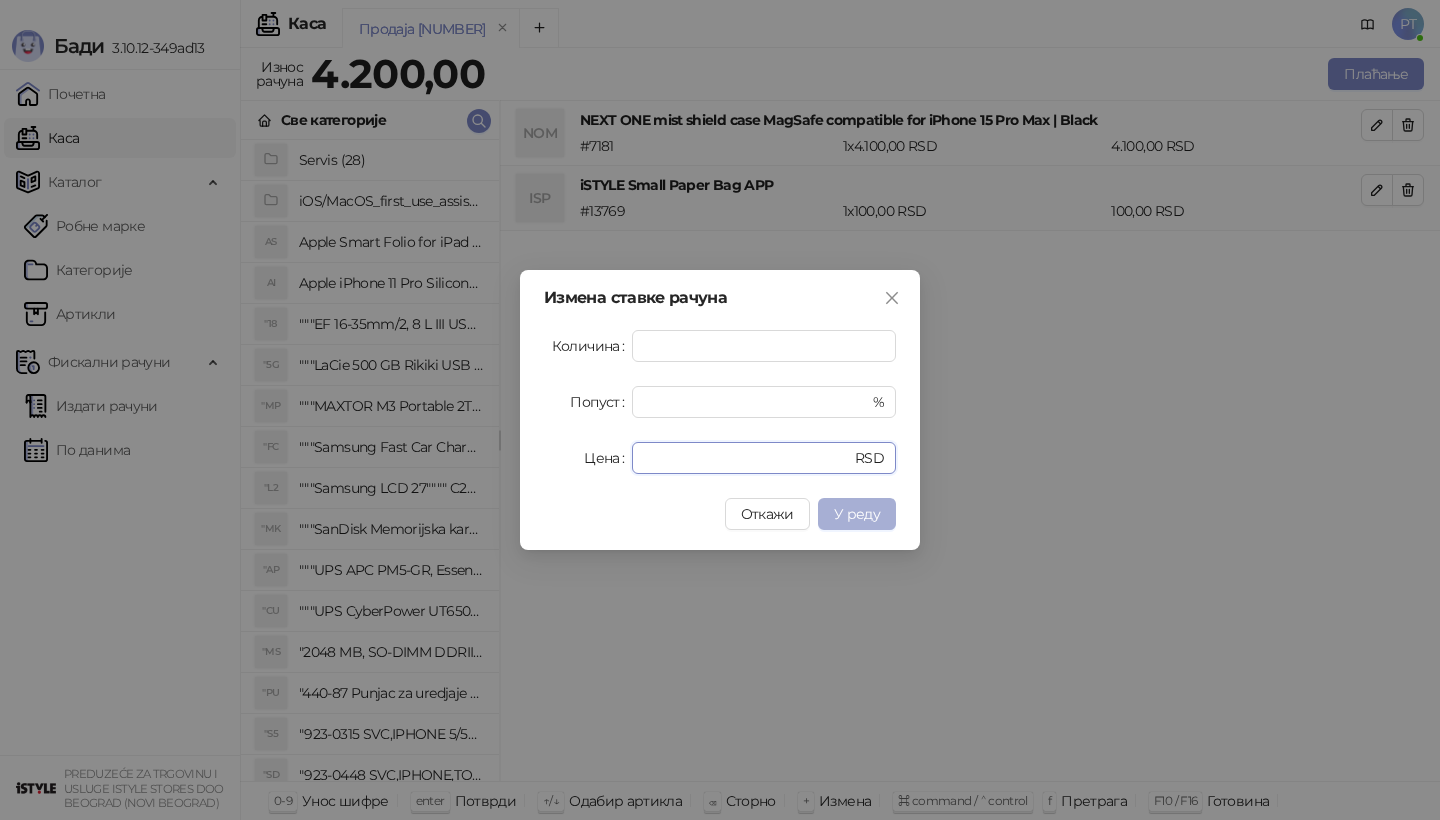 type on "****" 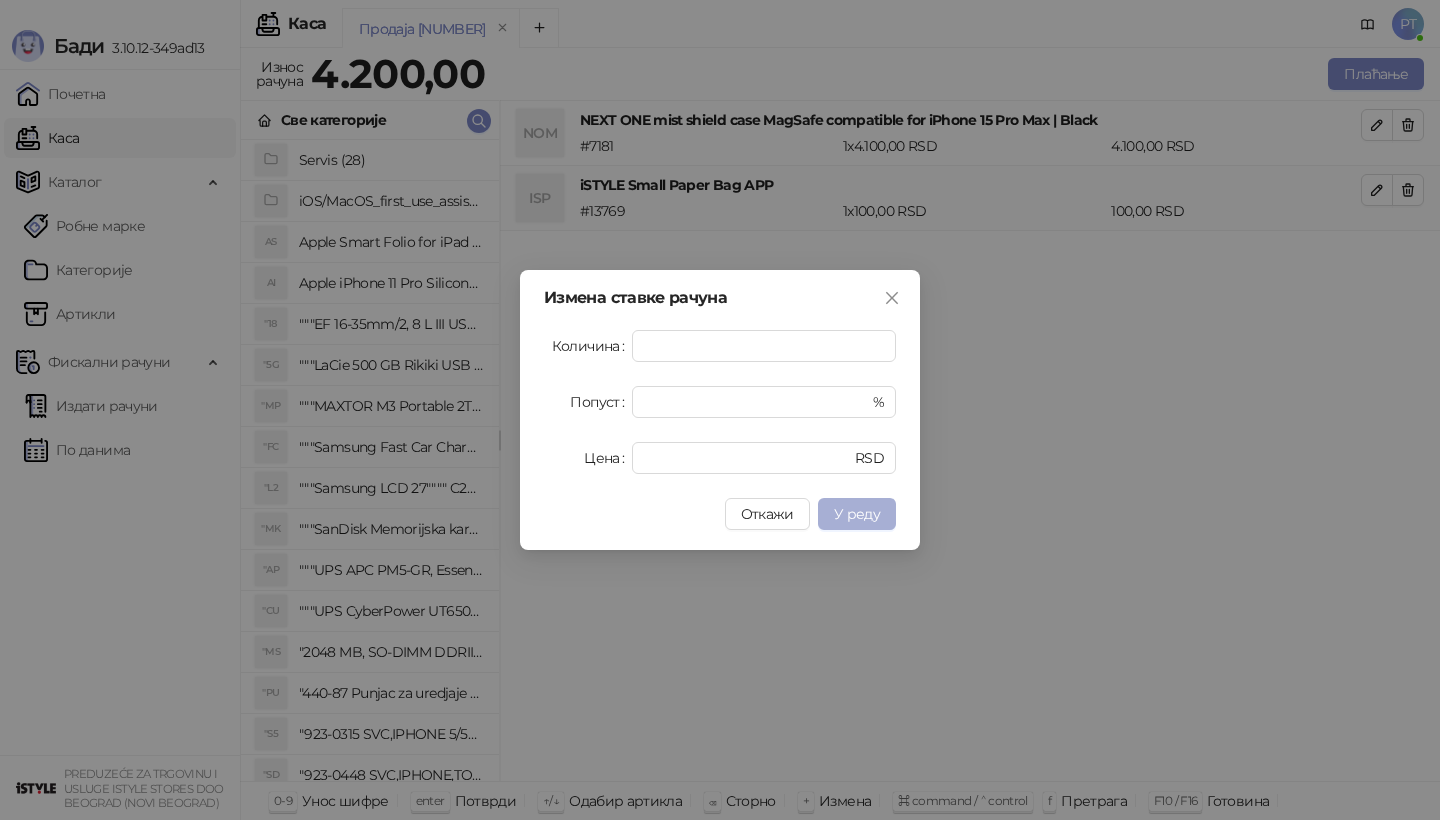 click on "У реду" at bounding box center [857, 514] 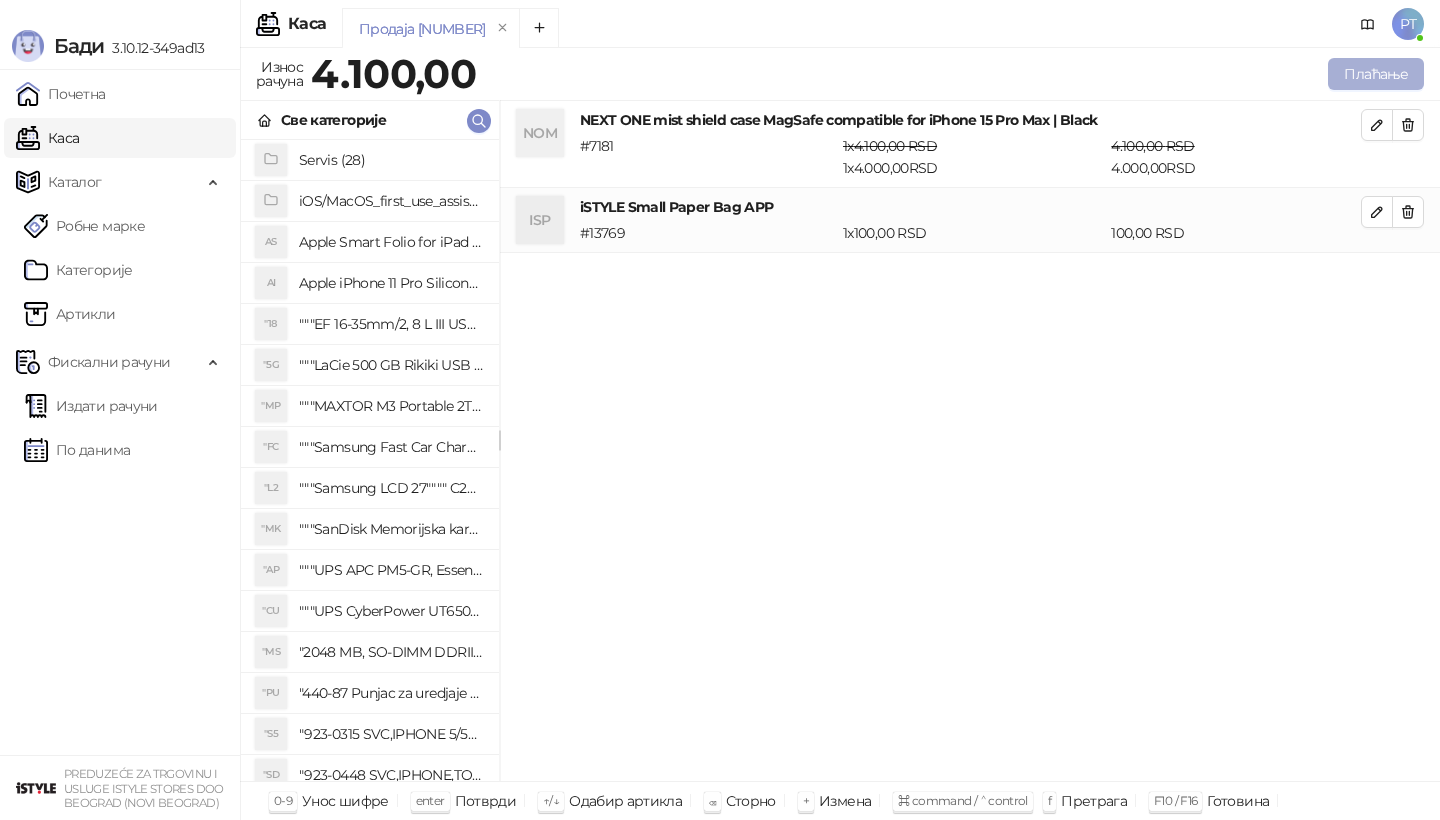 click on "Плаћање" at bounding box center [1376, 74] 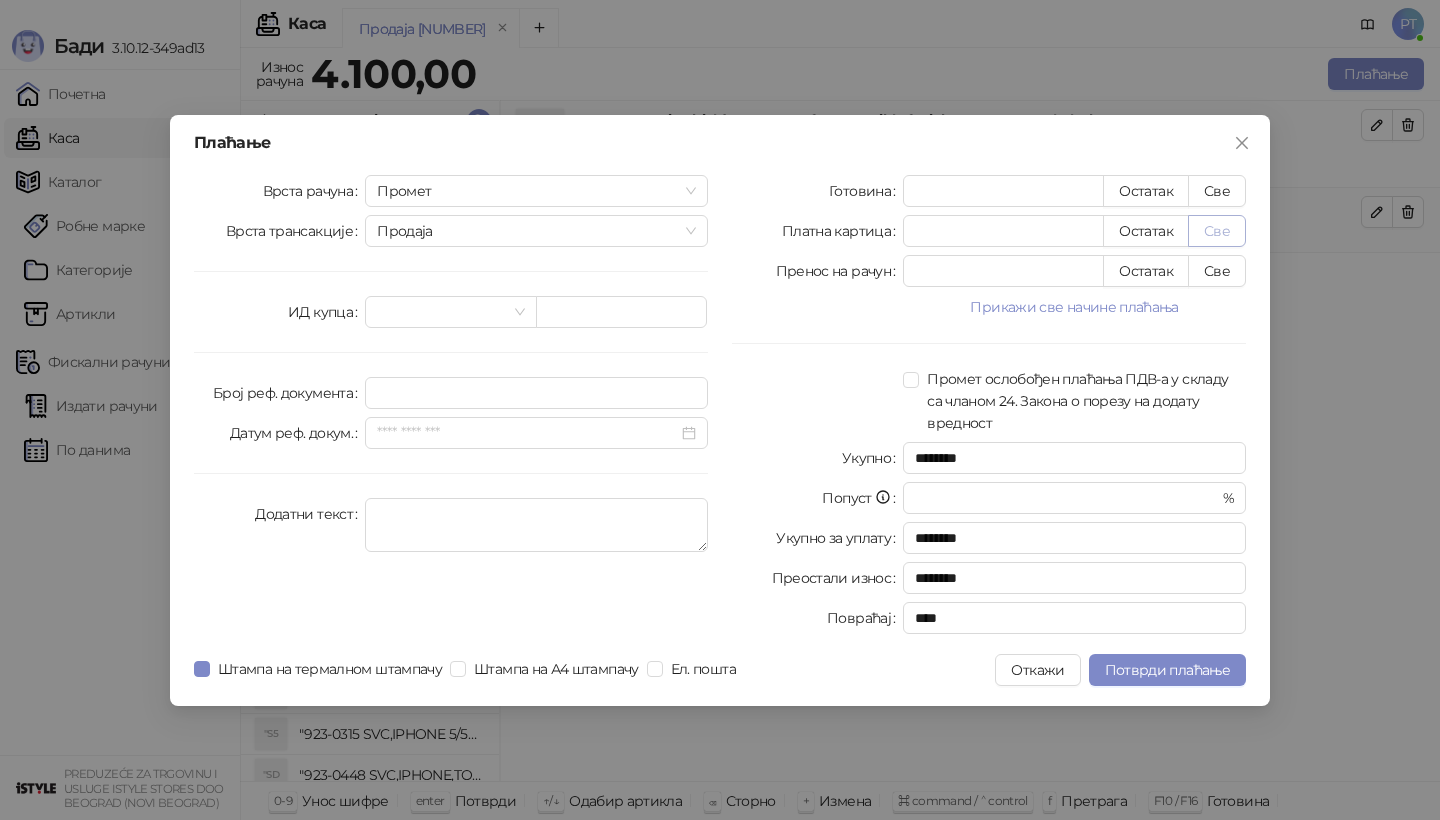 click on "Све" at bounding box center [1217, 231] 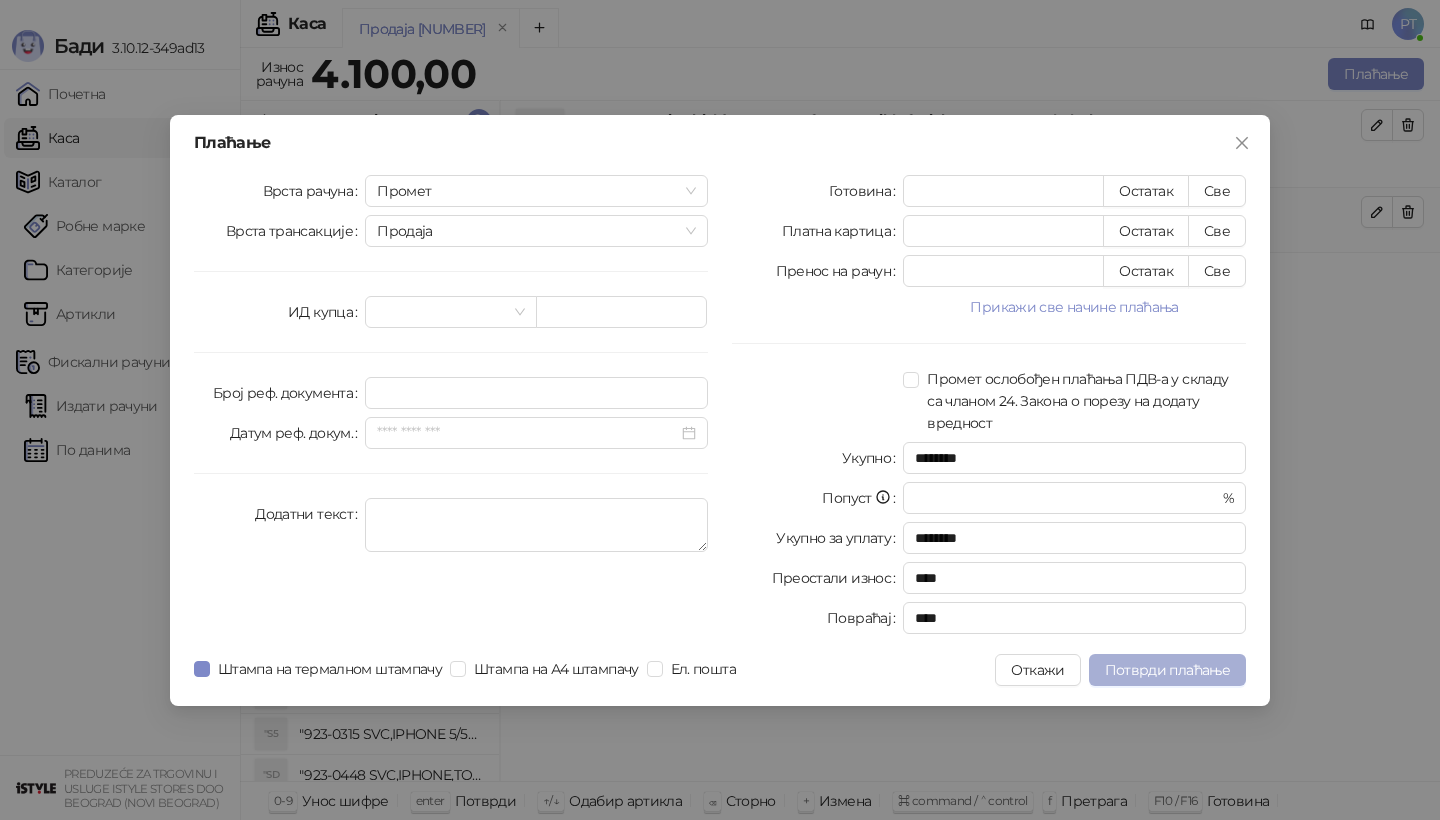 click on "Потврди плаћање" at bounding box center (1167, 670) 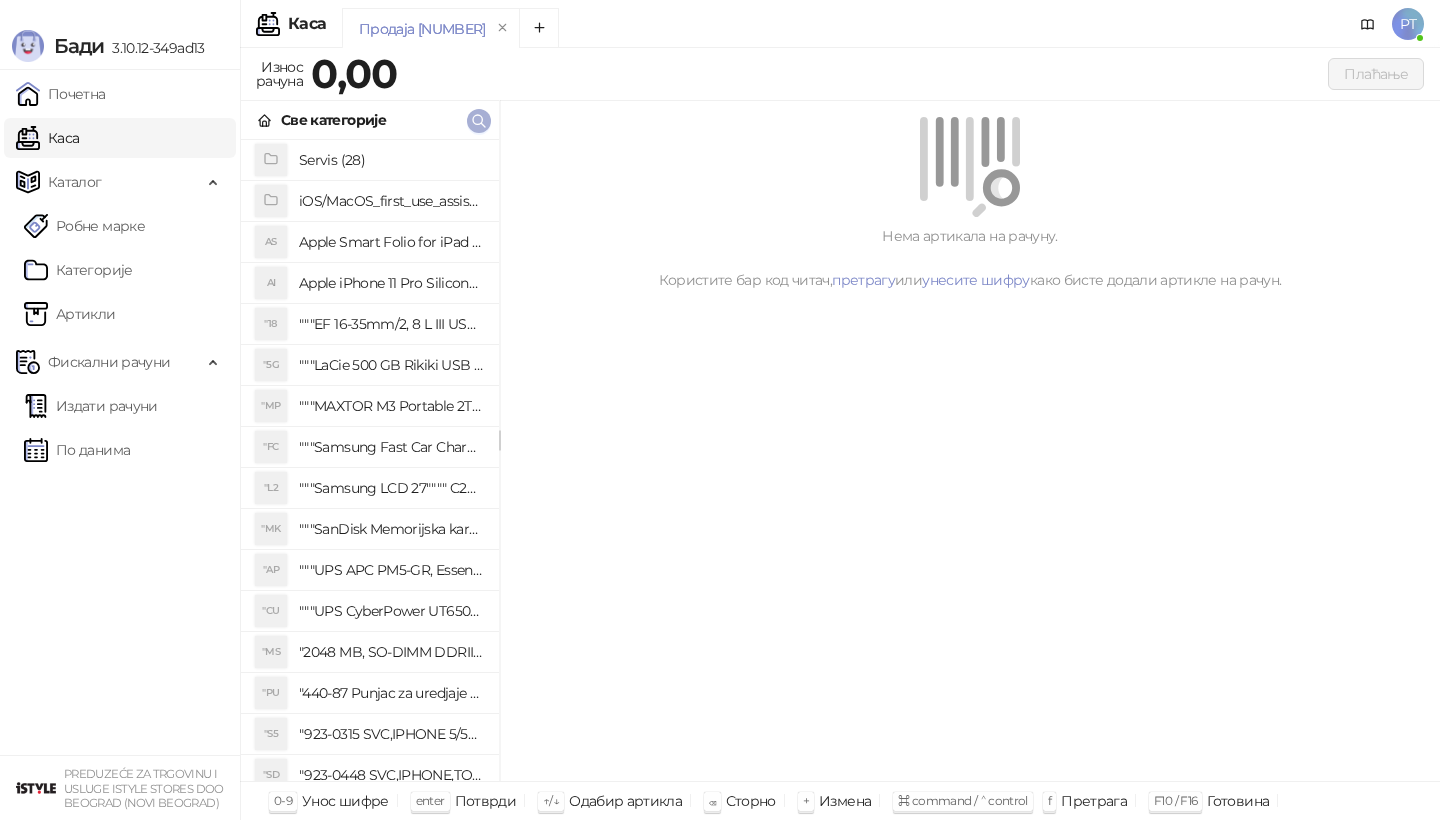 click 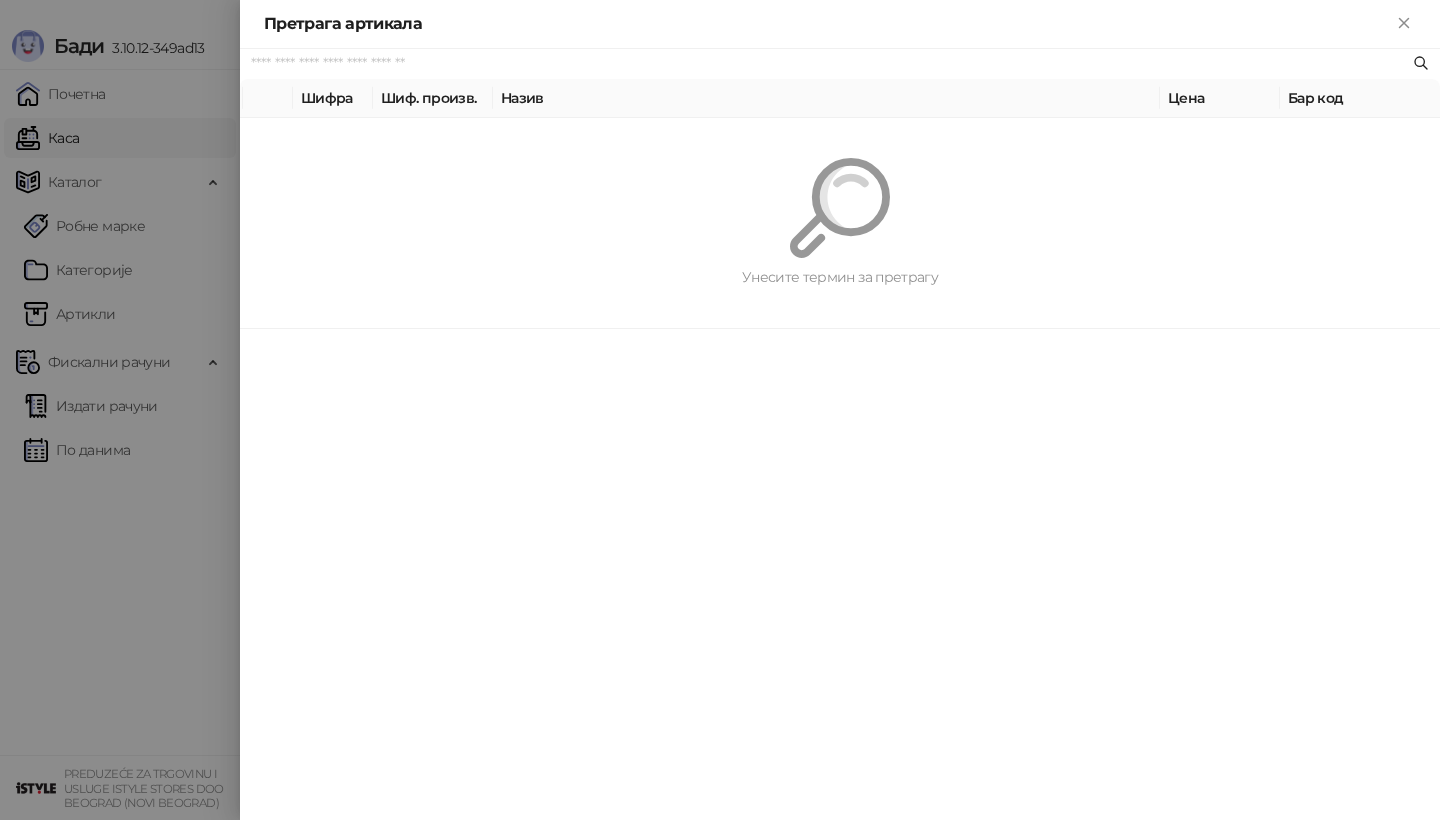paste on "**********" 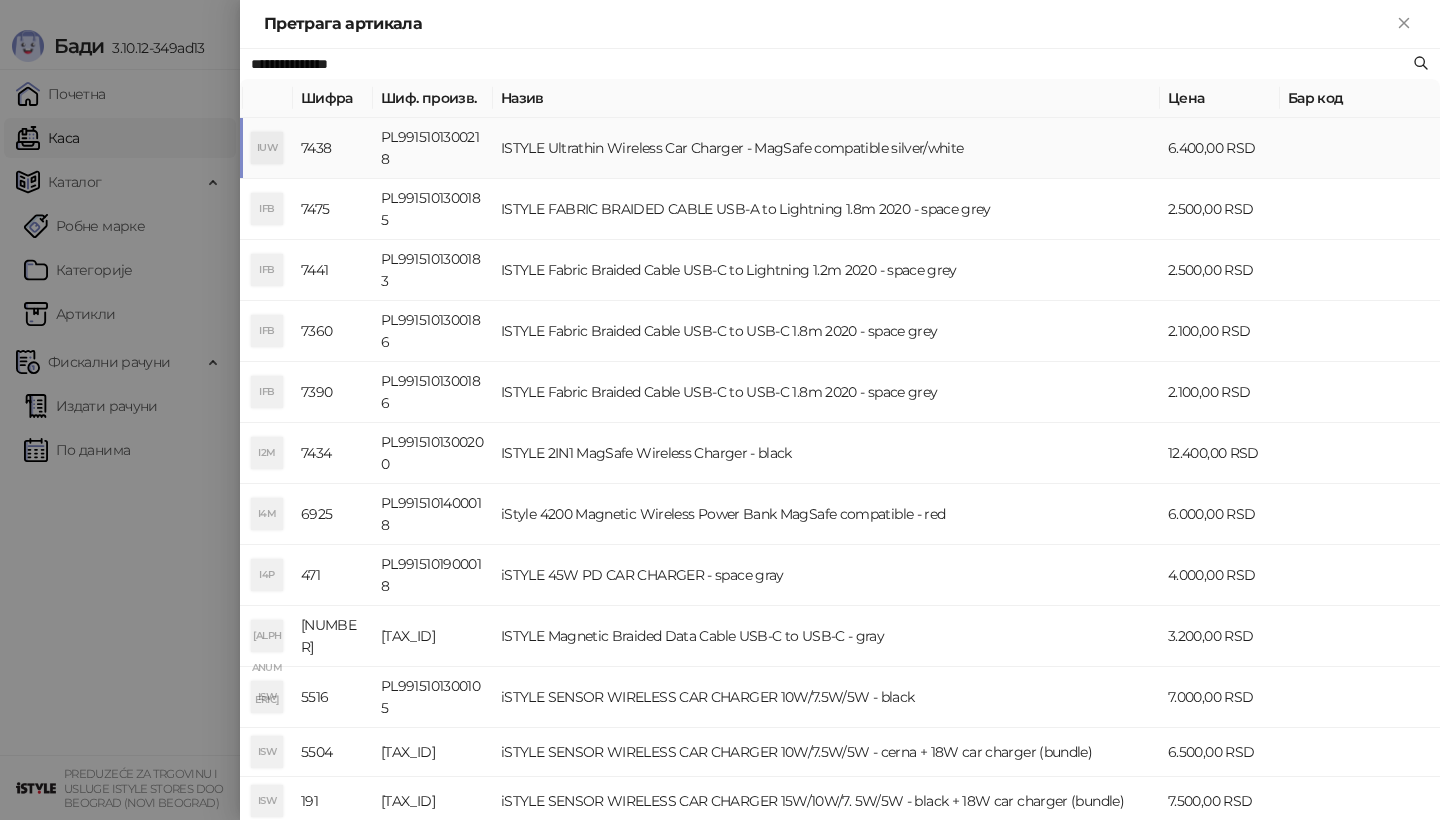 click on "IUW" at bounding box center (267, 148) 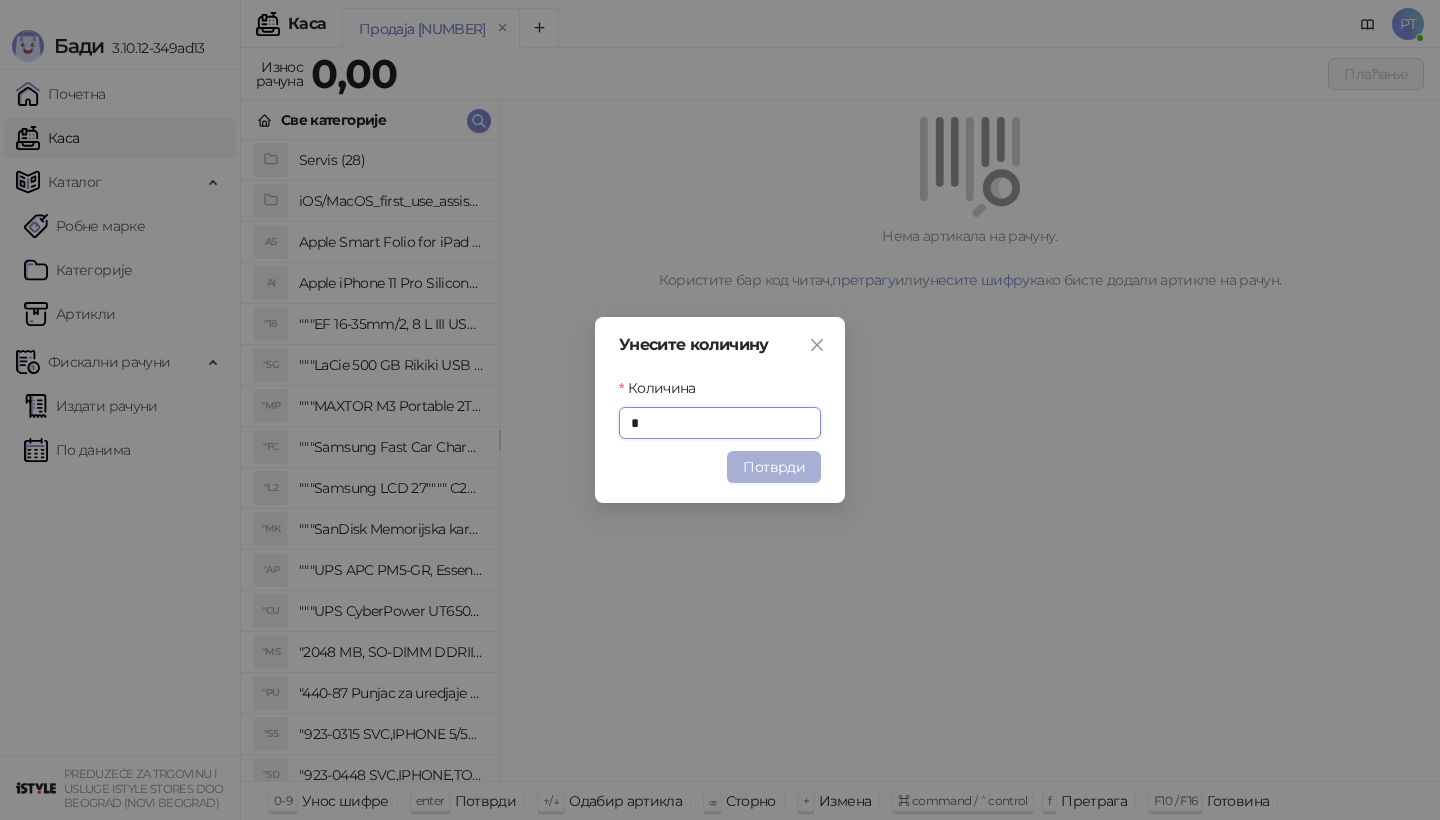 click on "Потврди" at bounding box center (774, 467) 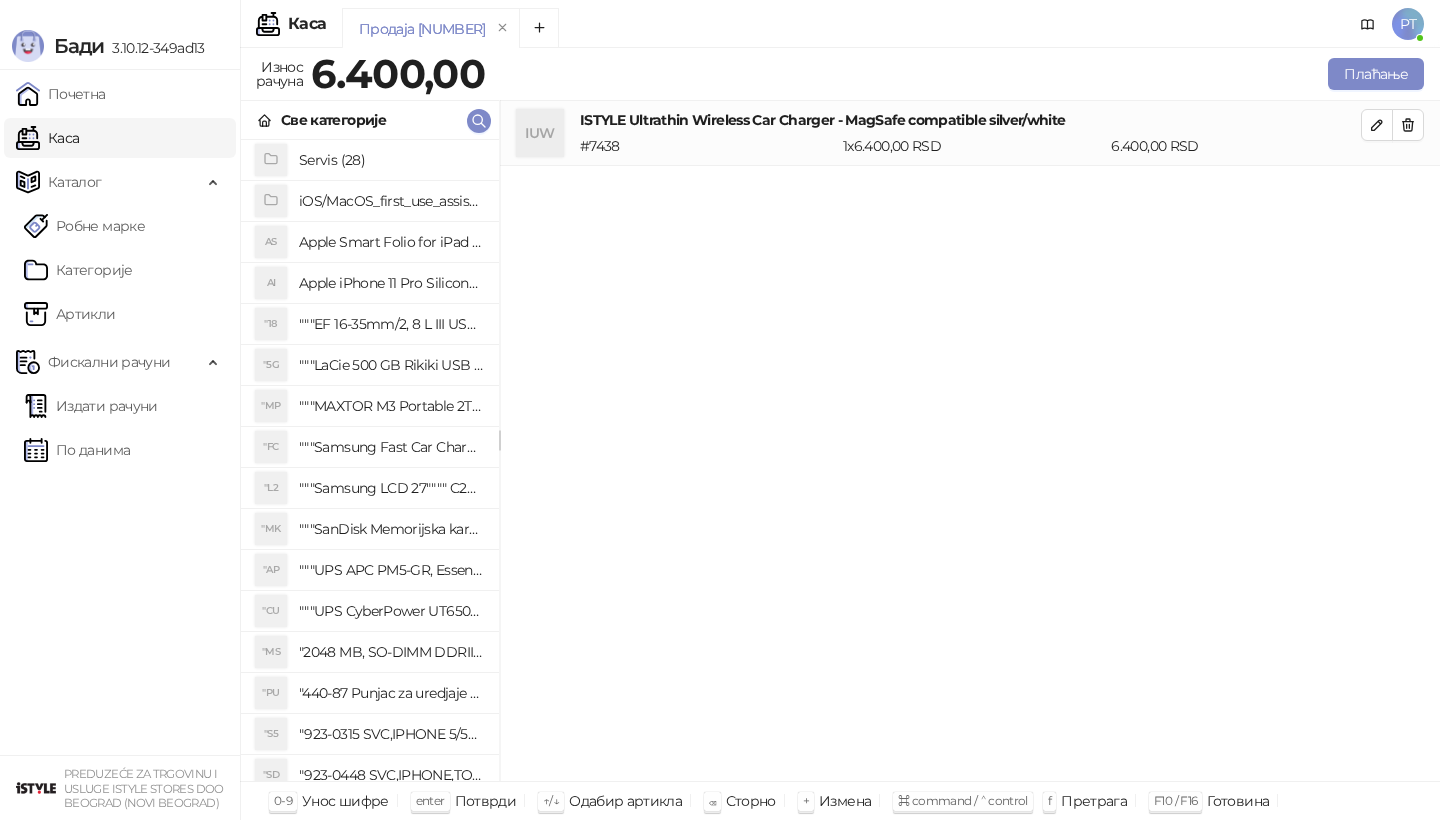 click on "Све категорије" at bounding box center [370, 120] 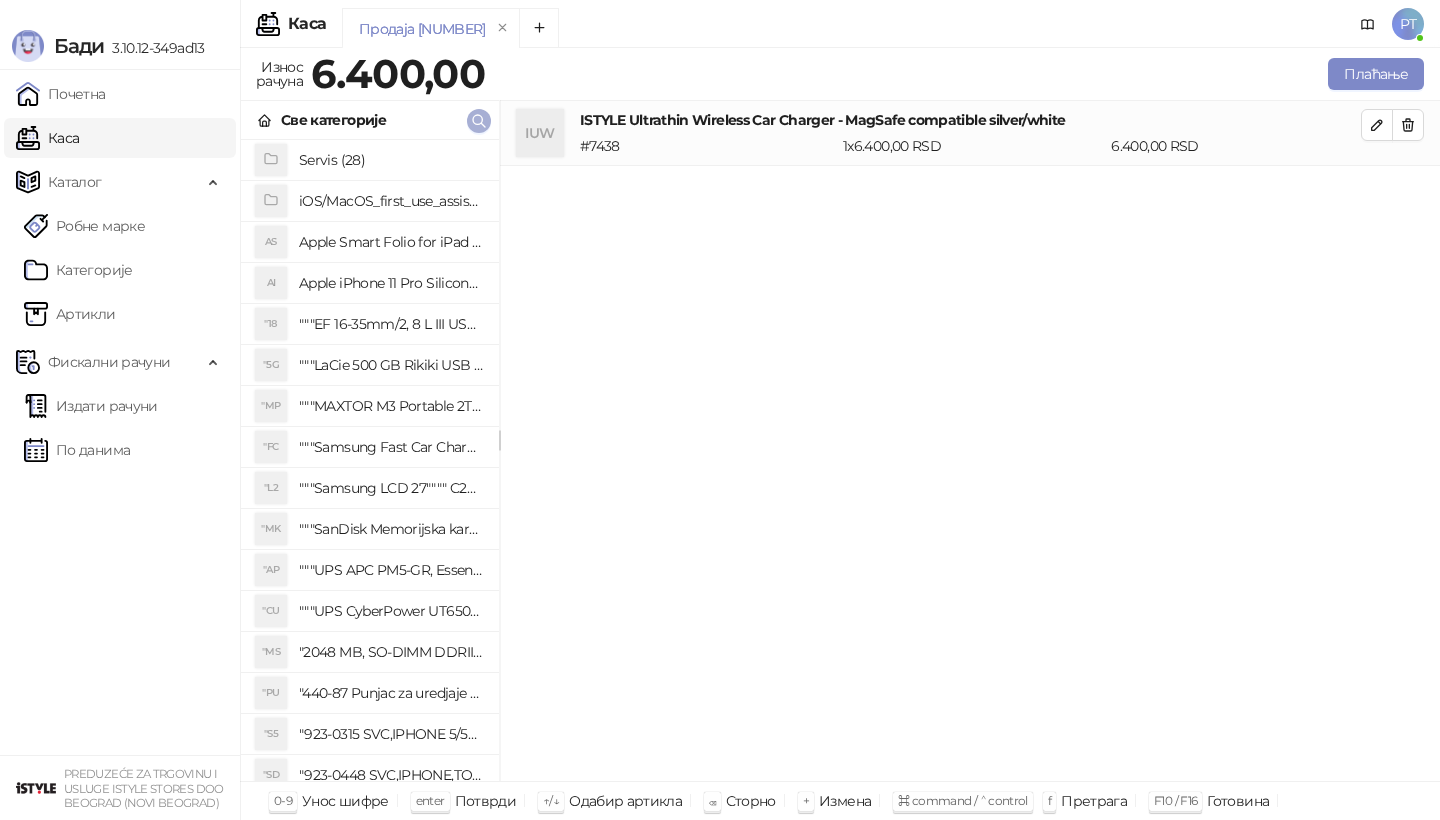 click 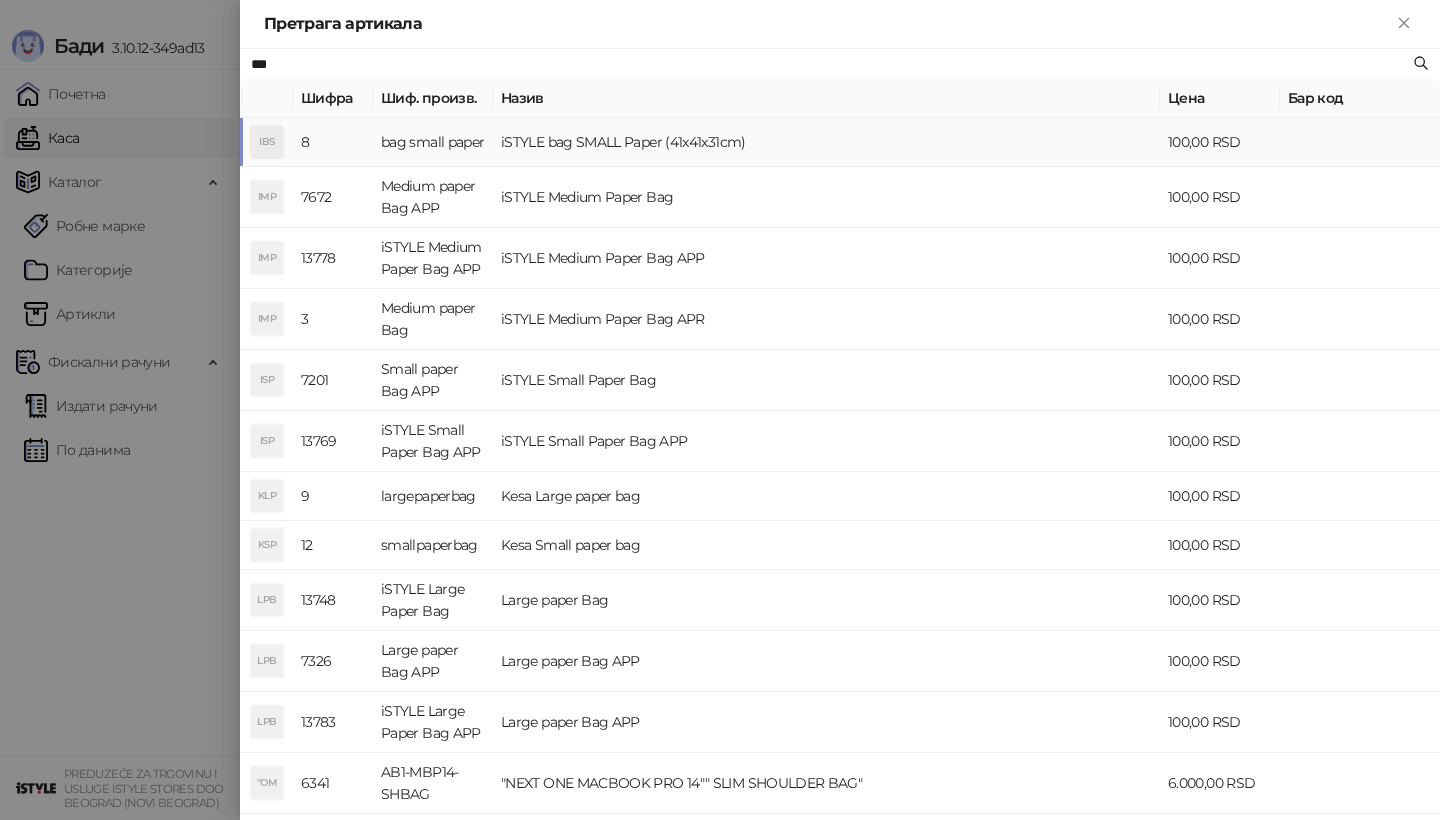 type on "***" 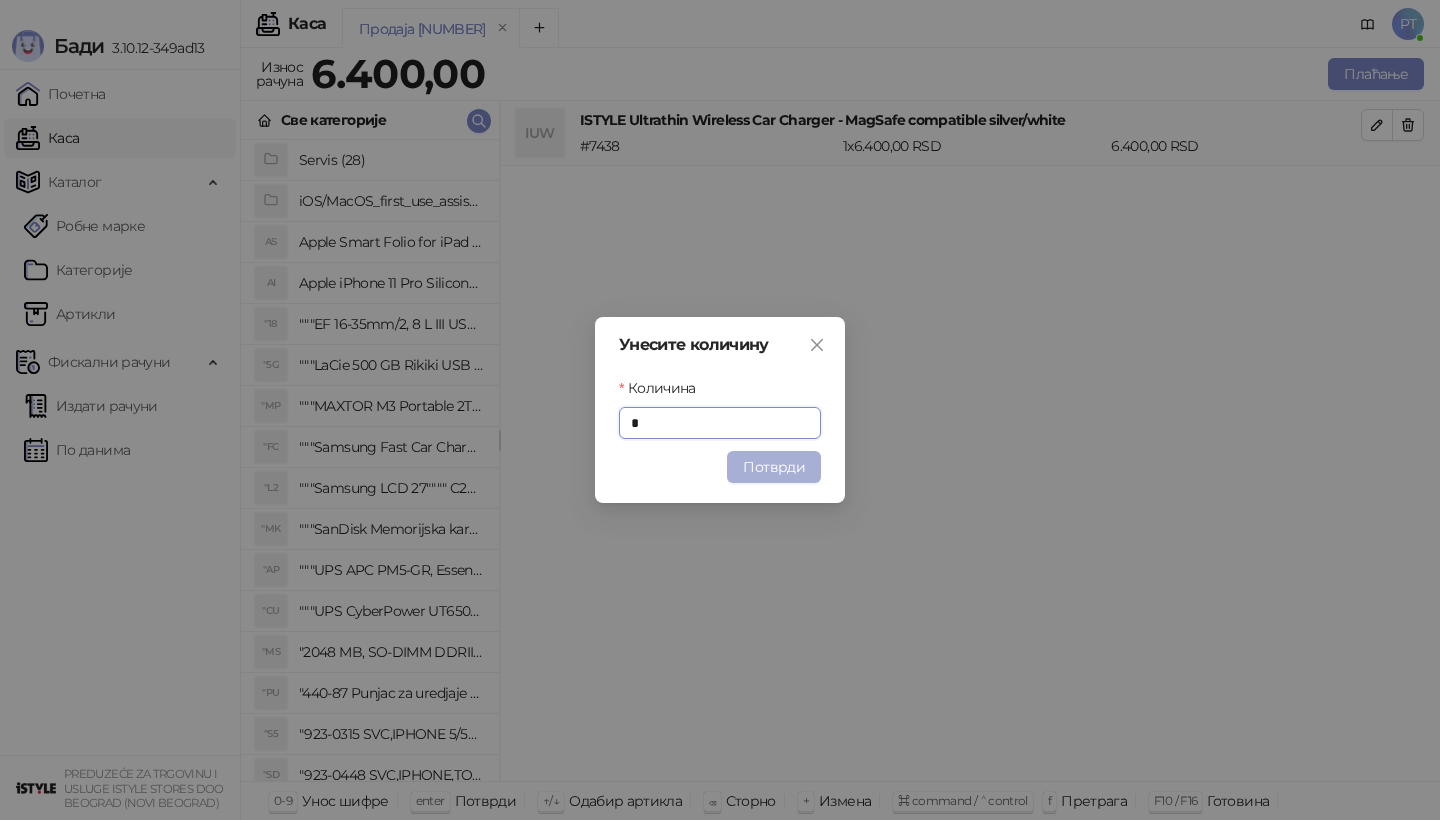 click on "Потврди" at bounding box center [774, 467] 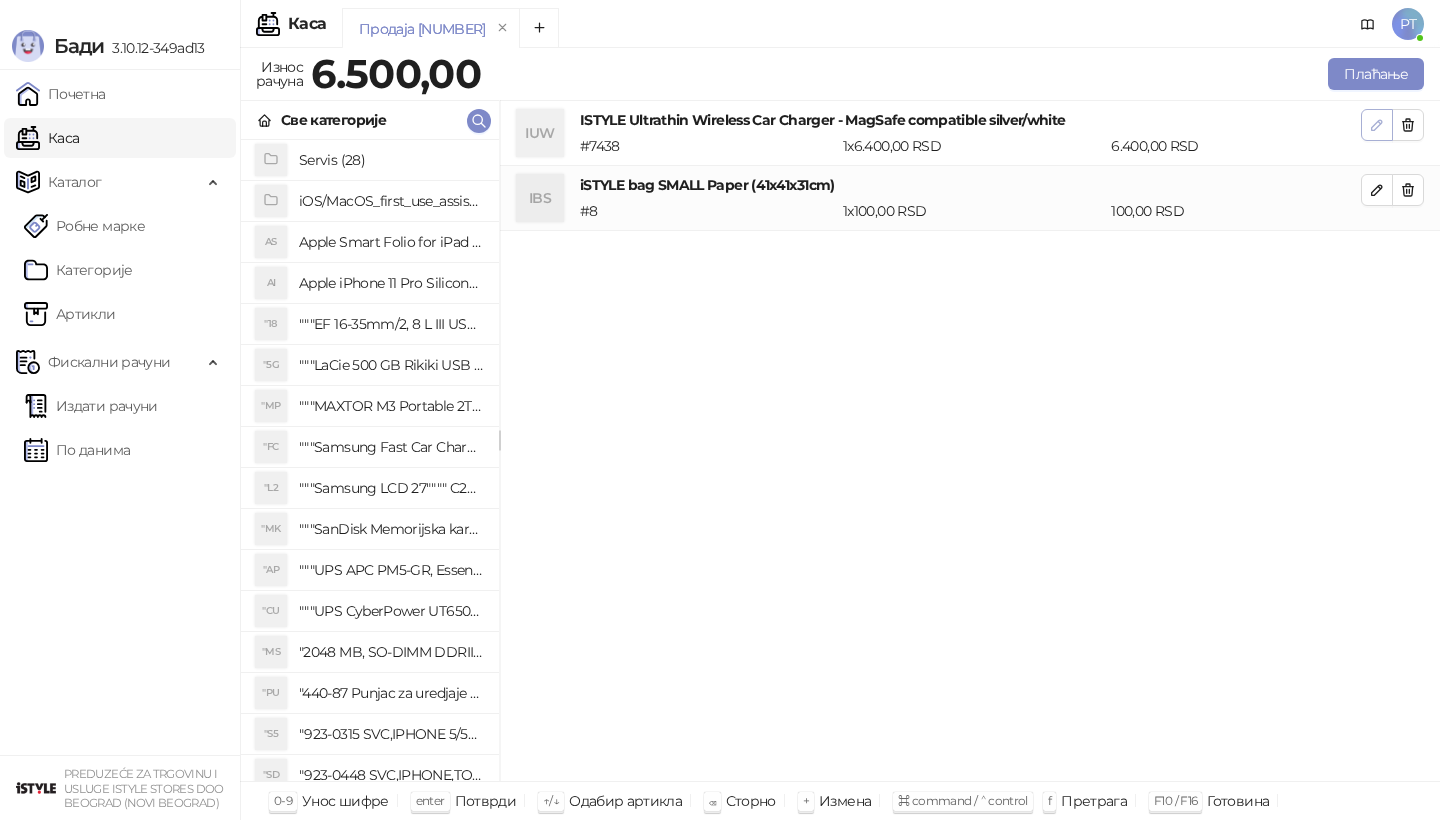 click 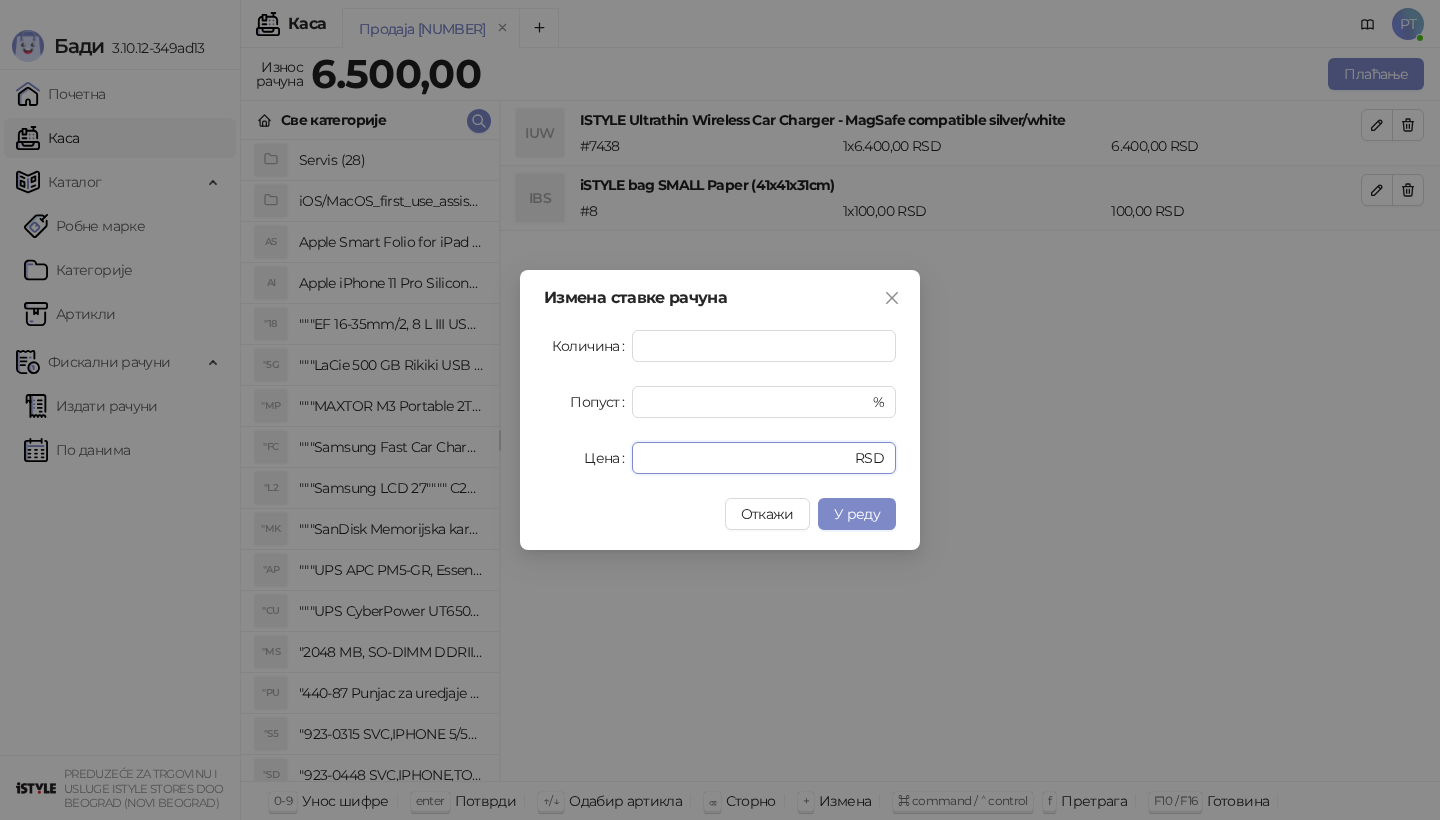 drag, startPoint x: 695, startPoint y: 461, endPoint x: 483, endPoint y: 467, distance: 212.08488 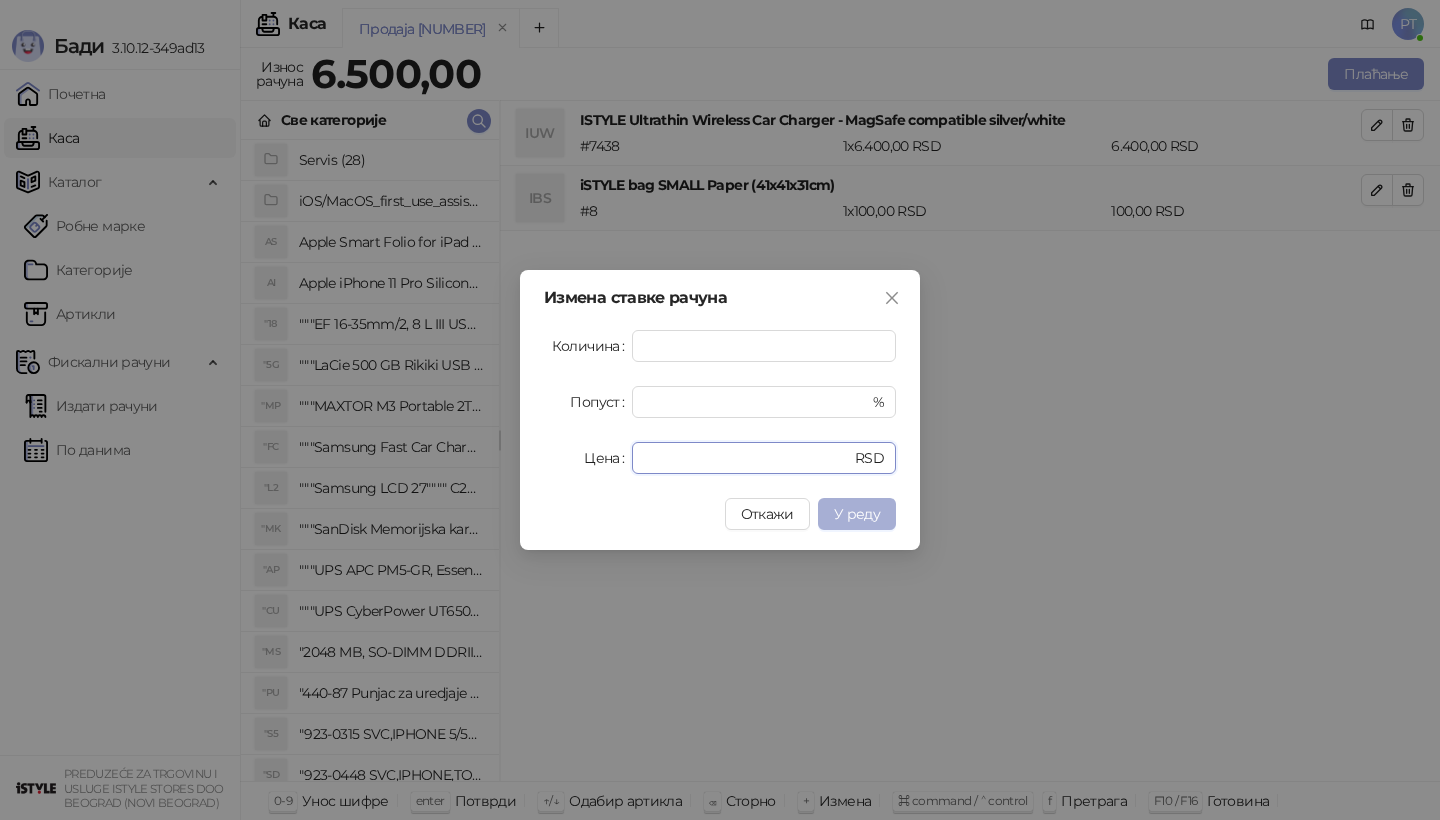 type on "****" 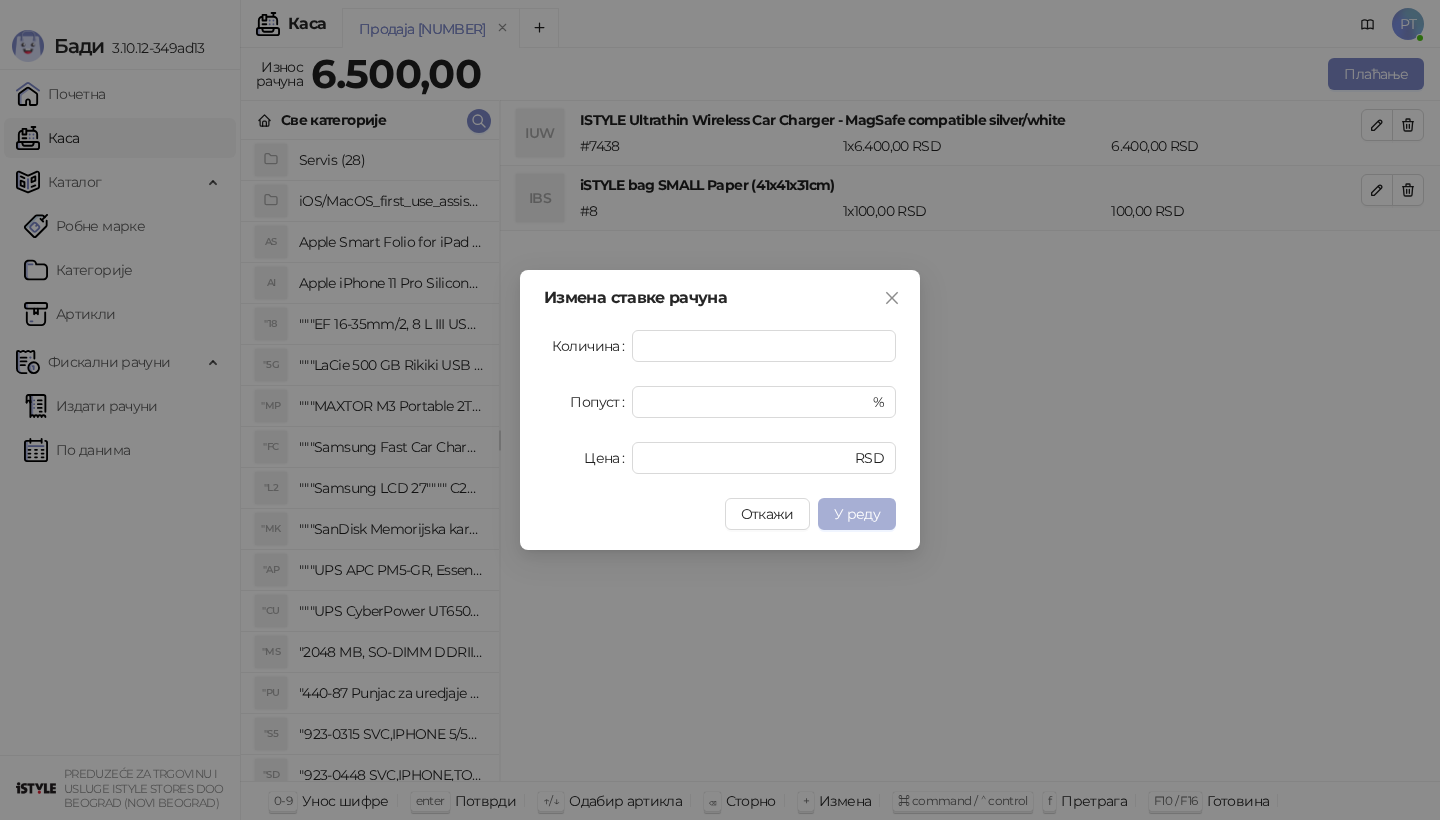 click on "У реду" at bounding box center [857, 514] 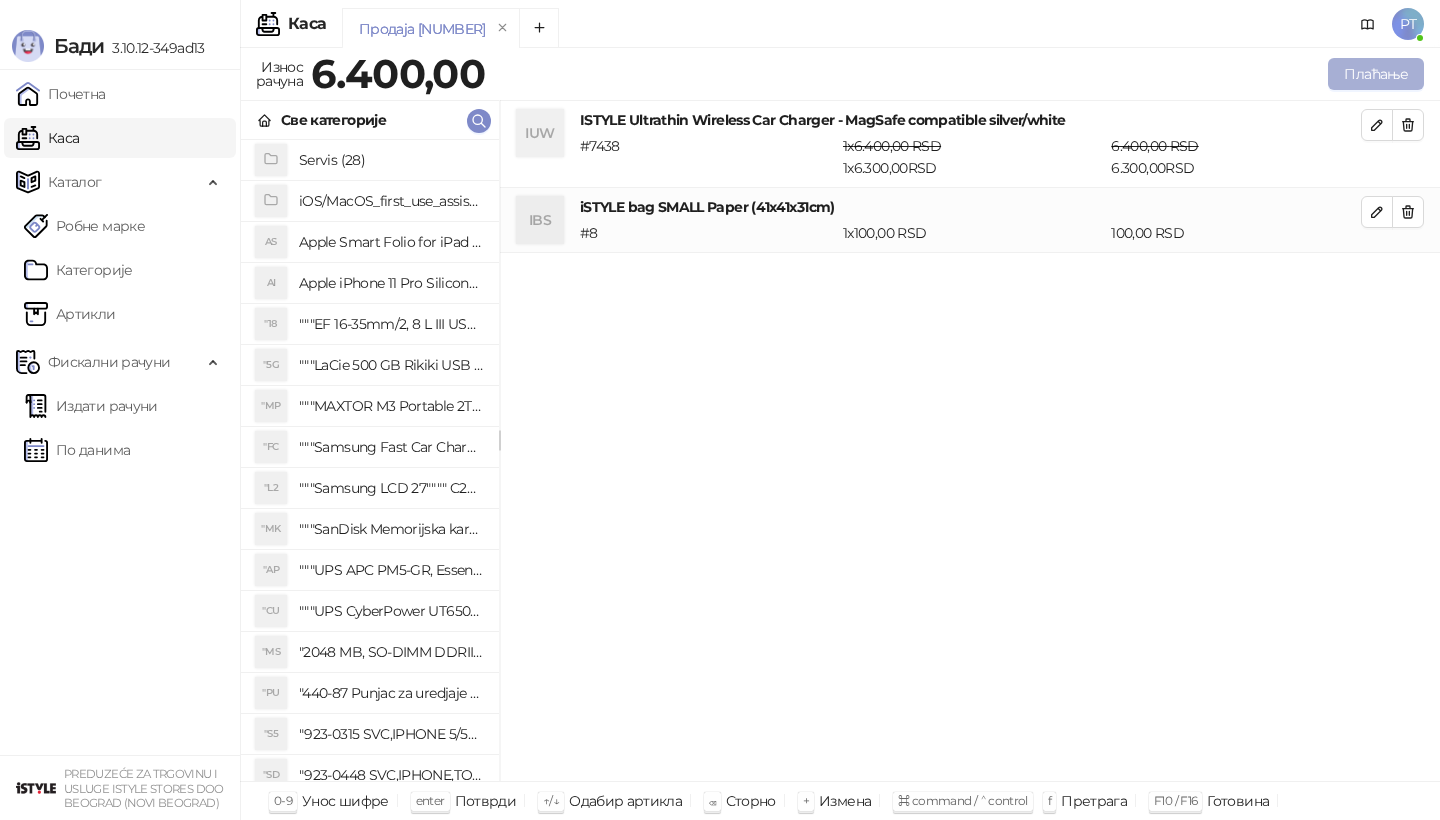 click on "Плаћање" at bounding box center [1376, 74] 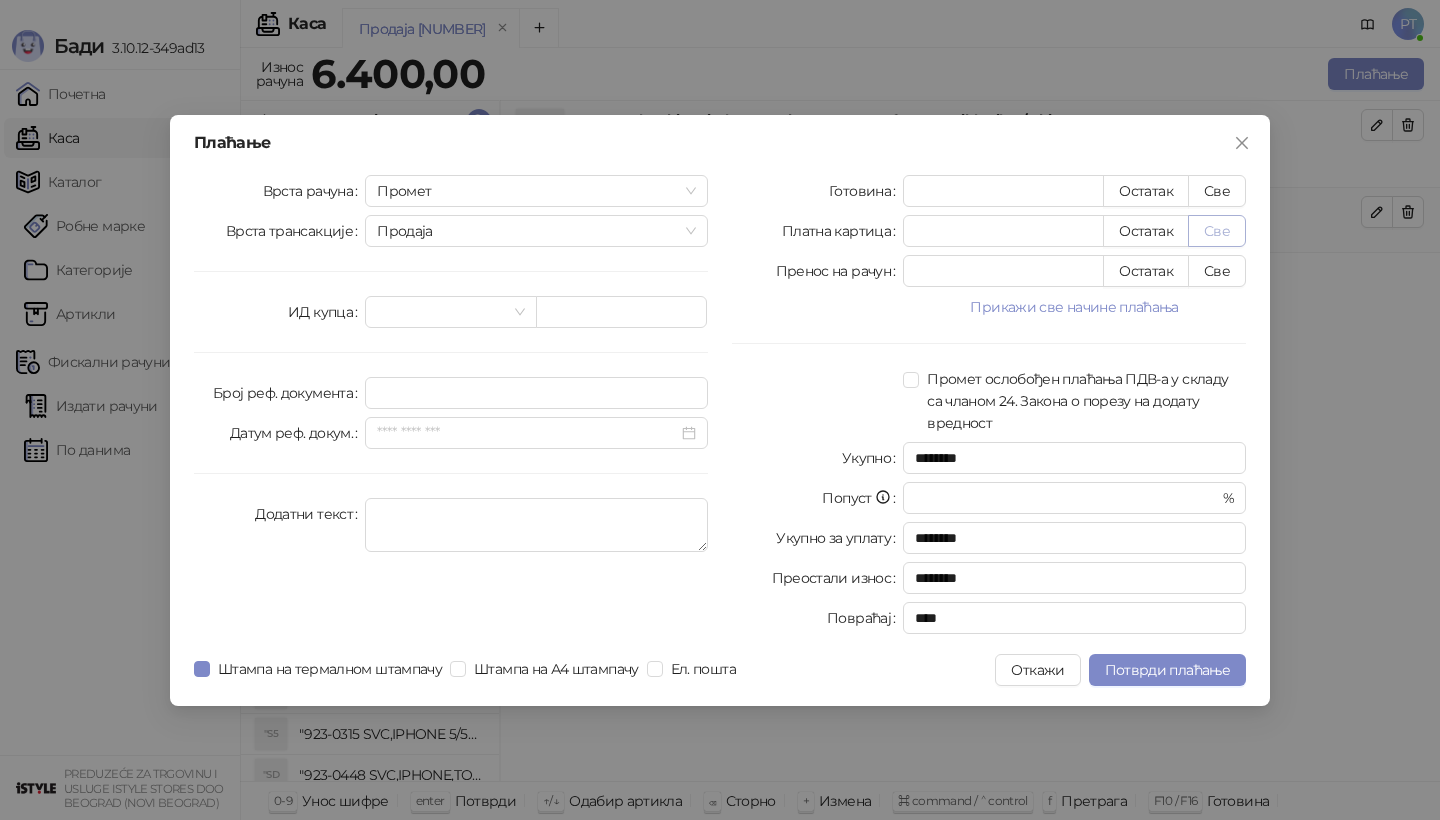 click on "Све" at bounding box center [1217, 231] 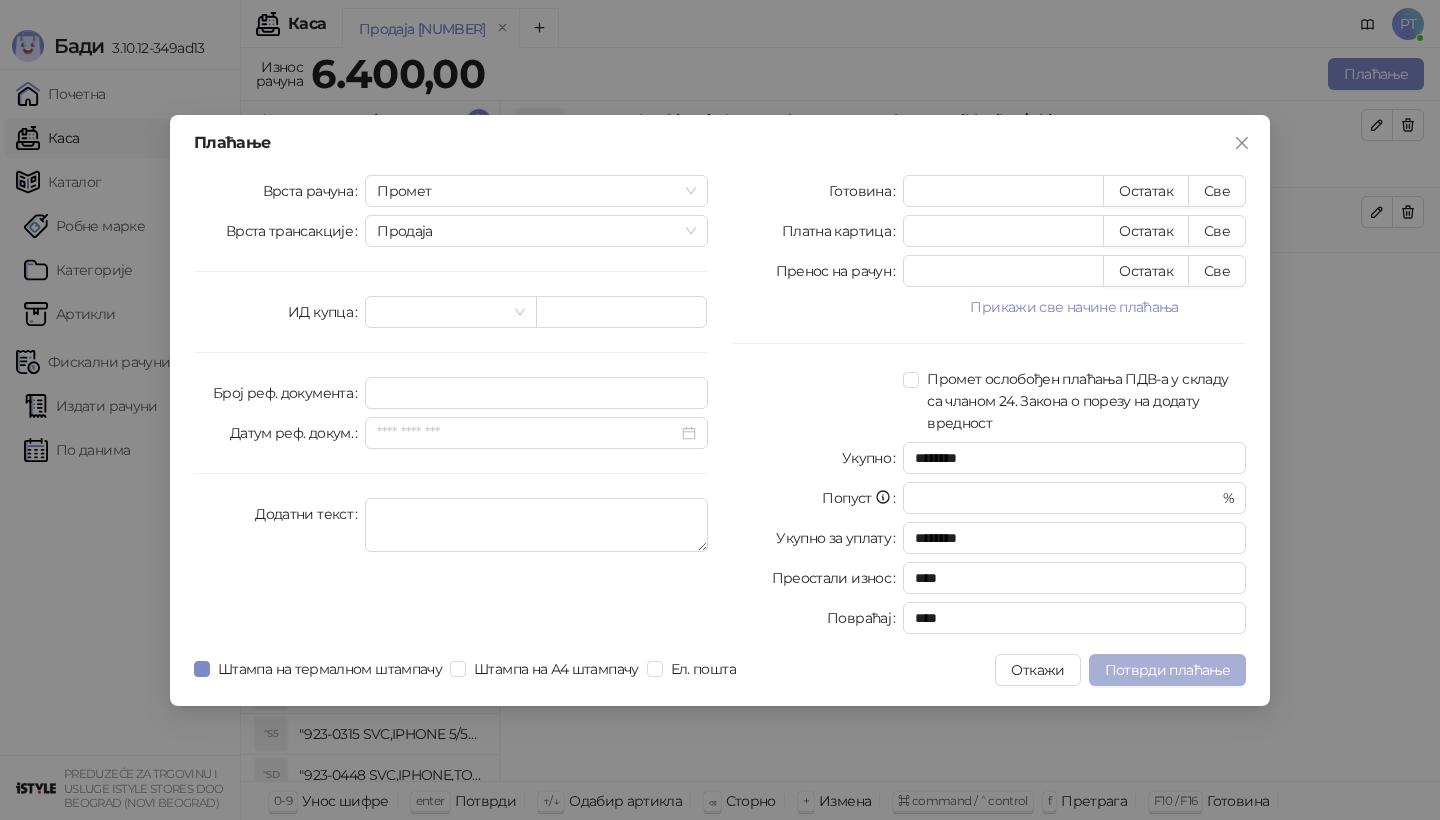click on "Потврди плаћање" at bounding box center [1167, 670] 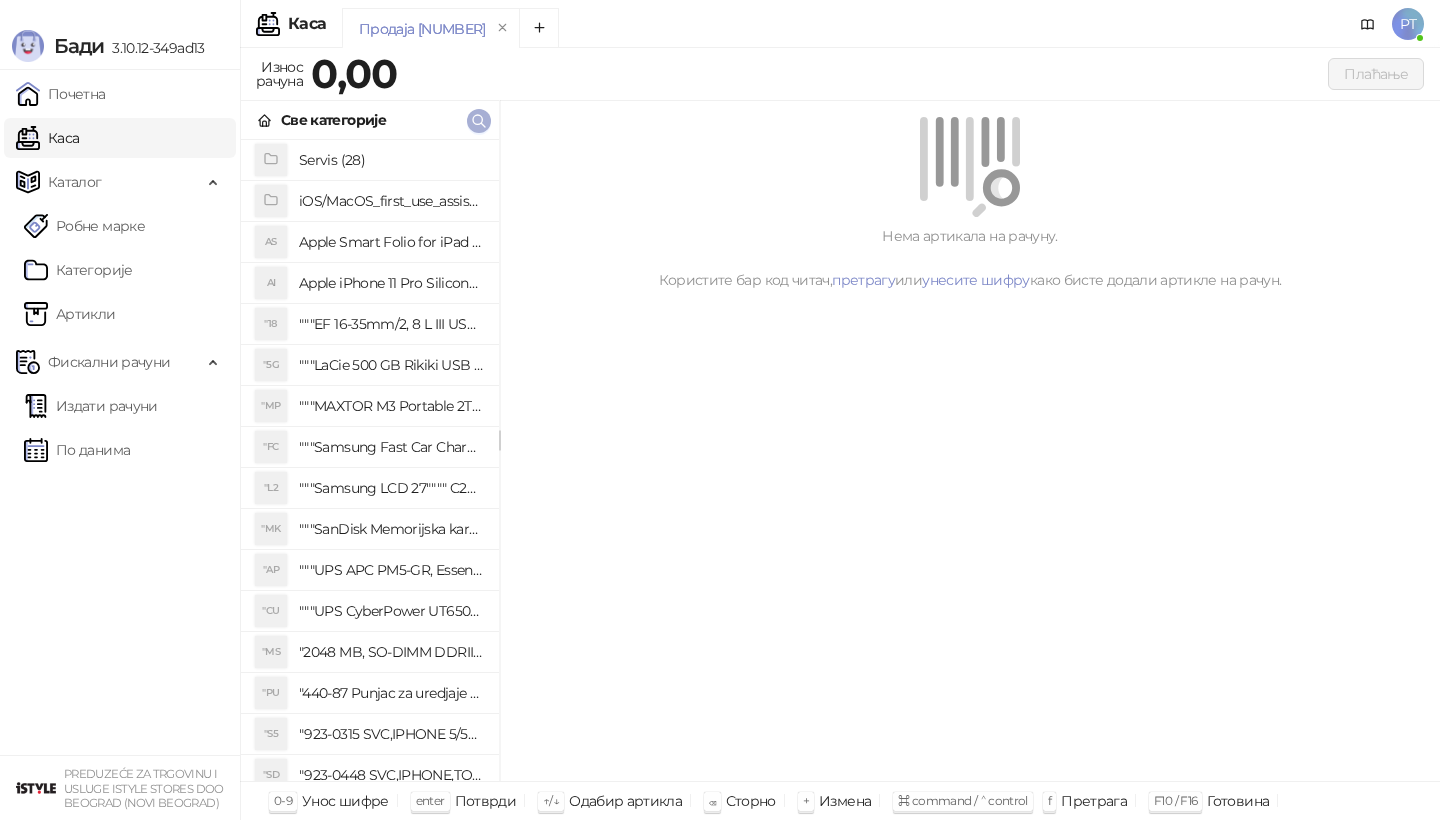 click 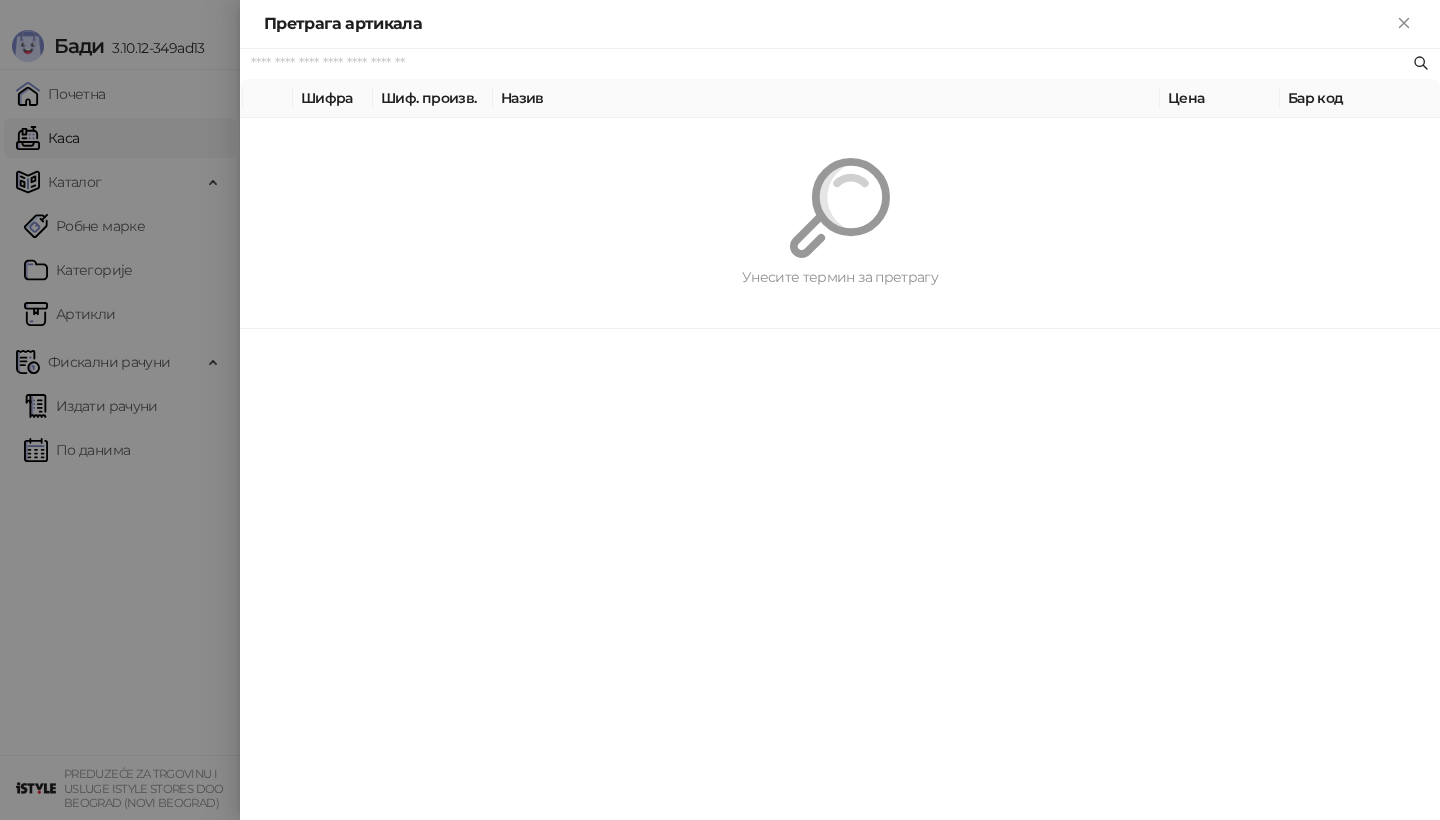 paste on "*********" 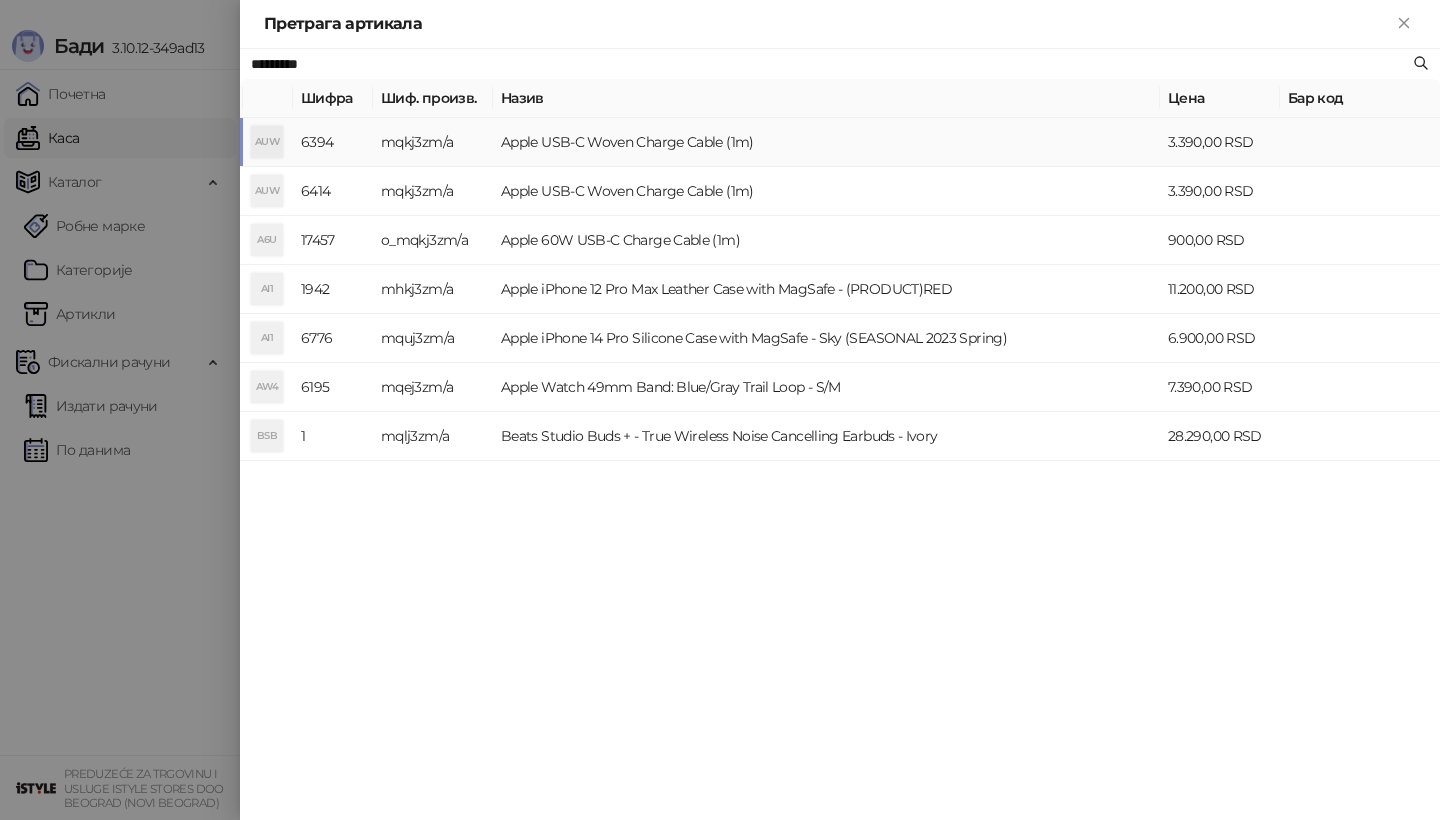 click on "AUW" at bounding box center [267, 142] 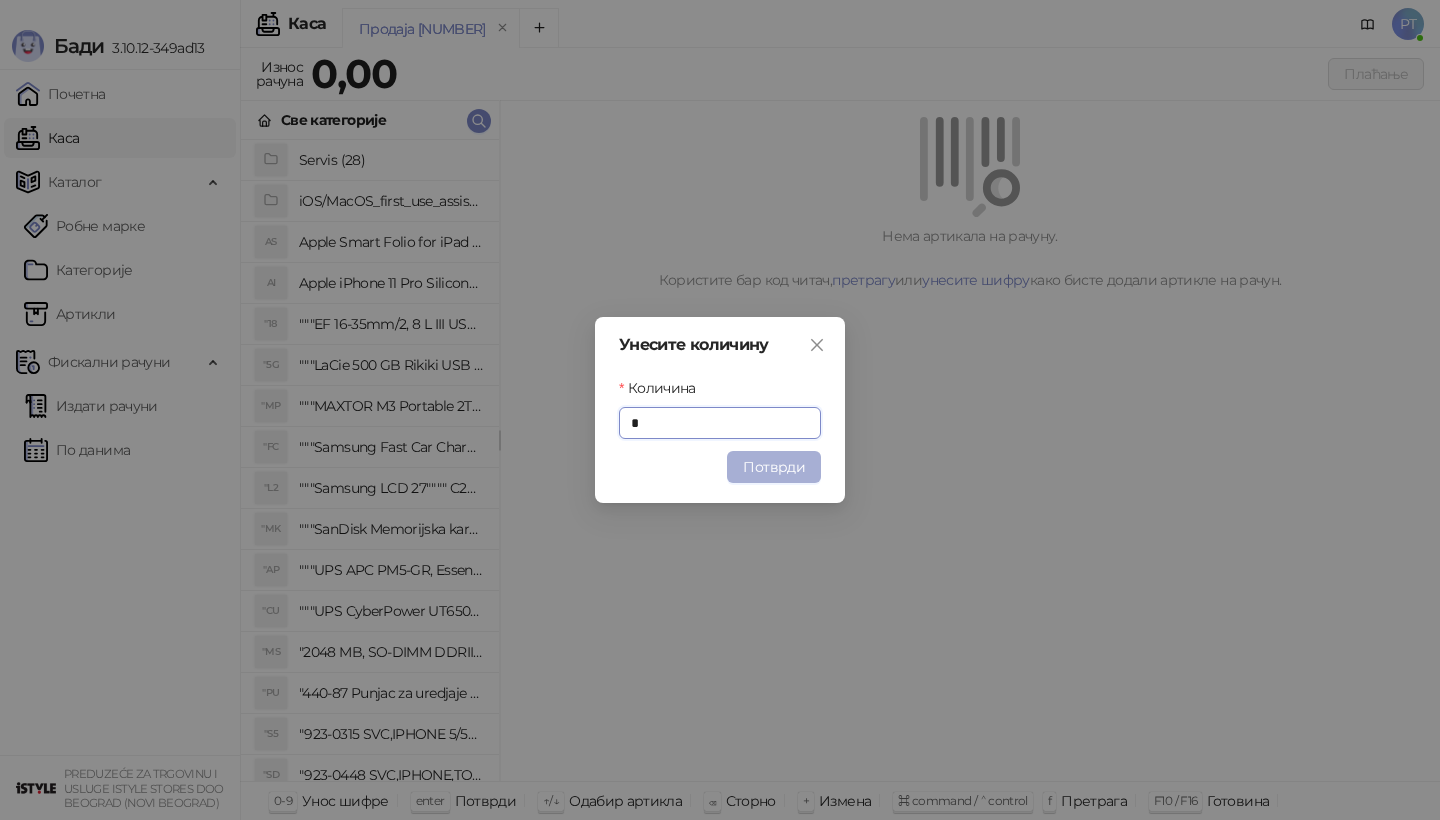 click on "Потврди" at bounding box center (774, 467) 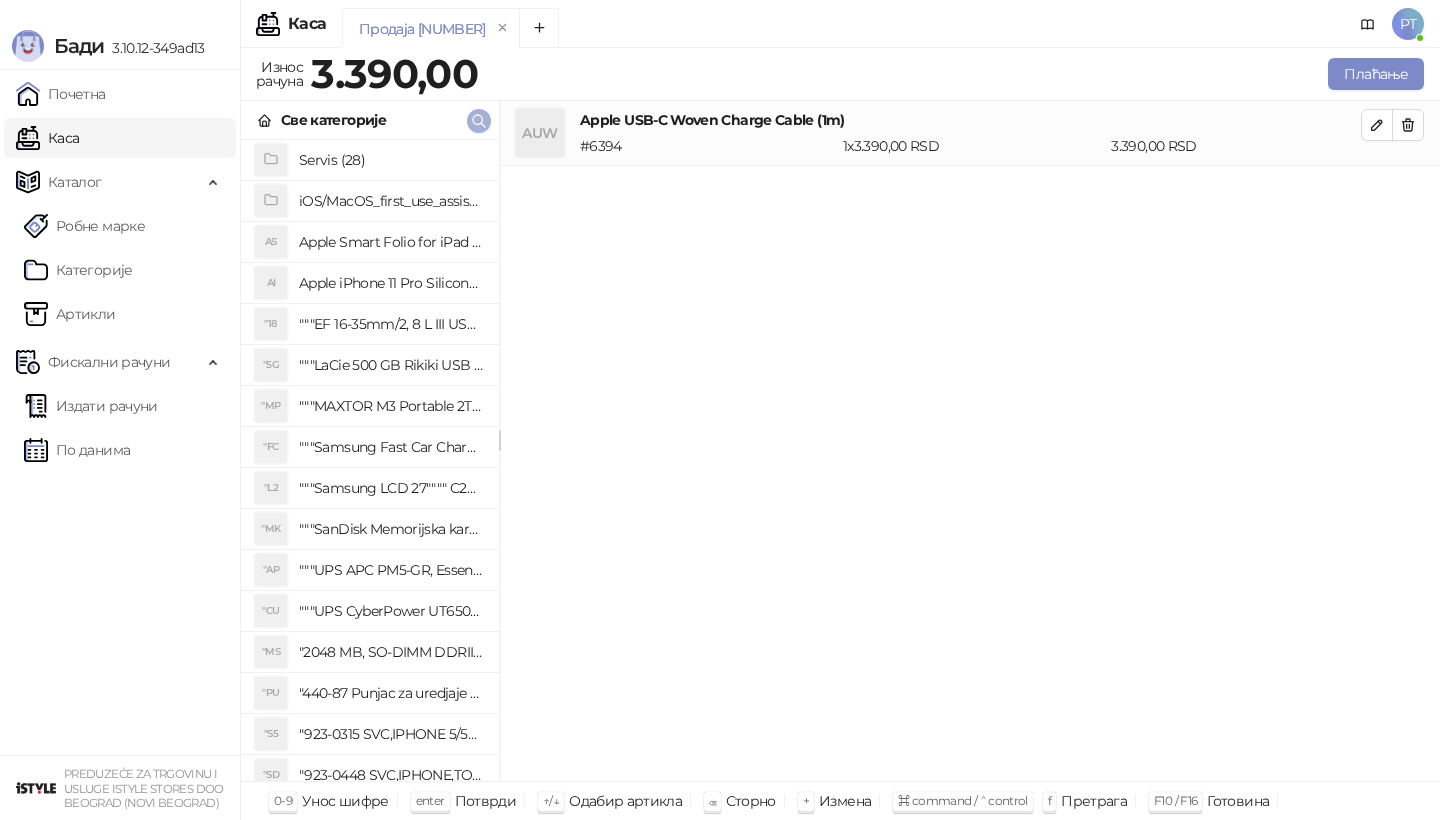 click 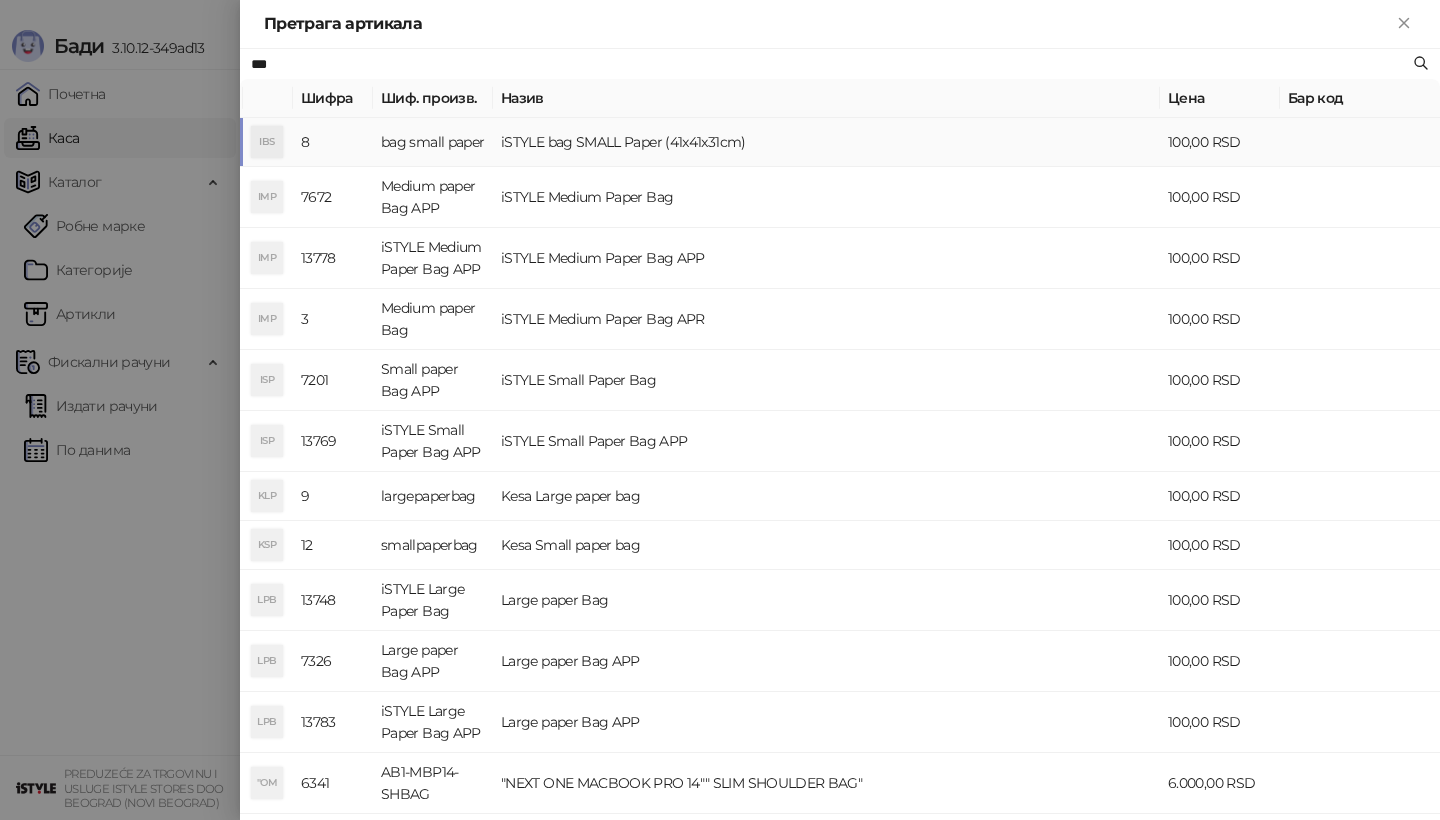 type on "***" 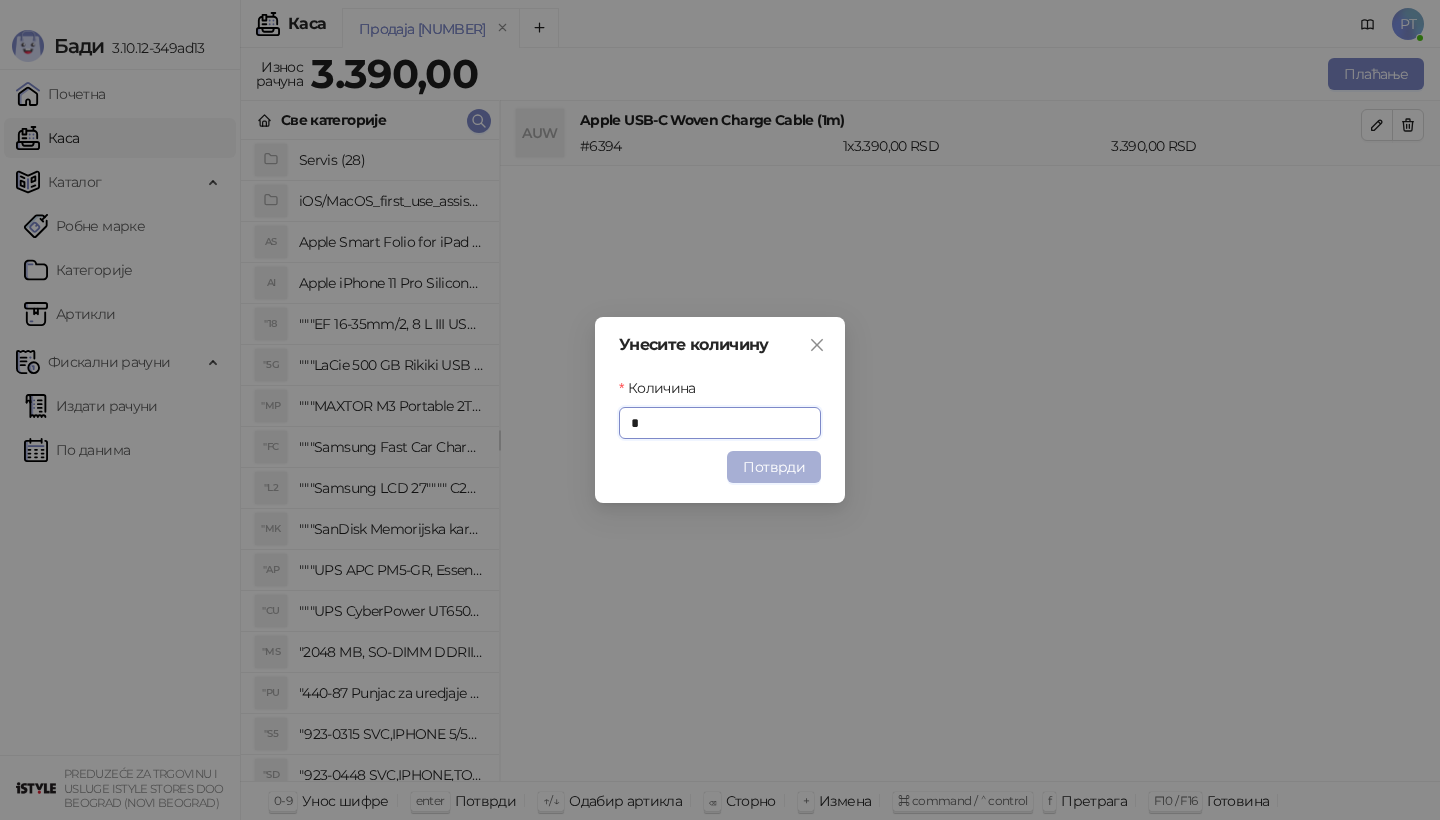 click on "Потврди" at bounding box center [774, 467] 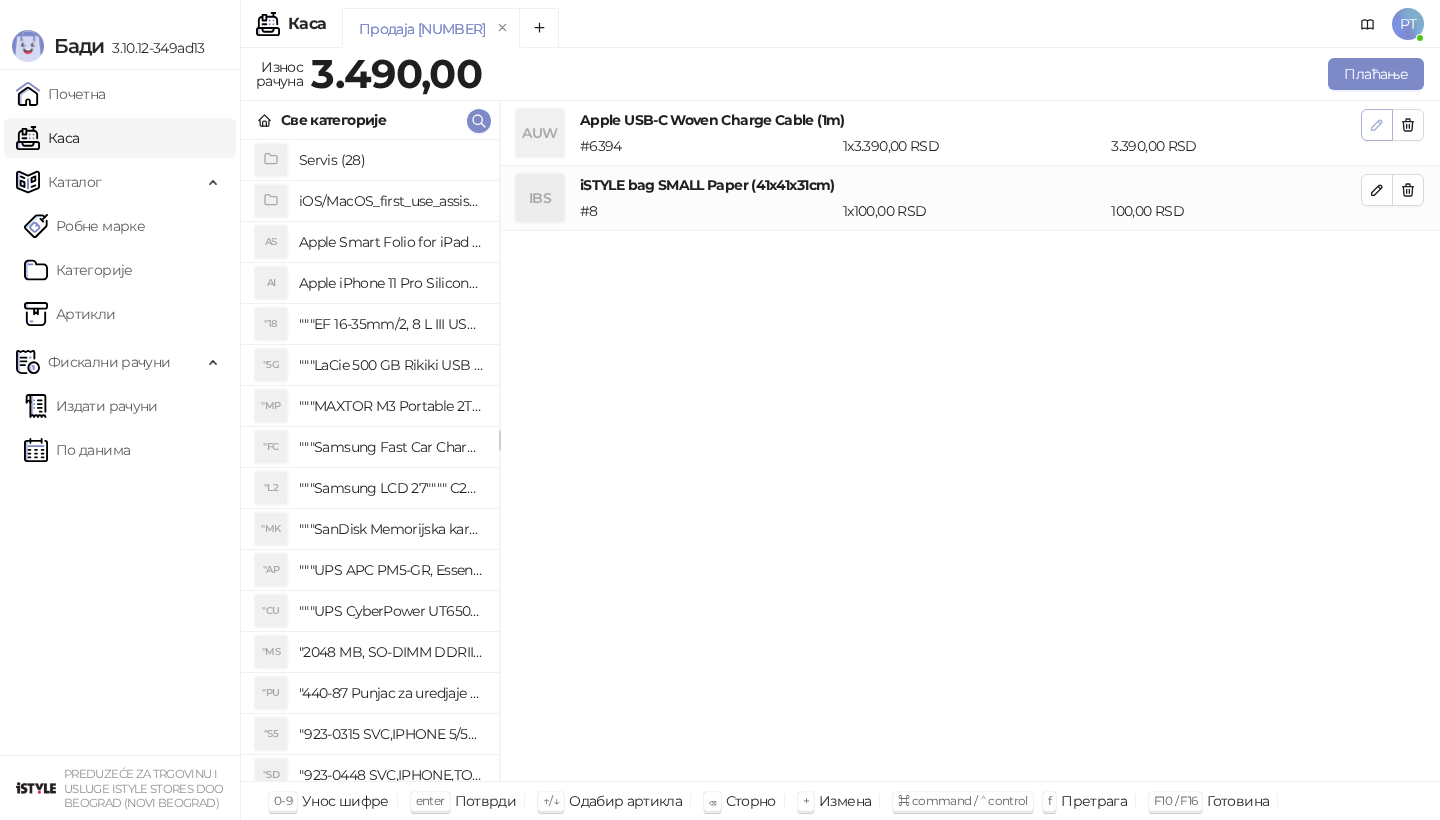 click 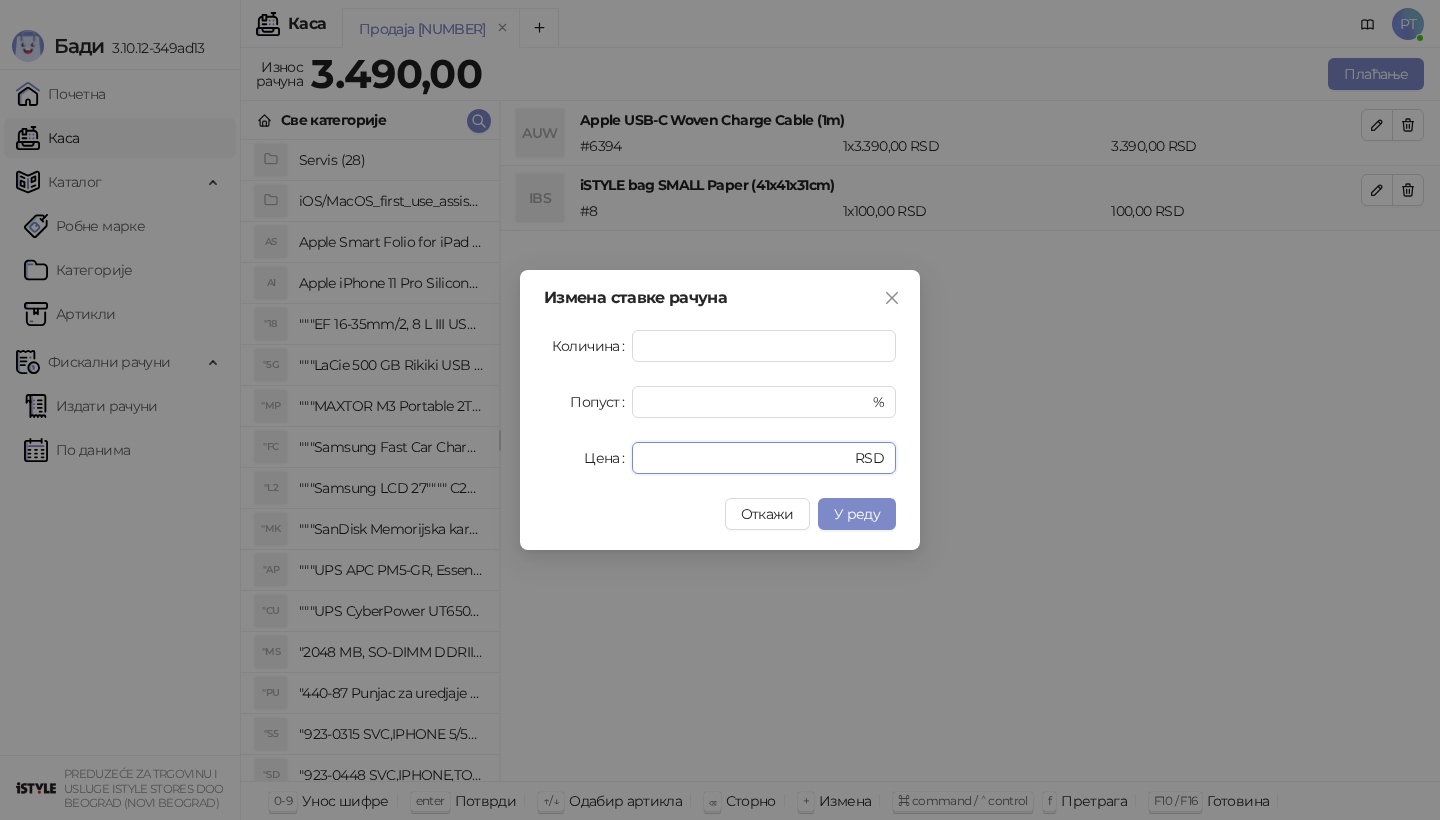 drag, startPoint x: 695, startPoint y: 460, endPoint x: 513, endPoint y: 460, distance: 182 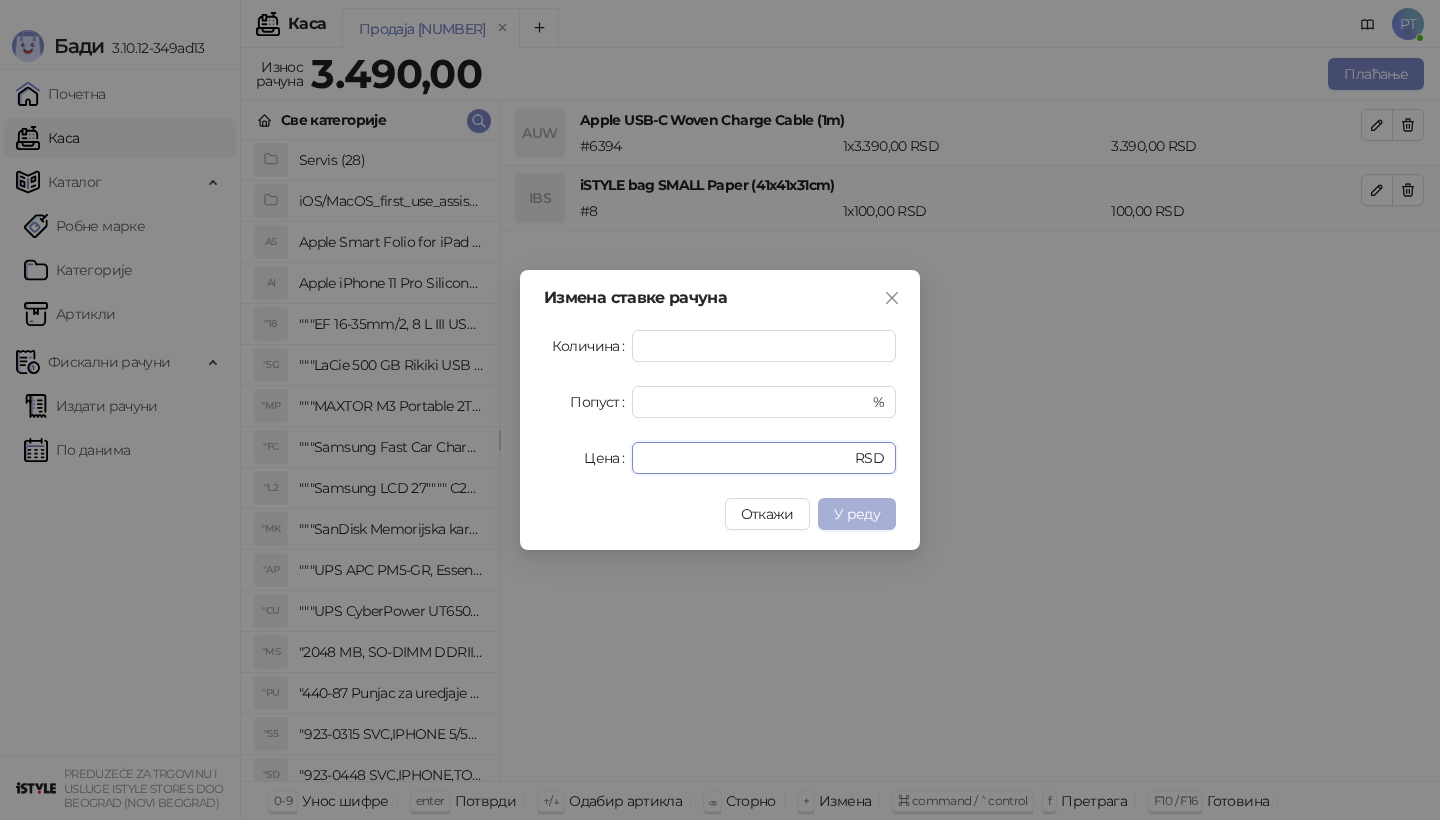 type on "****" 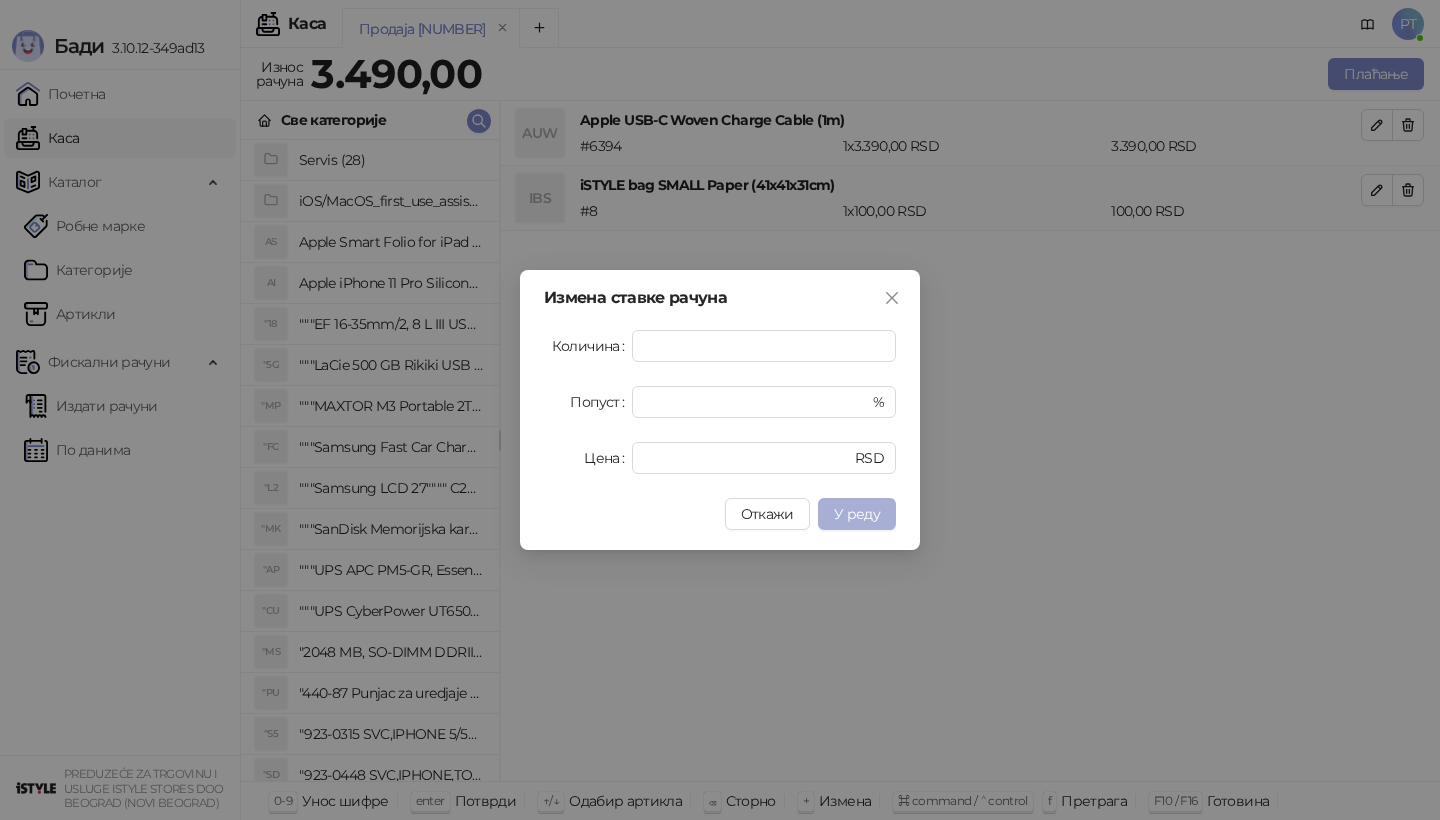 click on "У реду" at bounding box center [857, 514] 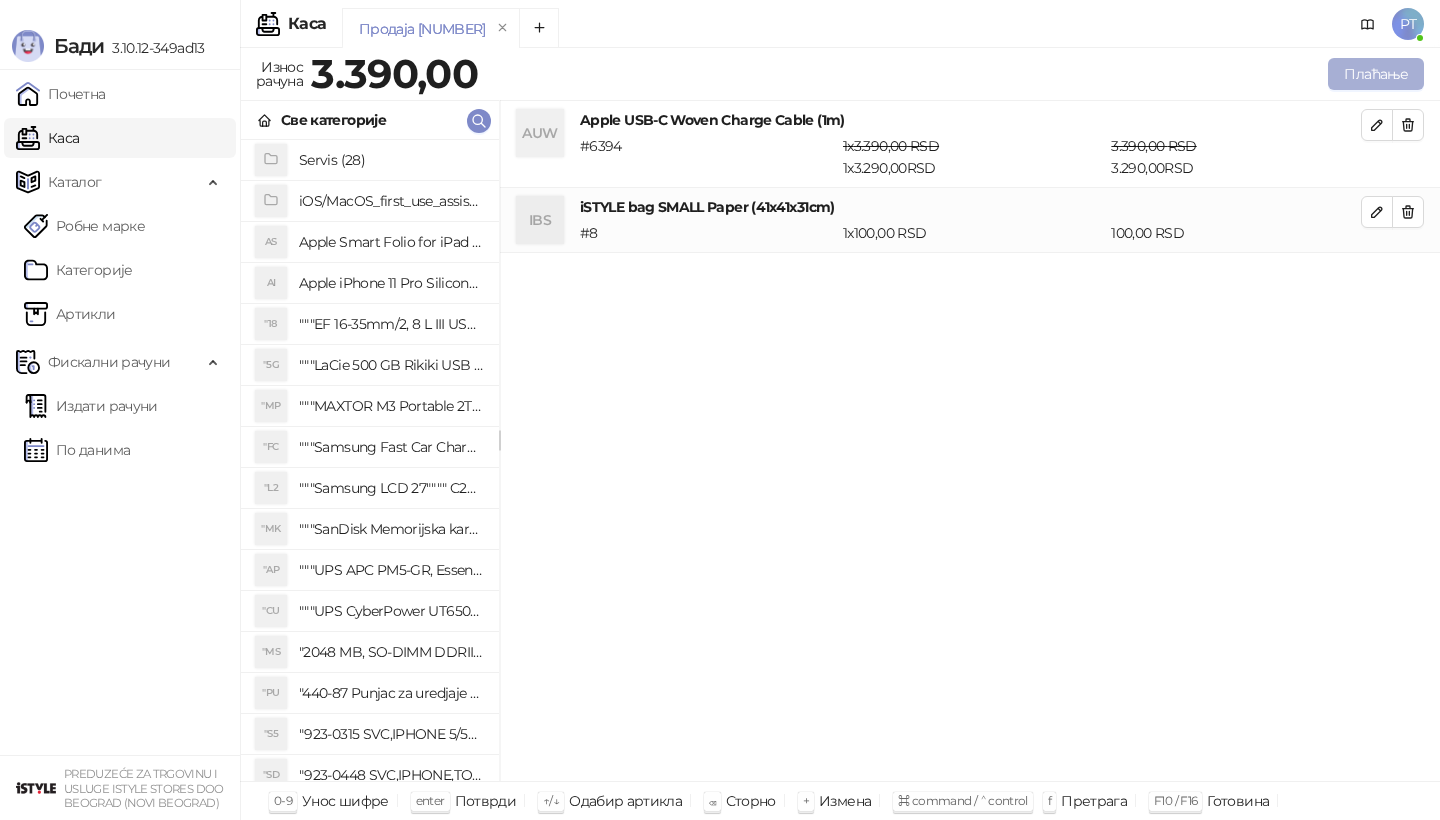 click on "Плаћање" at bounding box center (1376, 74) 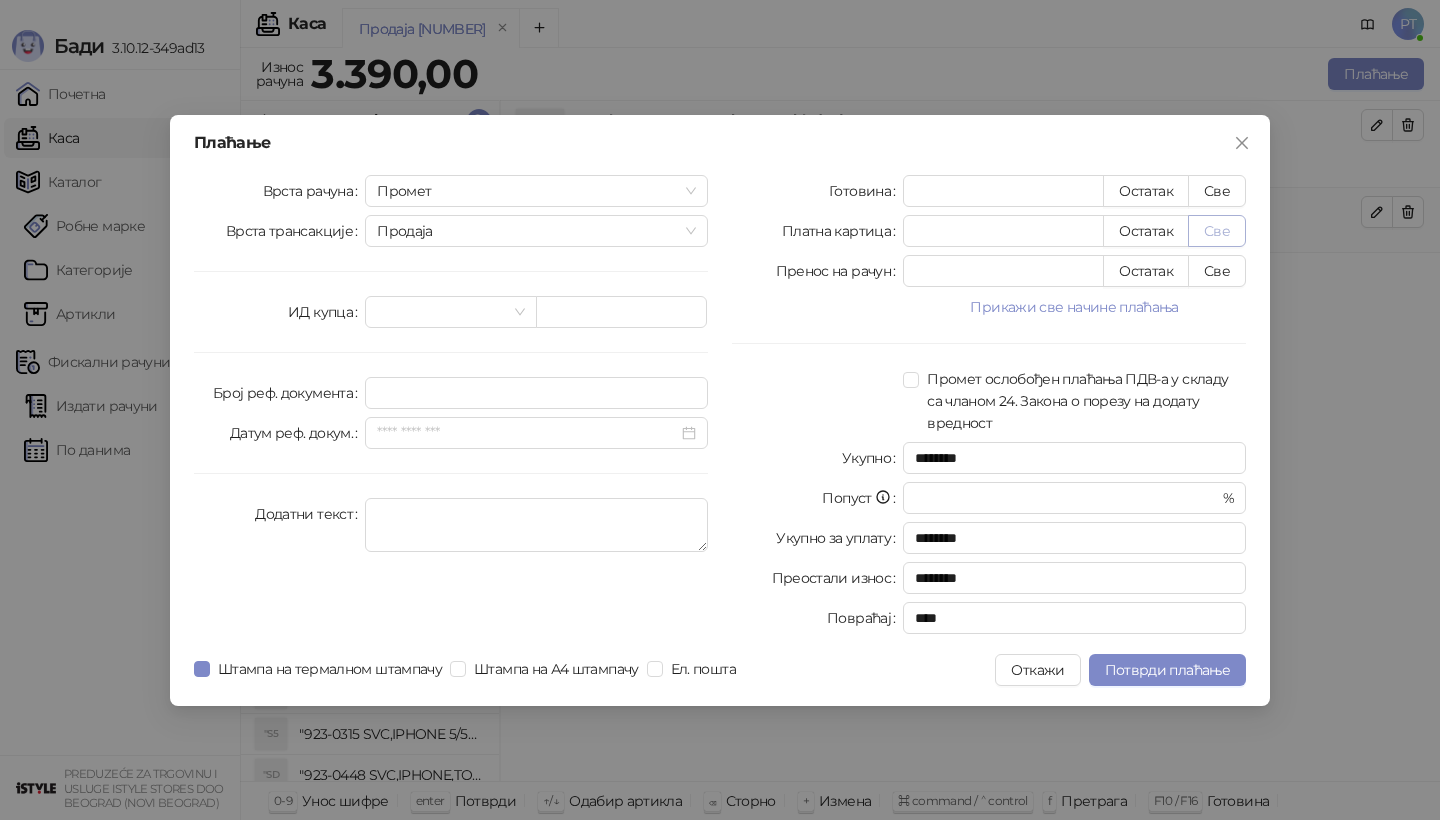click on "Све" at bounding box center (1217, 231) 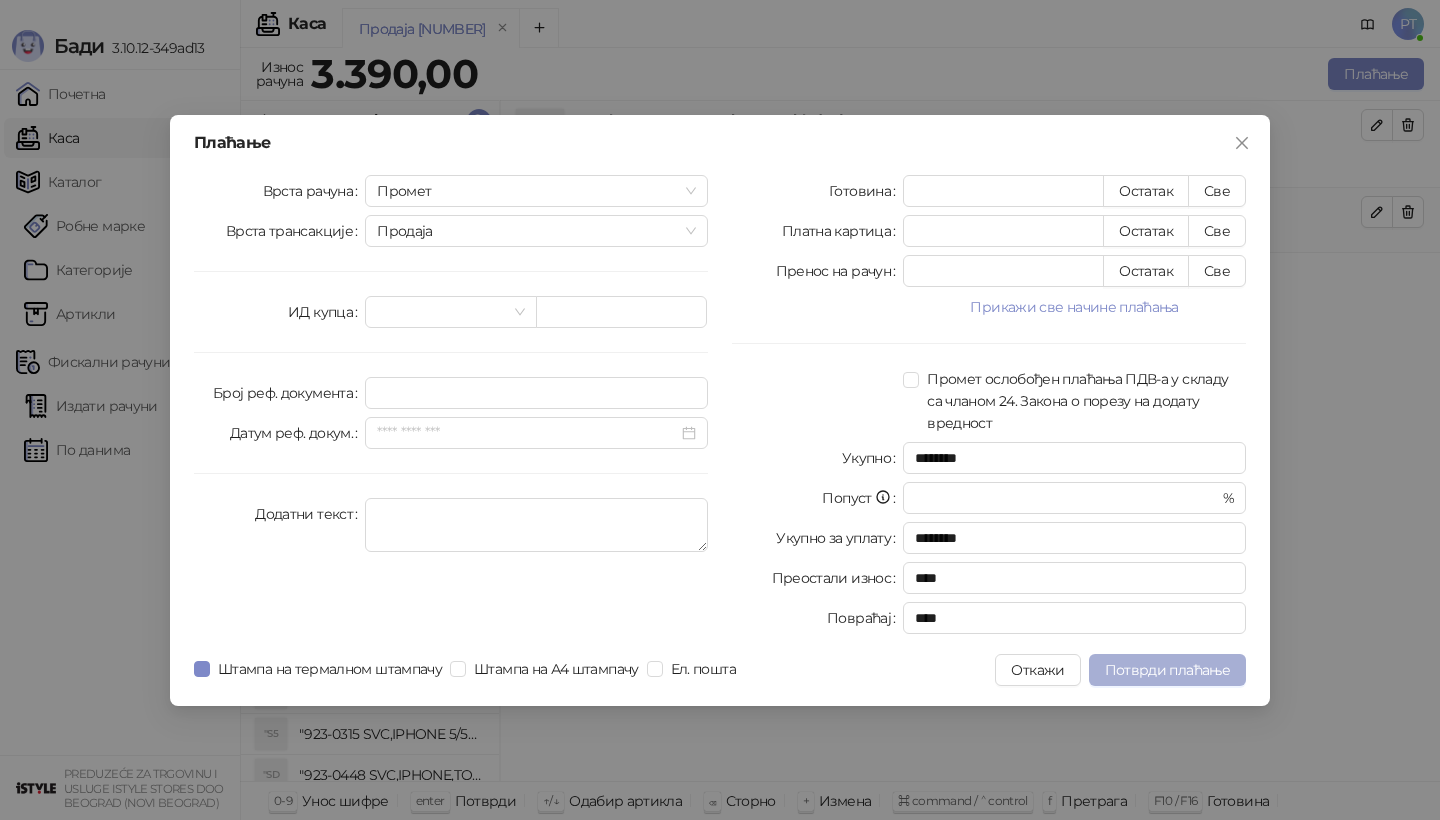 click on "Потврди плаћање" at bounding box center (1167, 670) 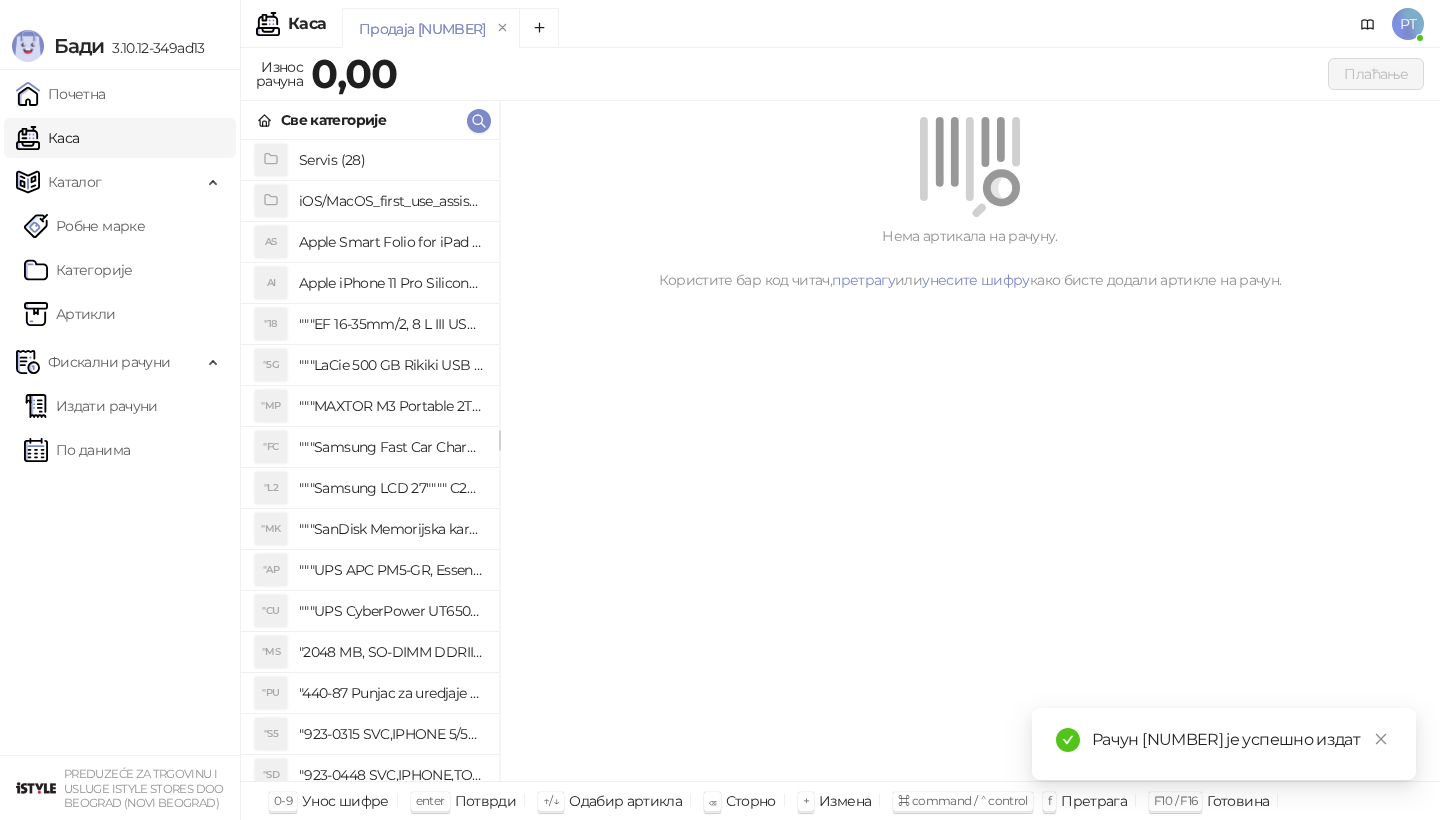 click on "Све категорије" at bounding box center [370, 120] 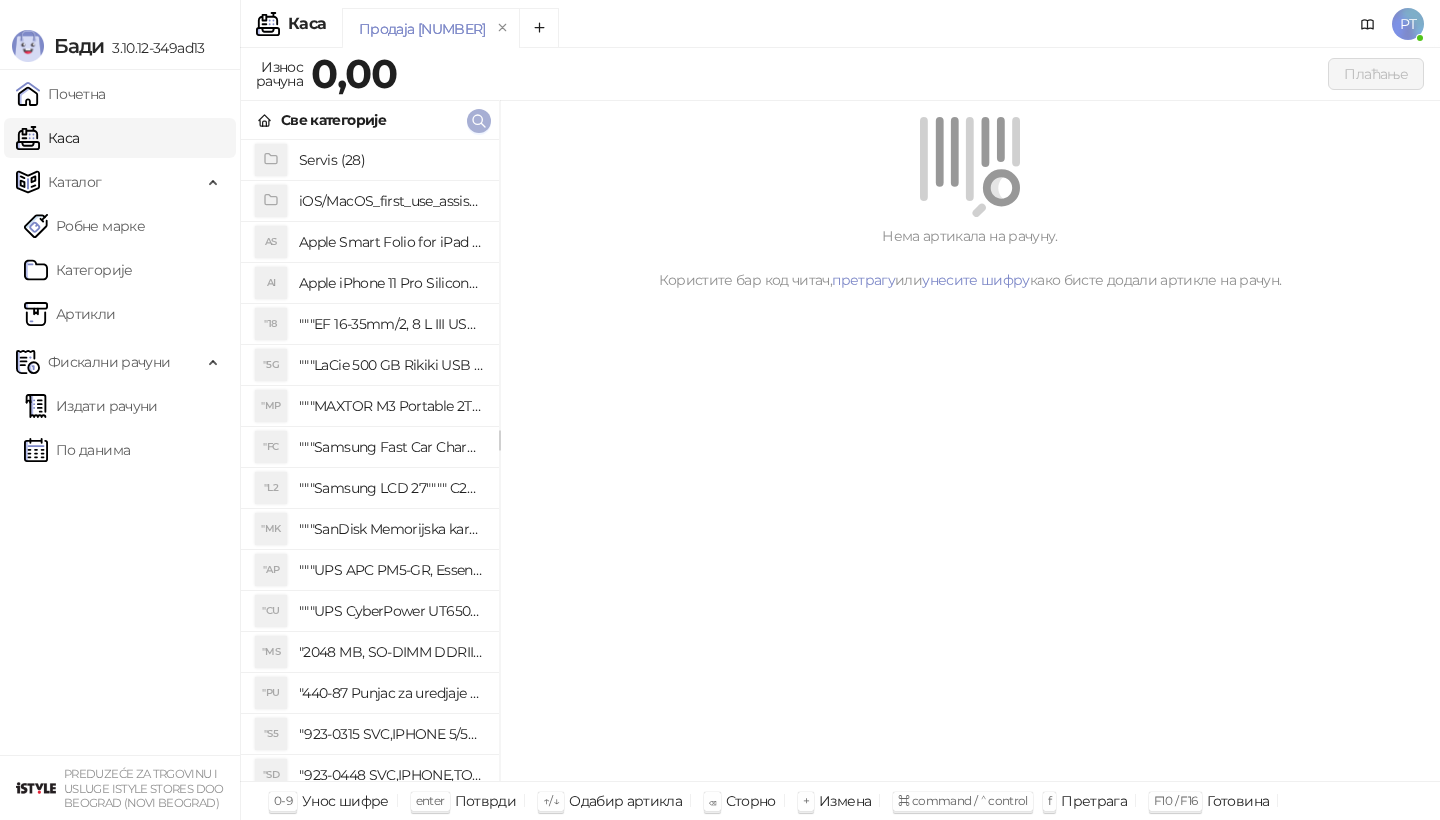 click 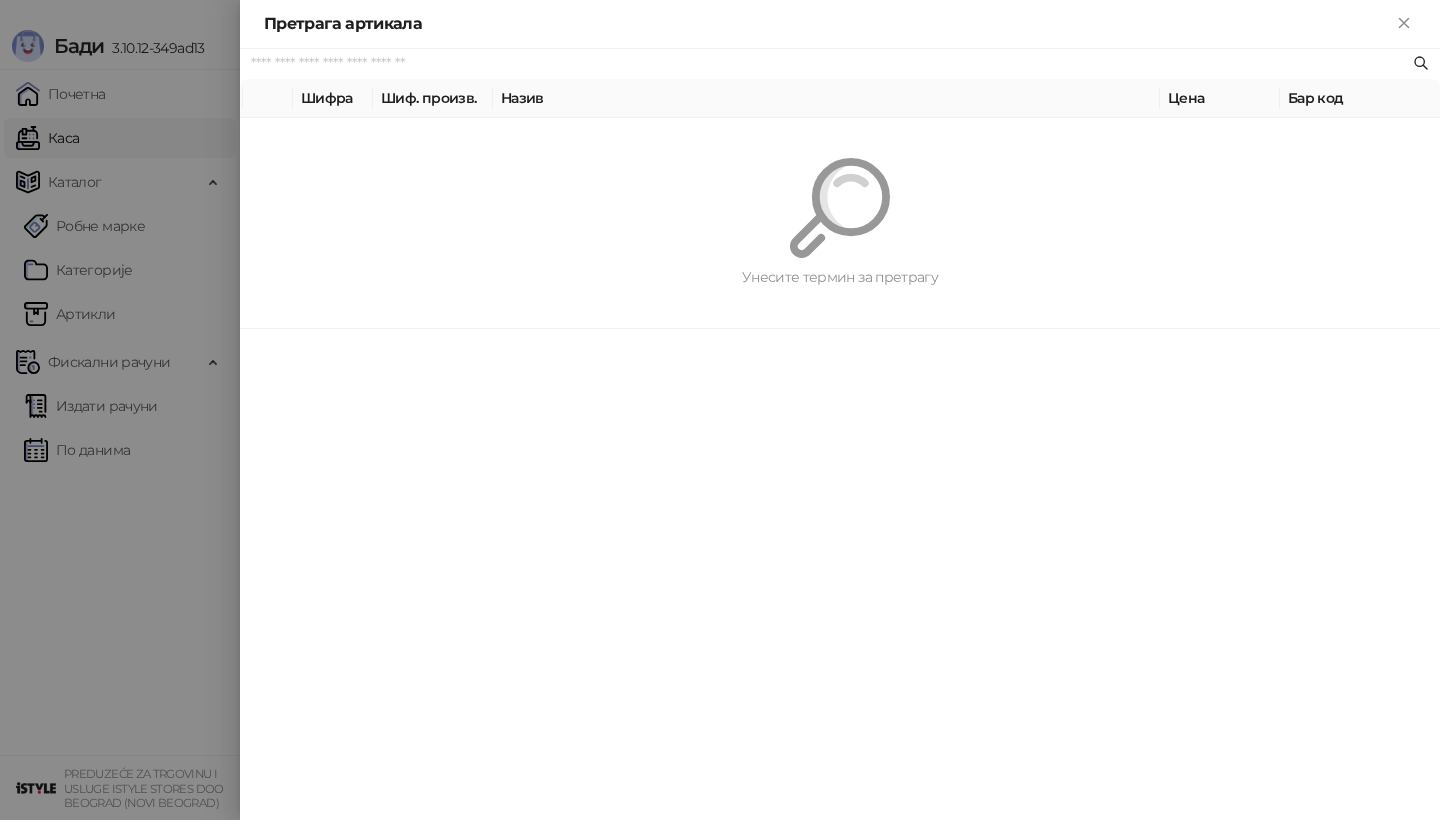 paste on "*********" 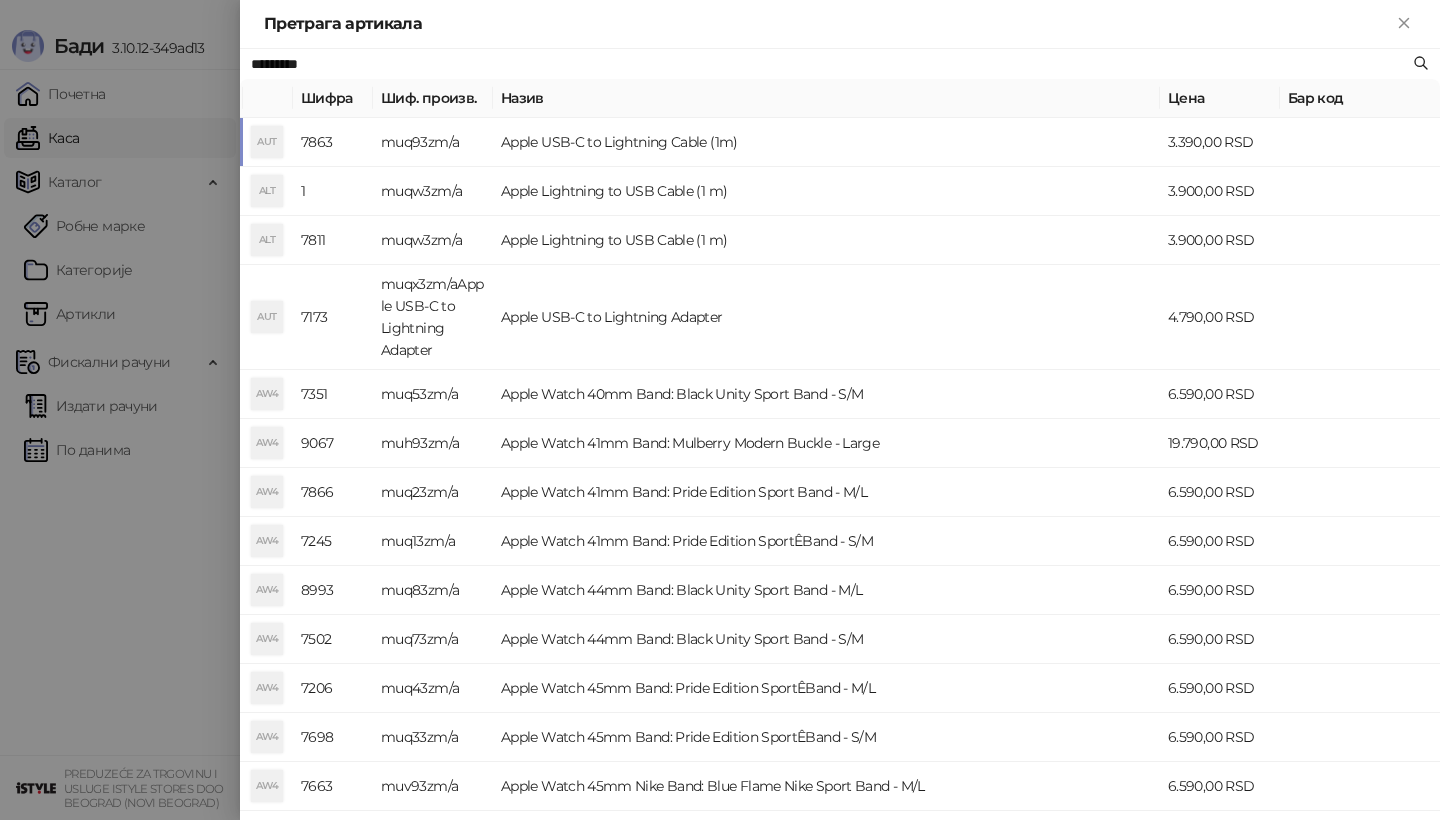 click on "AUT" at bounding box center (267, 142) 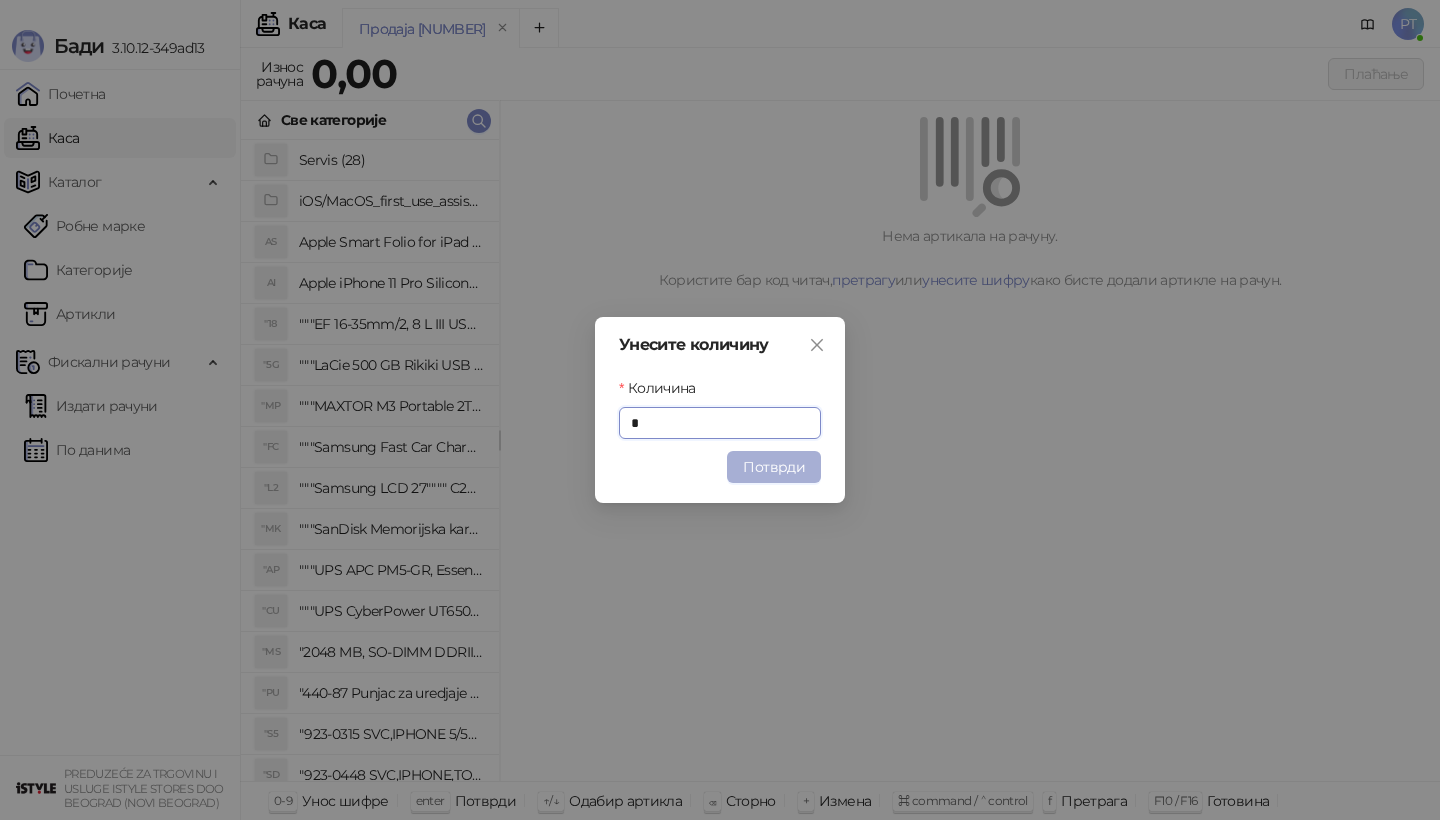 click on "Потврди" at bounding box center (774, 467) 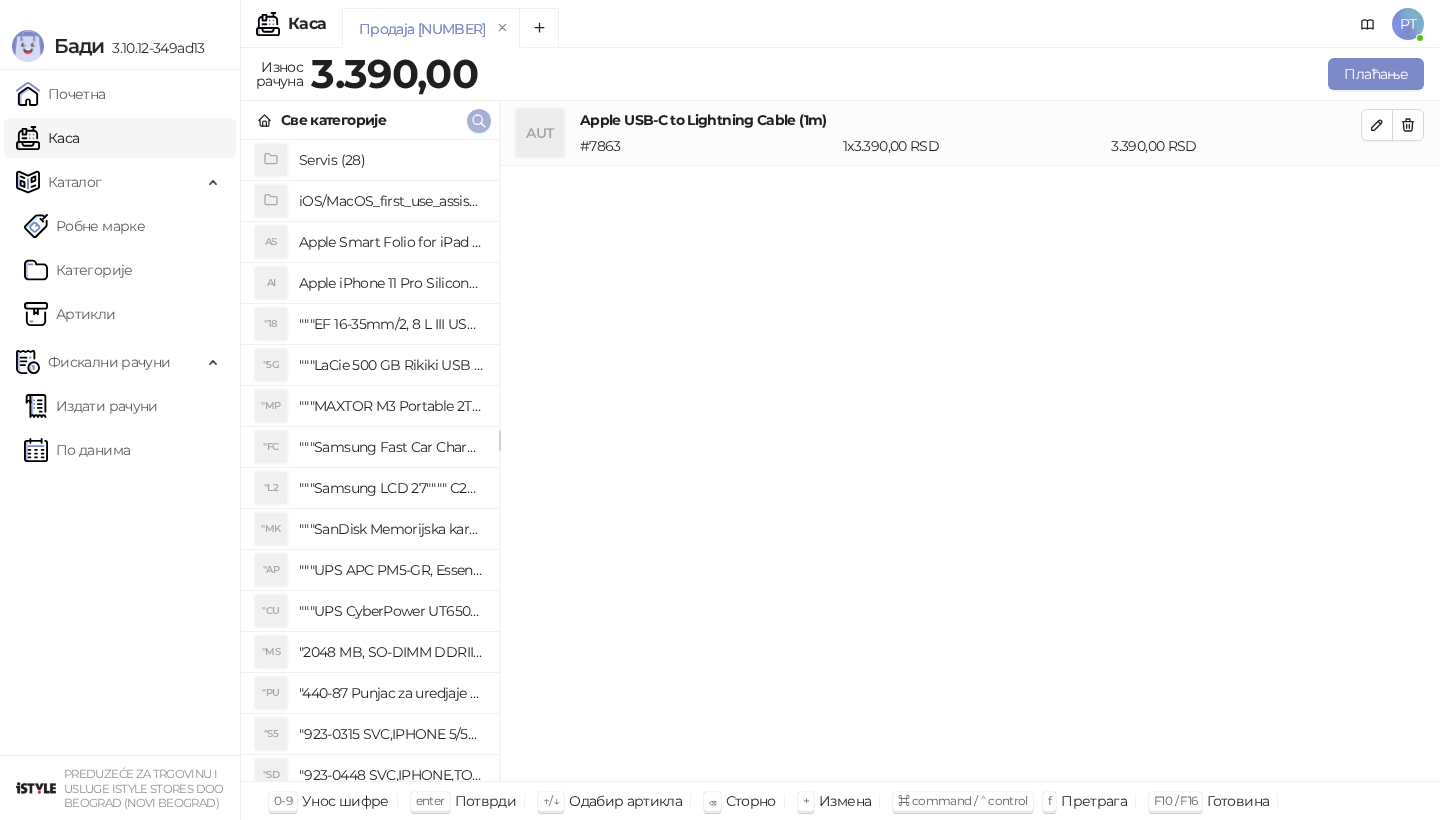 click 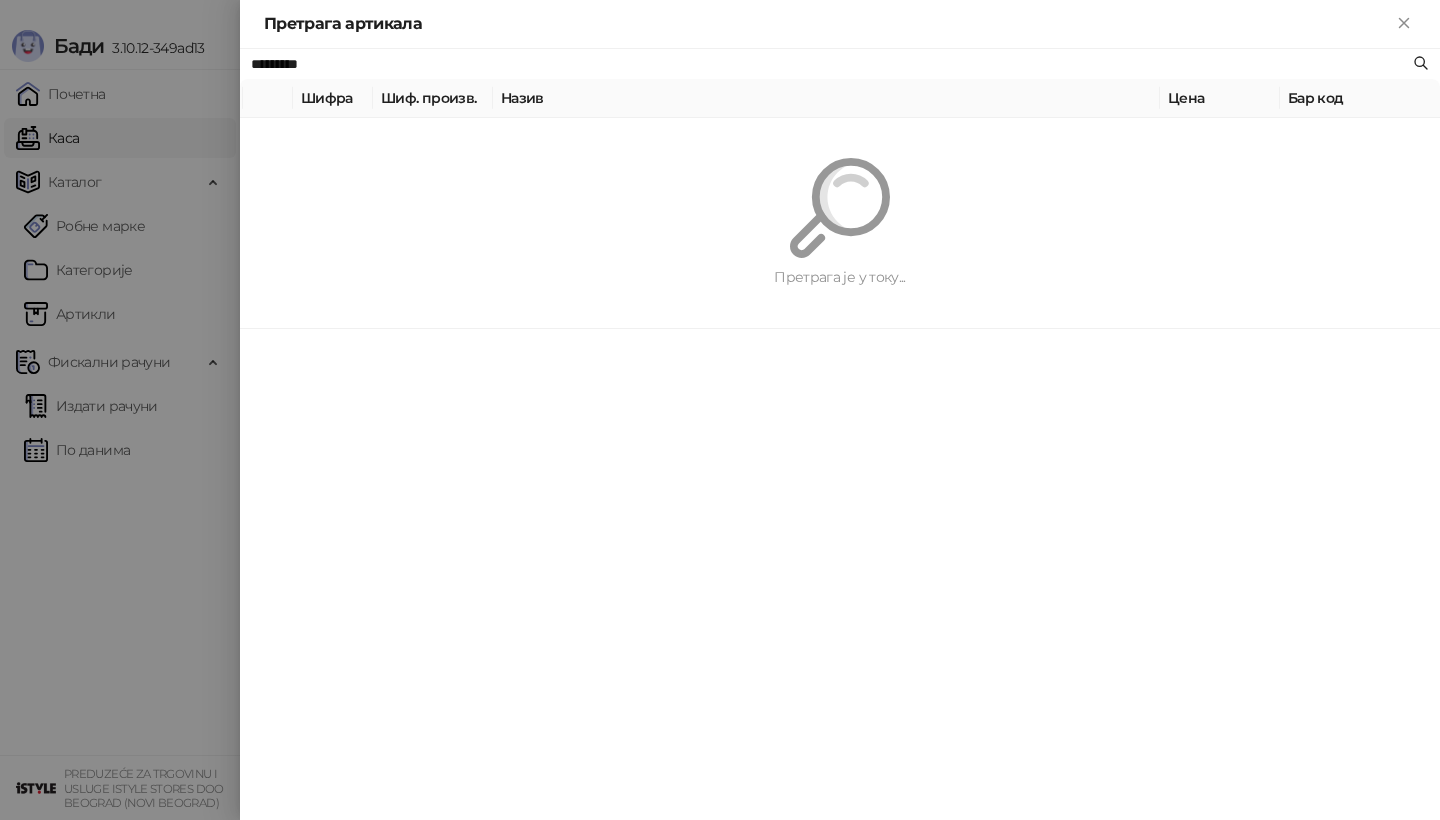 paste 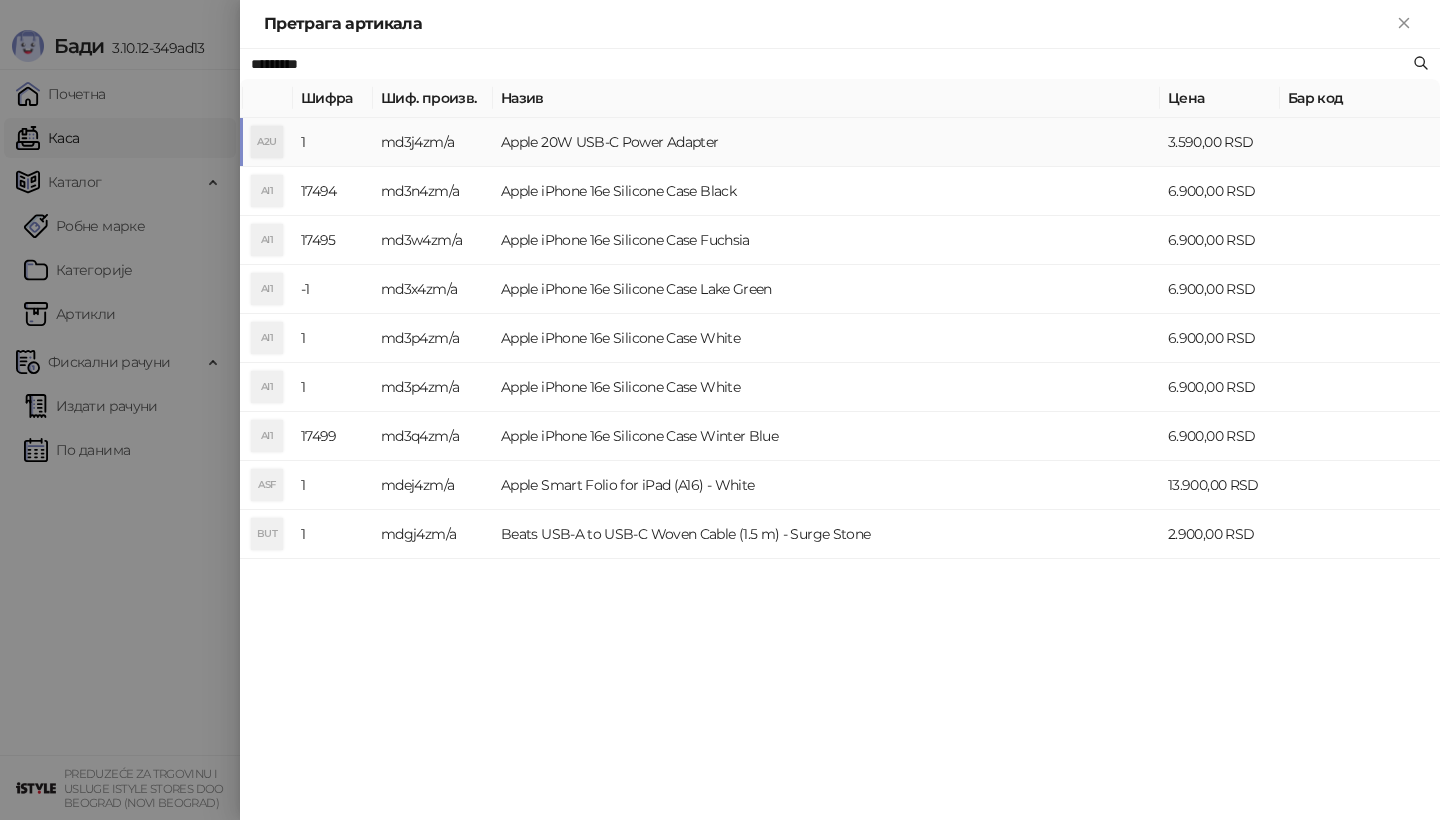 type on "*********" 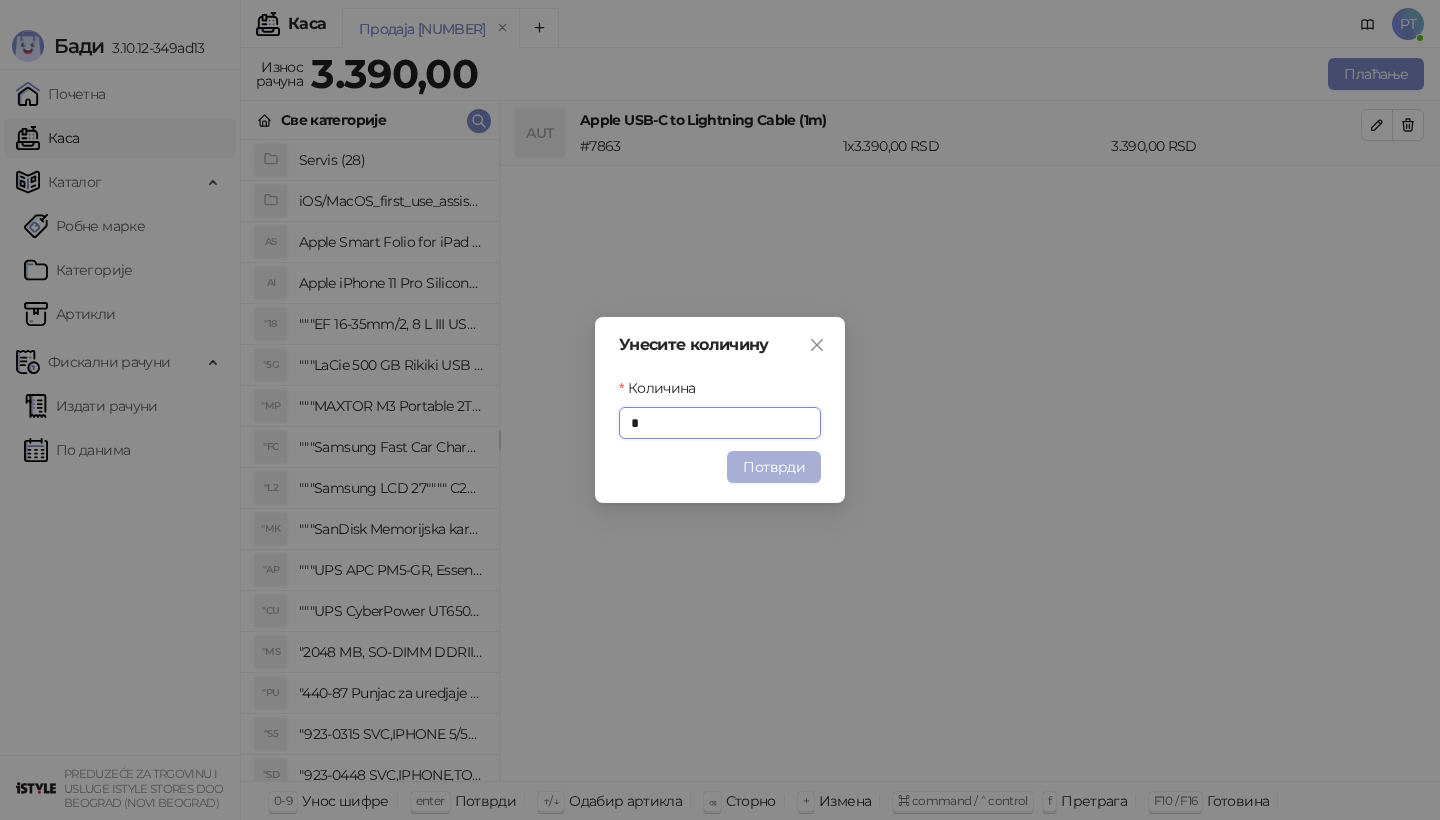 click on "Потврди" at bounding box center (774, 467) 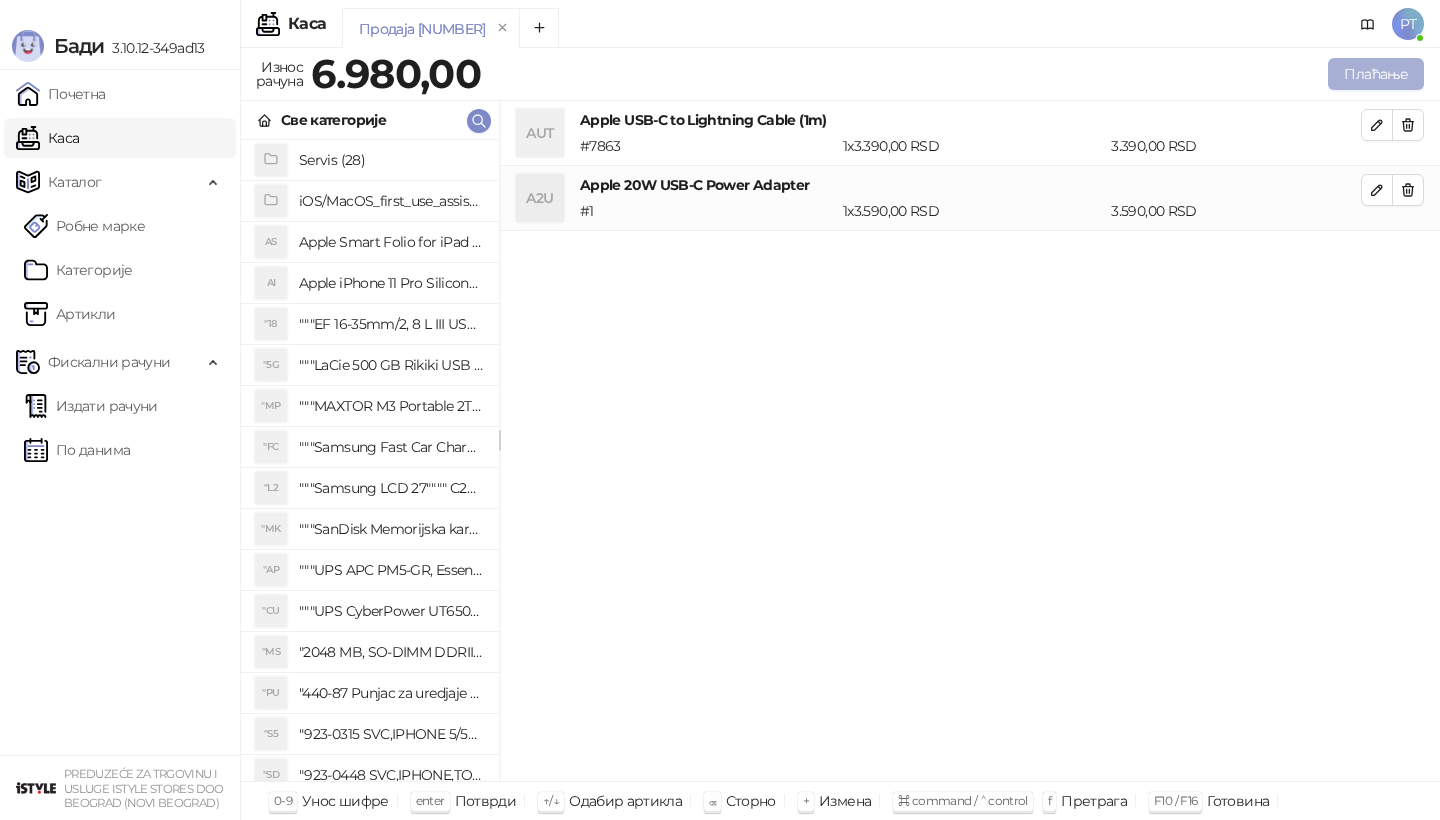 click on "Плаћање" at bounding box center (1376, 74) 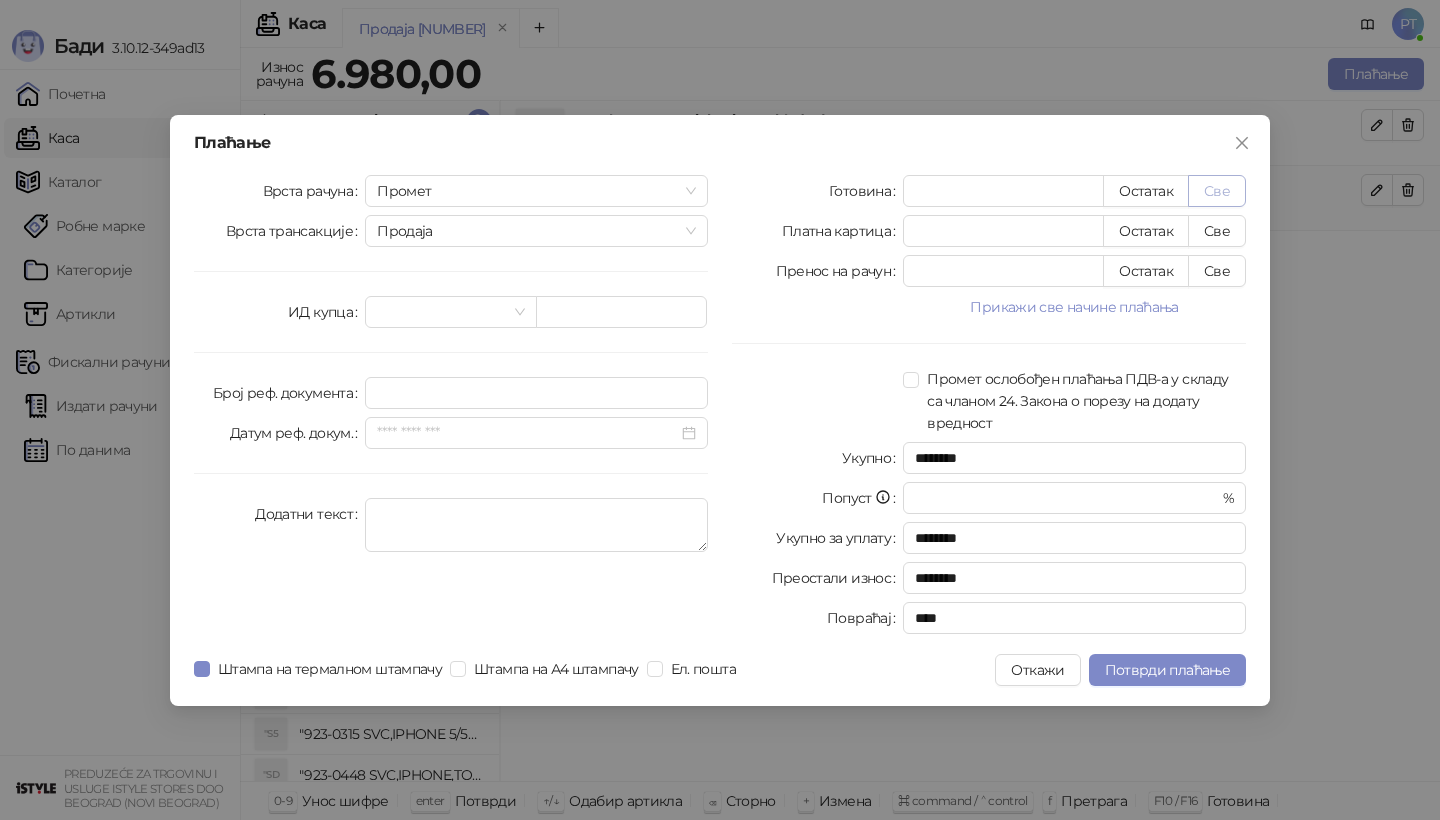 click on "Све" at bounding box center [1217, 191] 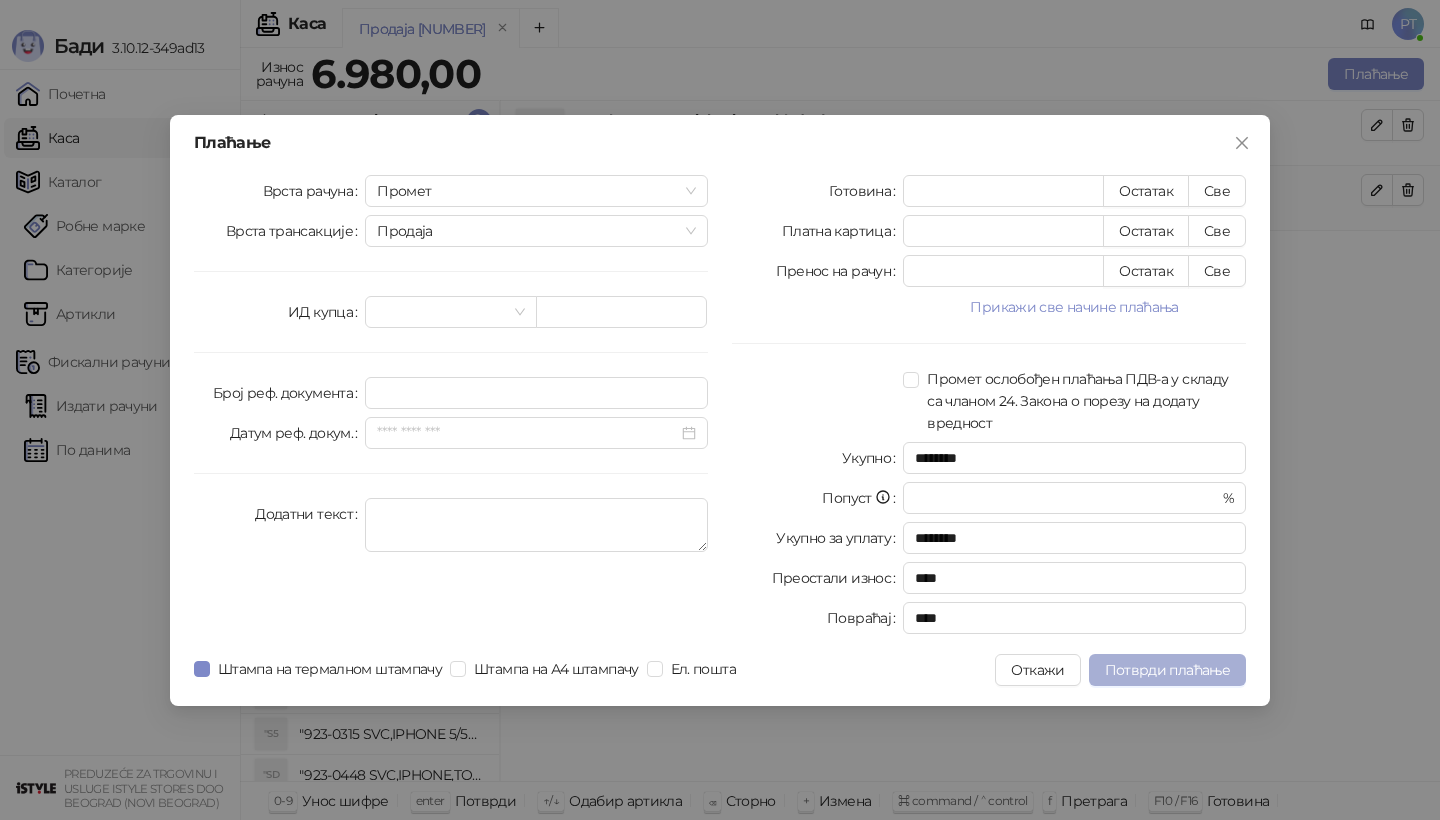 click on "Потврди плаћање" at bounding box center (1167, 670) 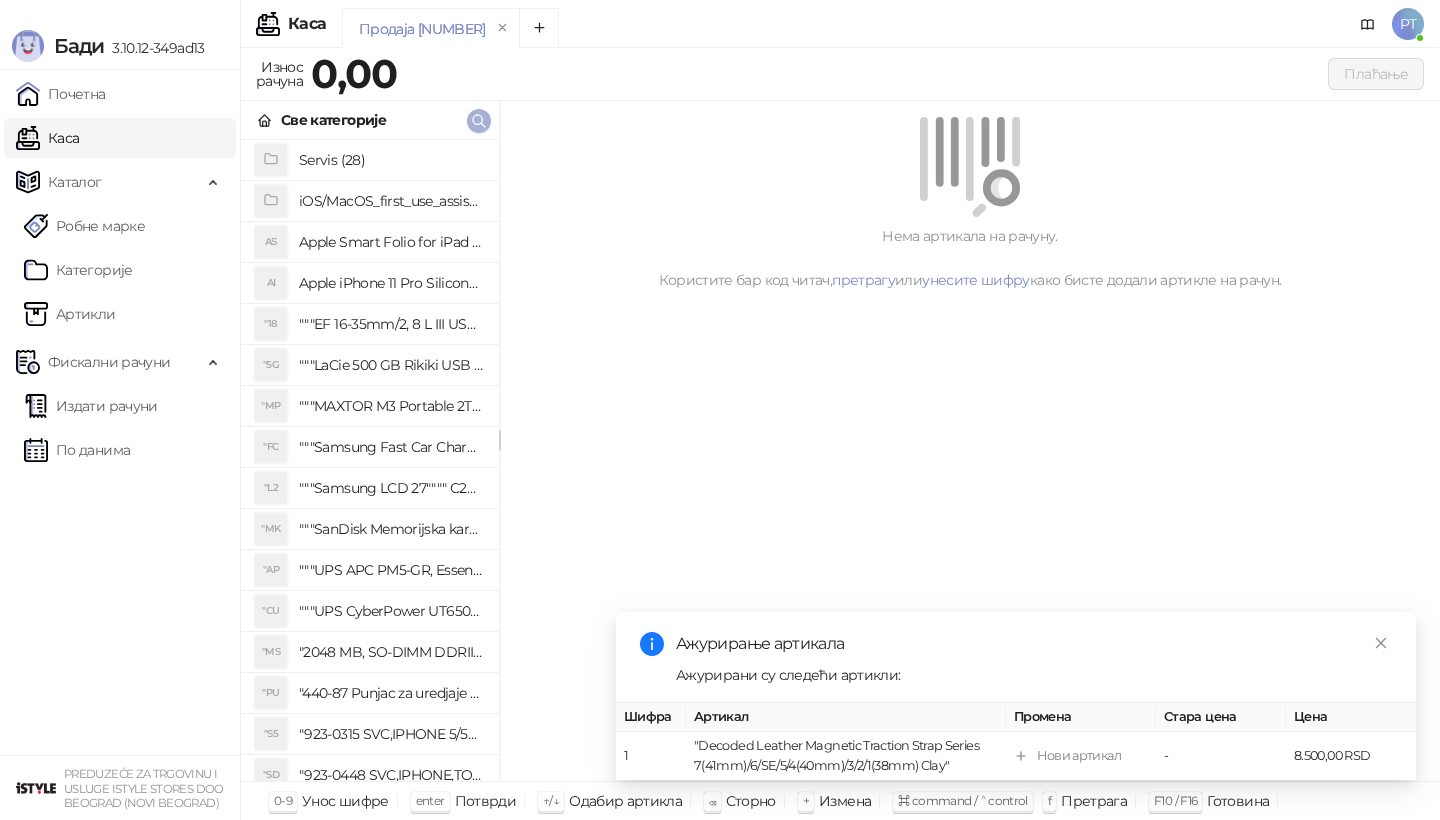 click 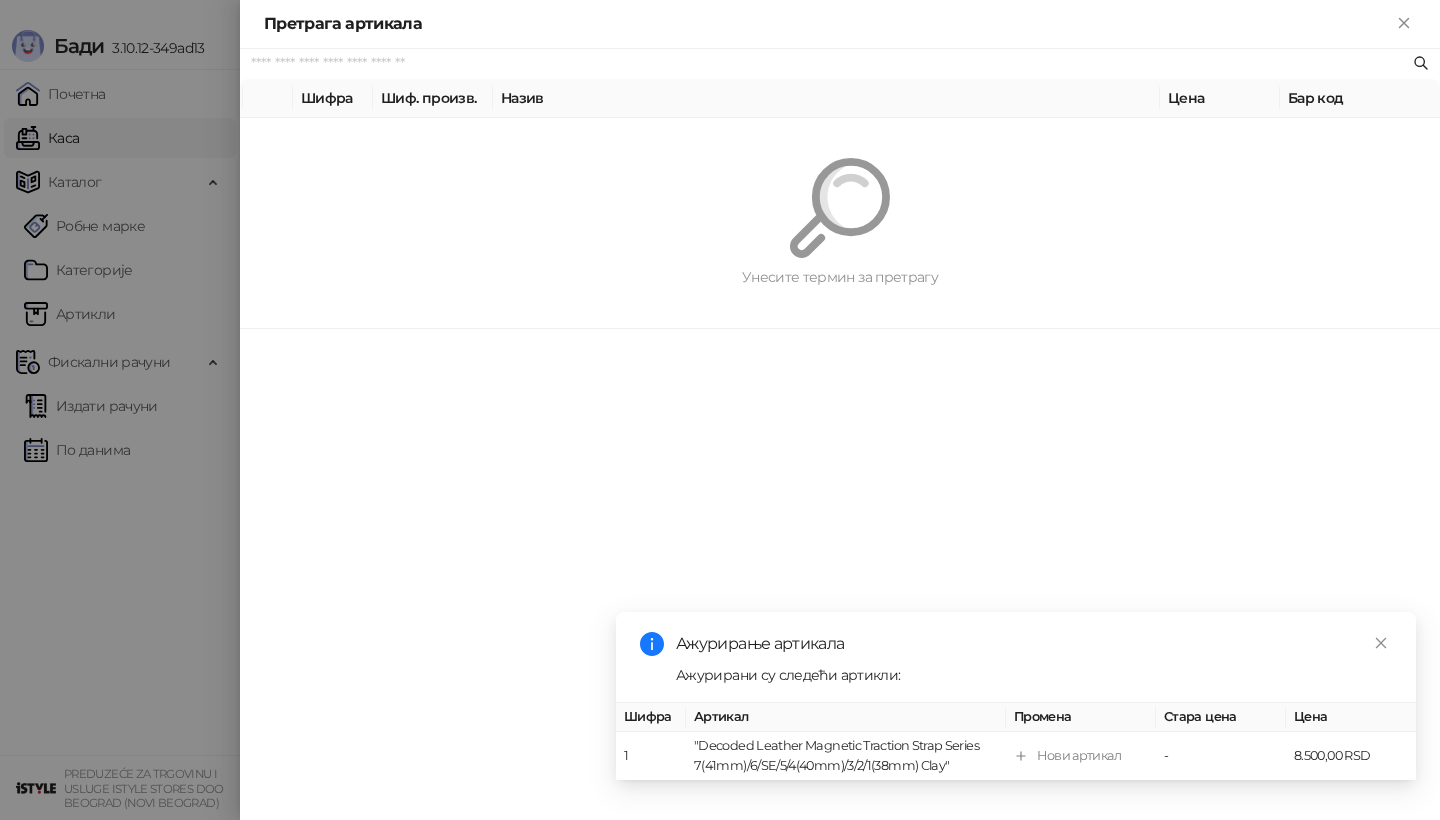 paste on "*********" 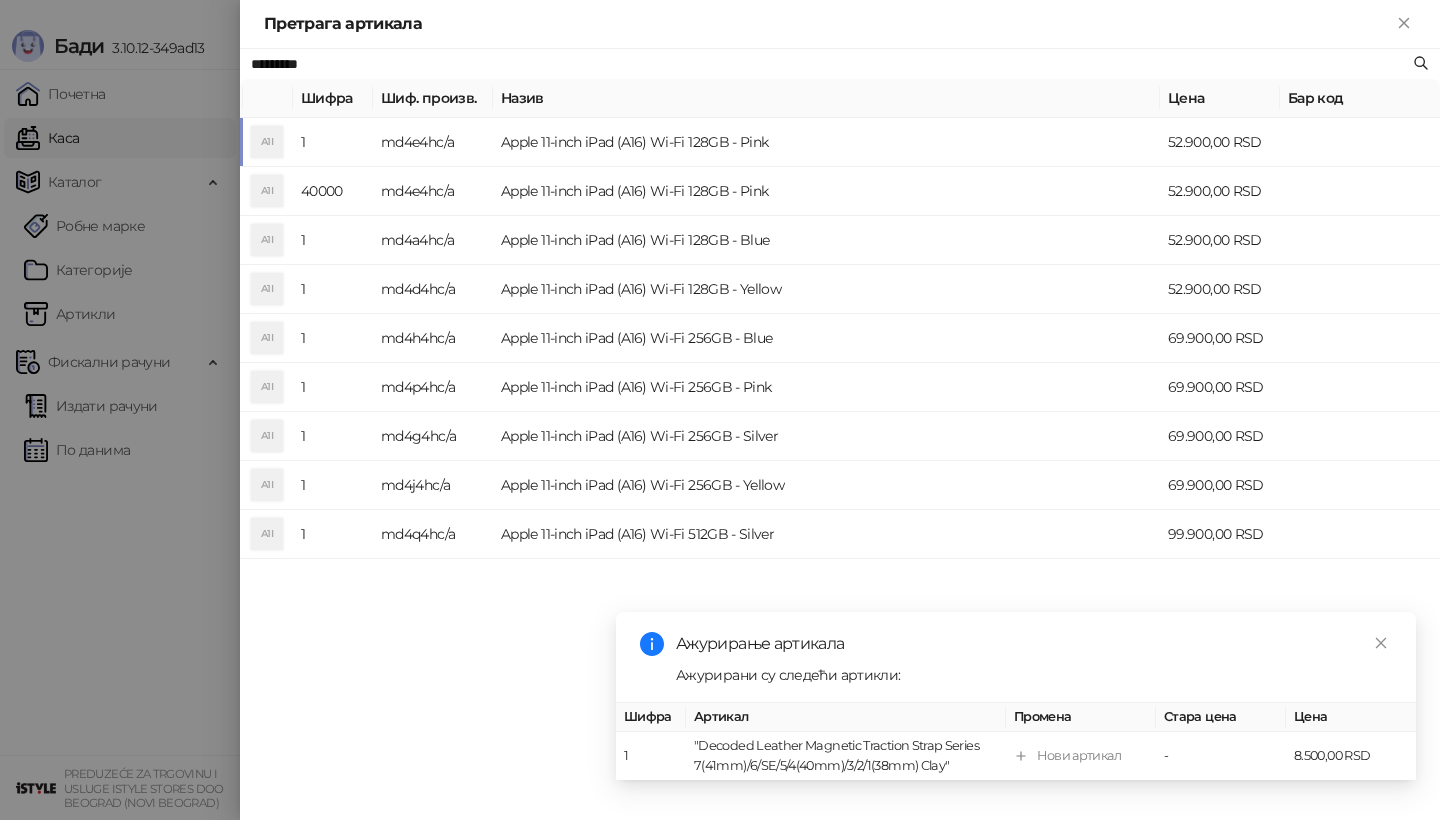 click on "A1I" at bounding box center [267, 142] 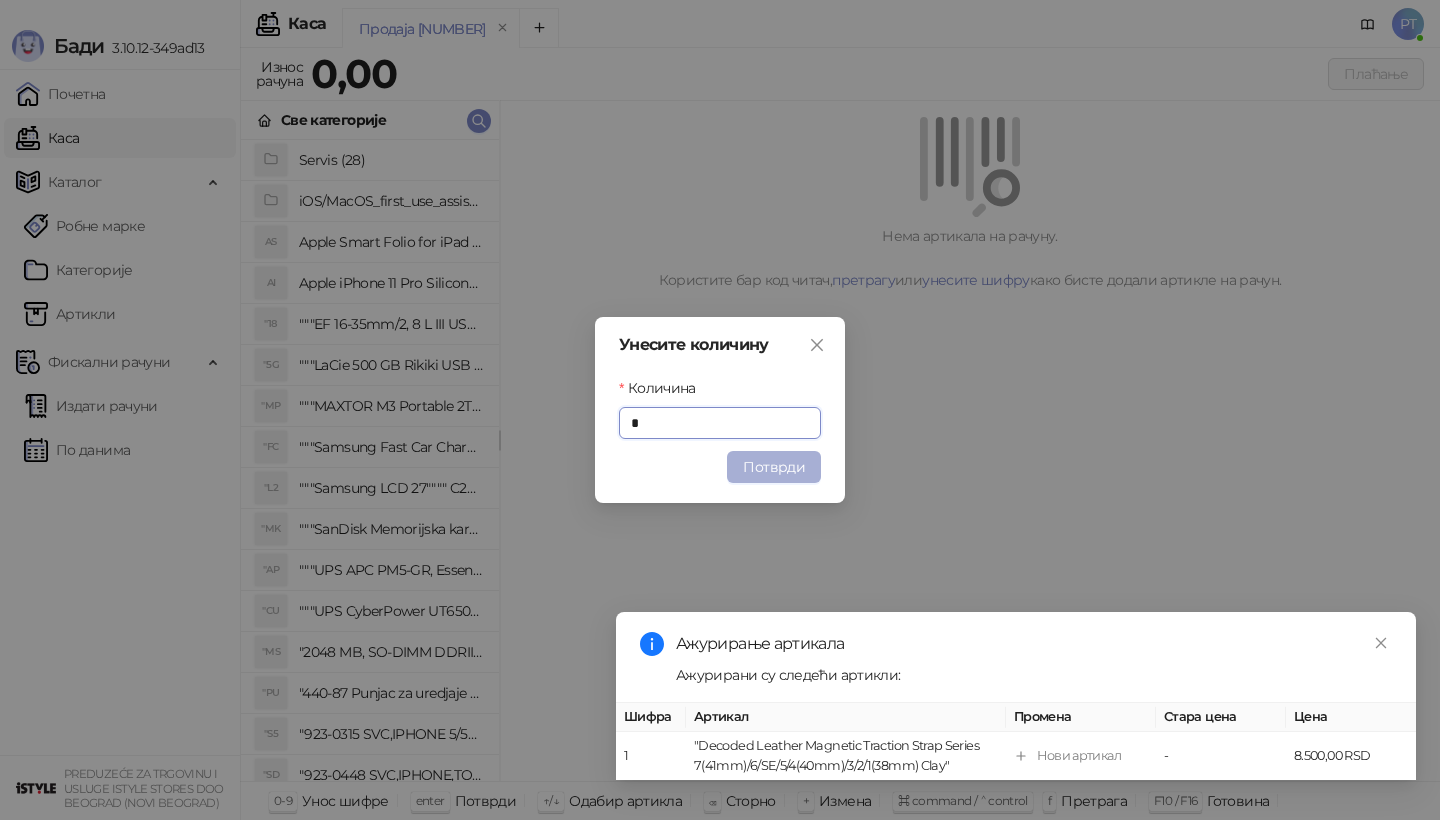 click on "Потврди" at bounding box center [774, 467] 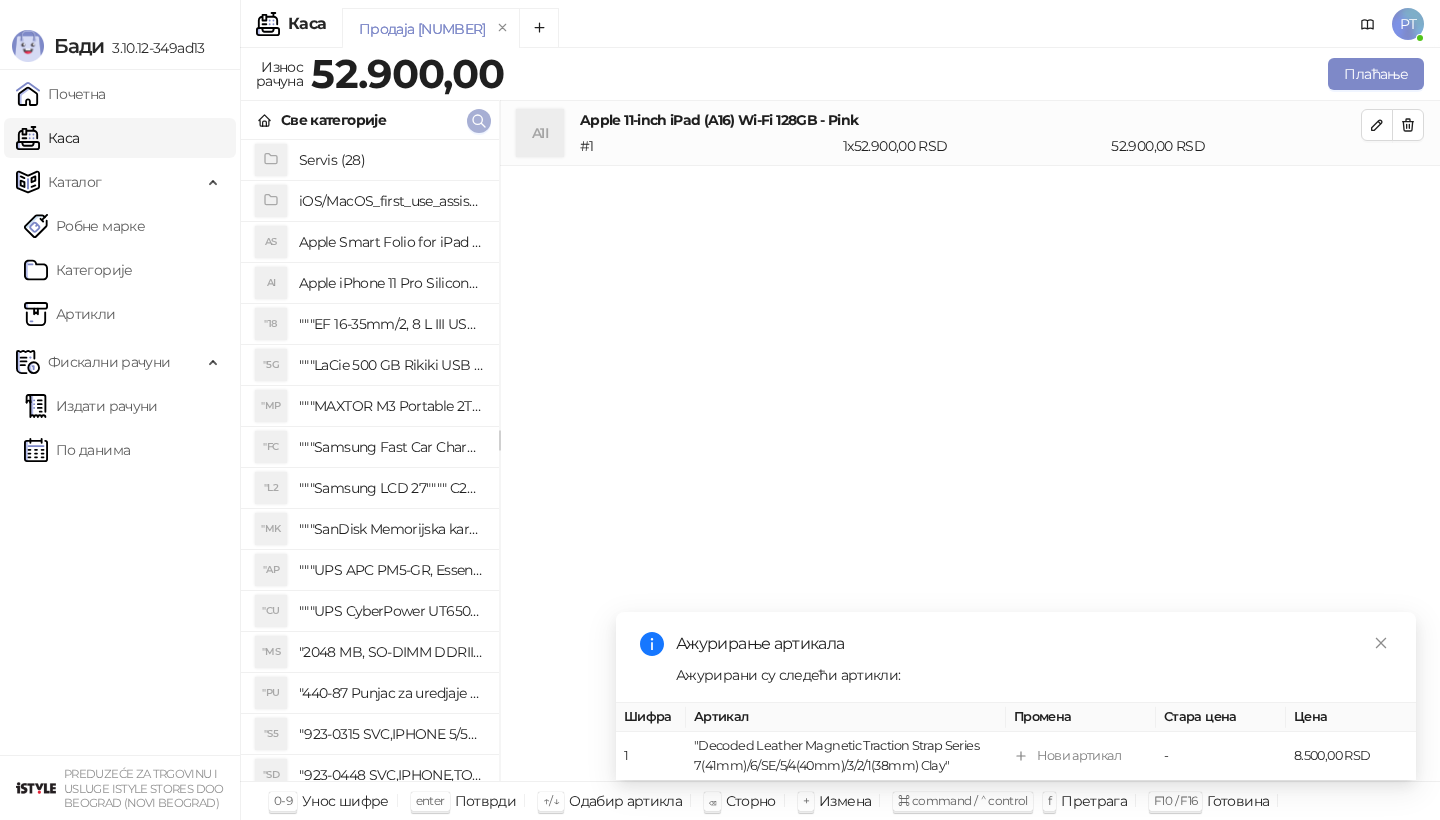 click 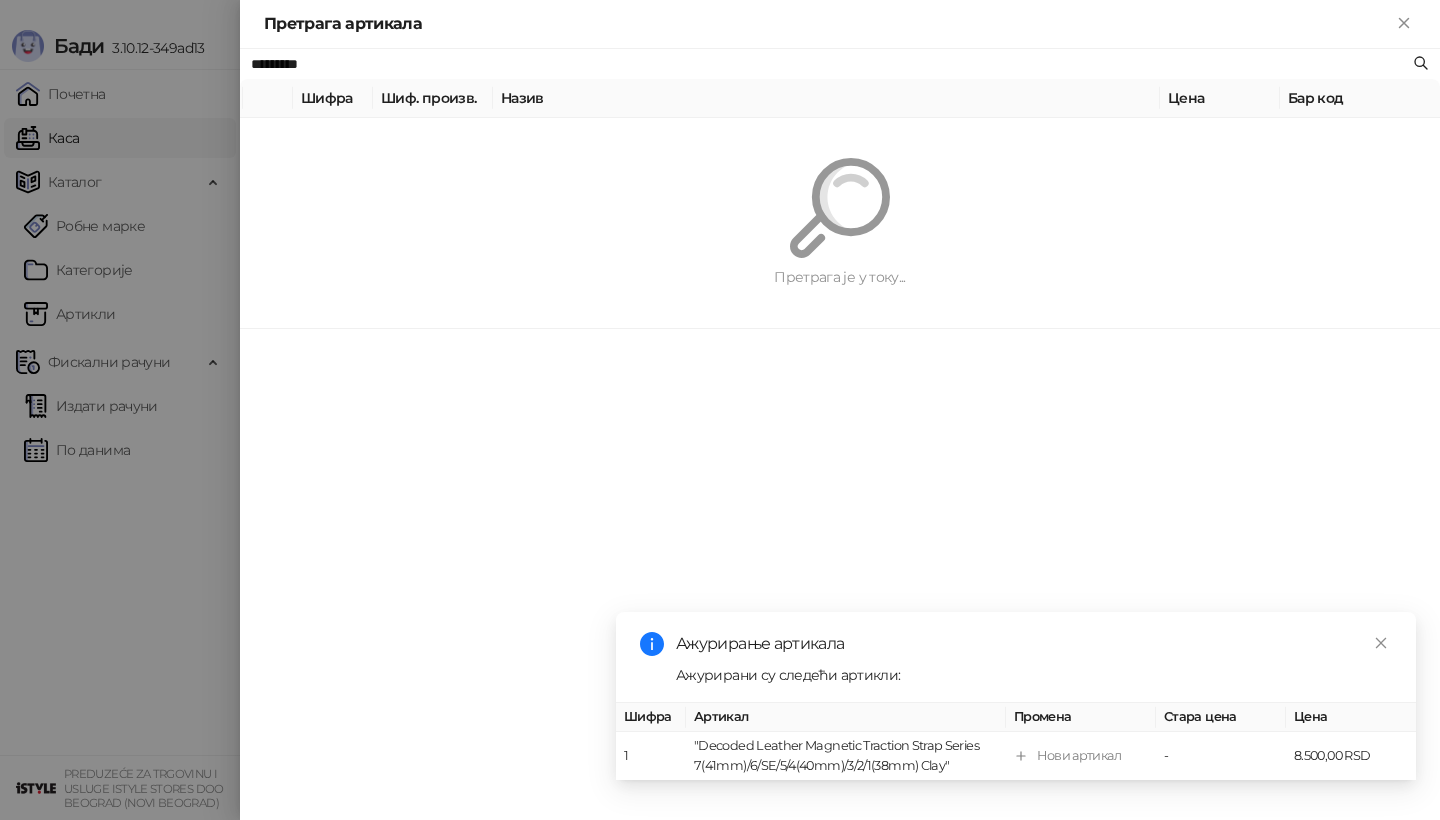paste on "*********" 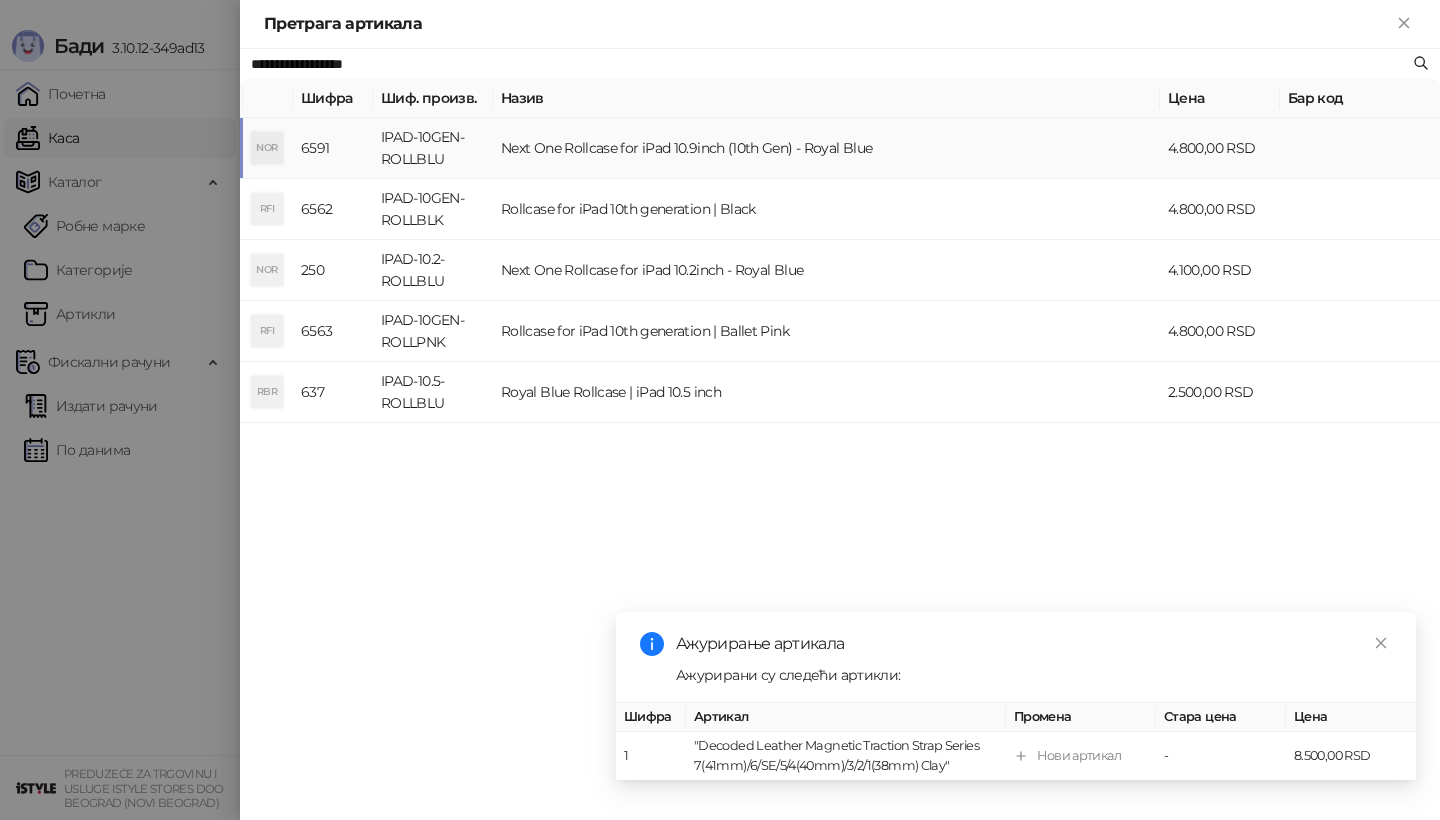 click on "NOR" at bounding box center (267, 148) 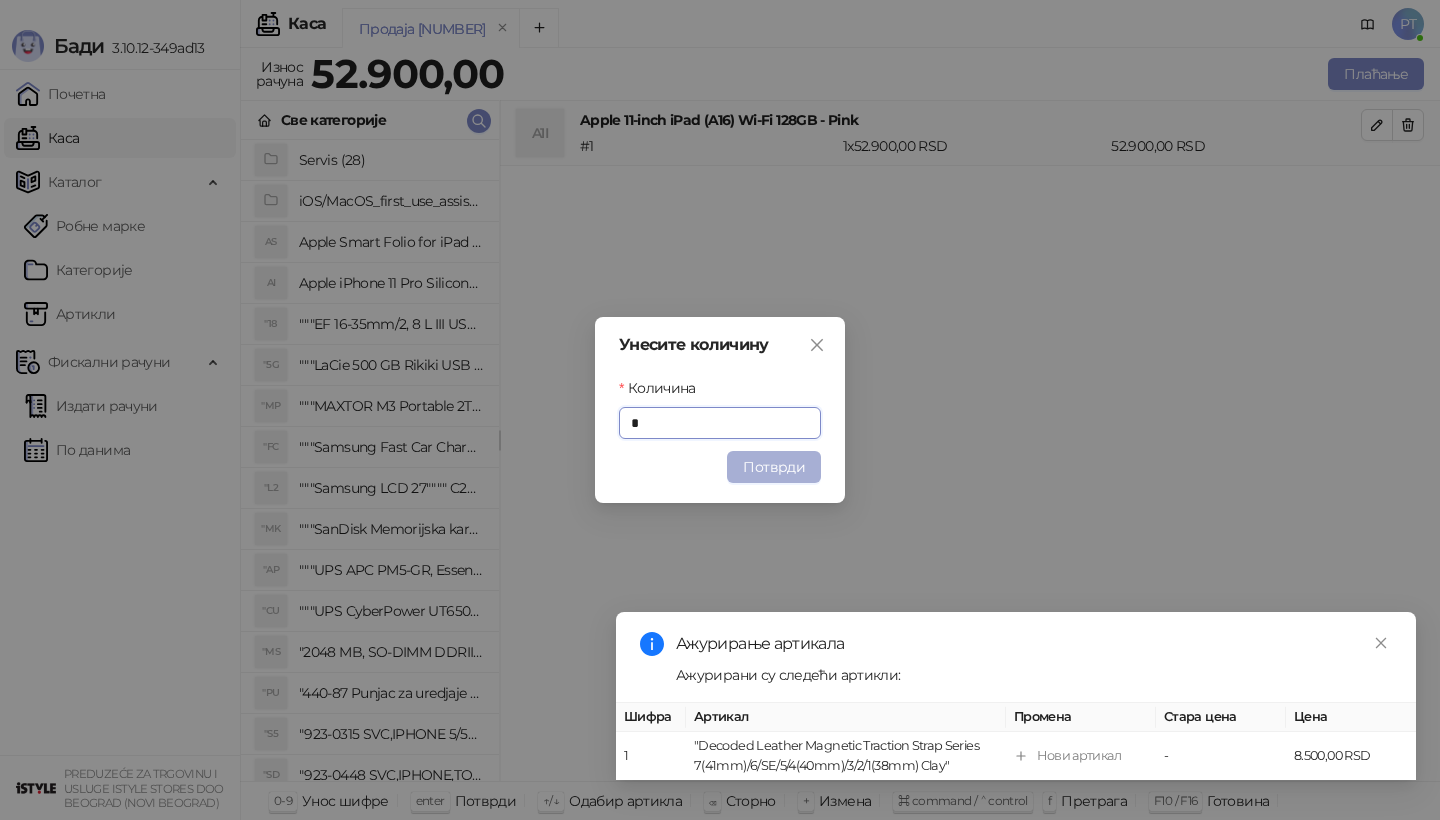 click on "Потврди" at bounding box center [774, 467] 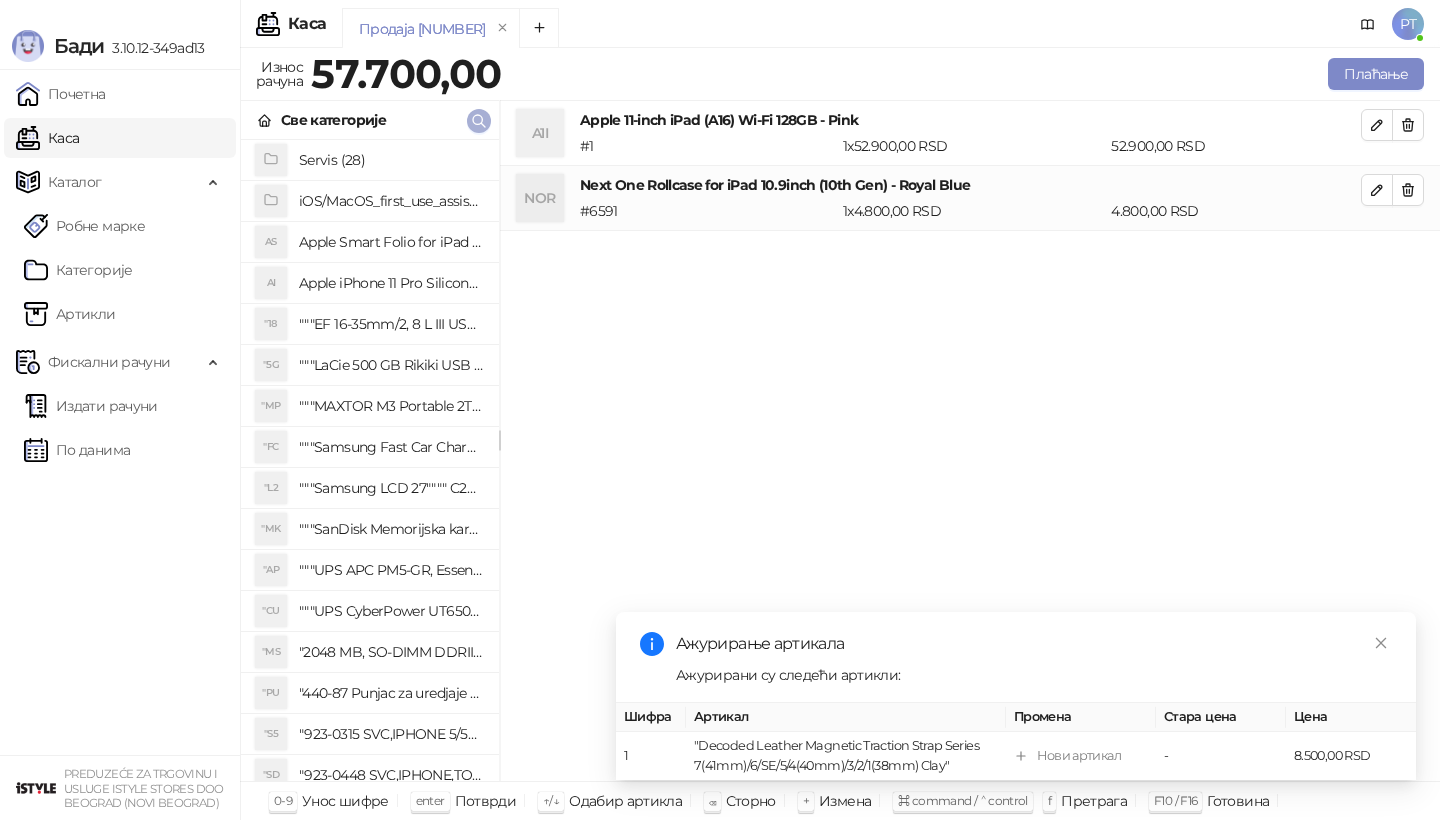 click 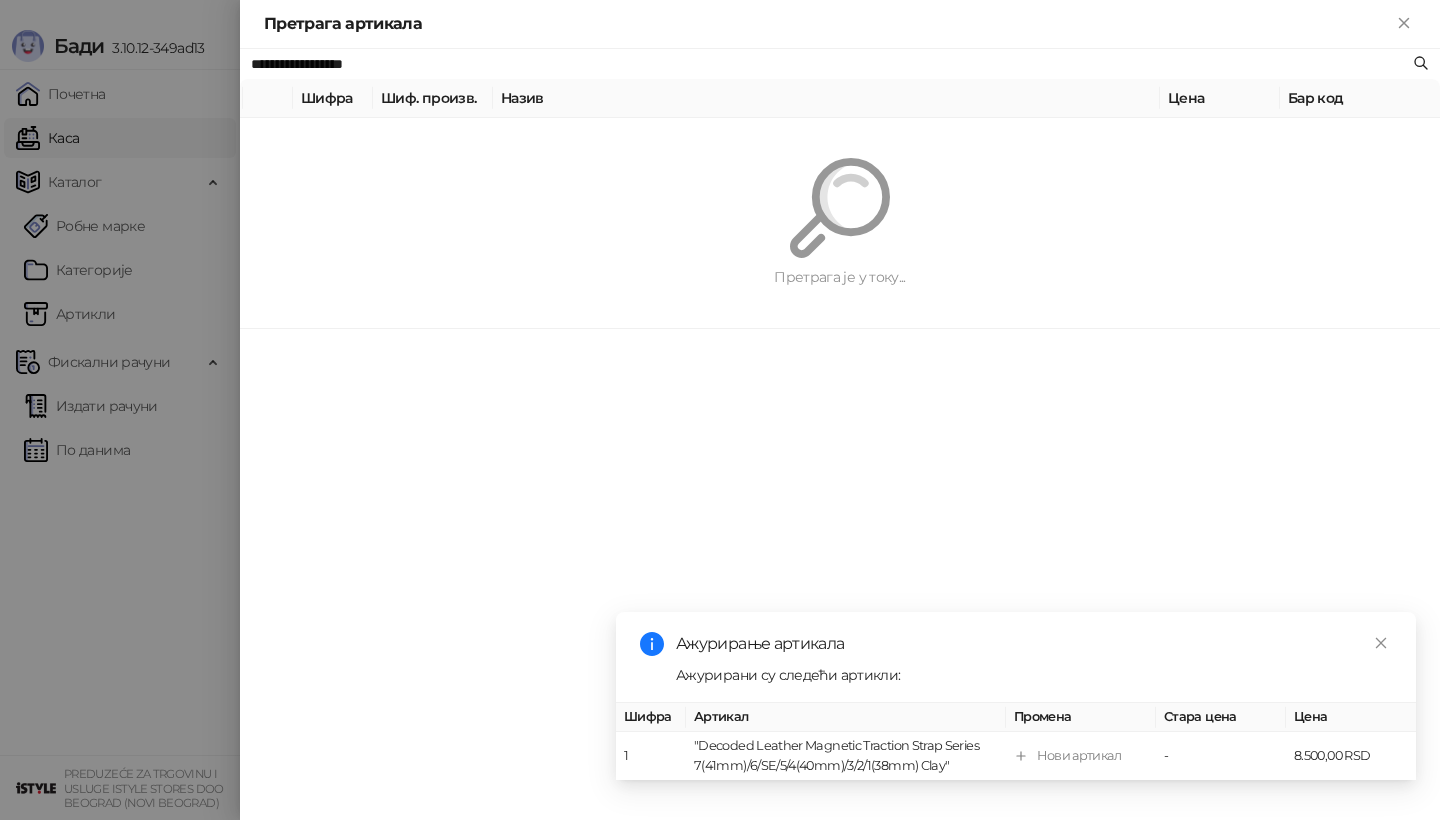 paste on "*****" 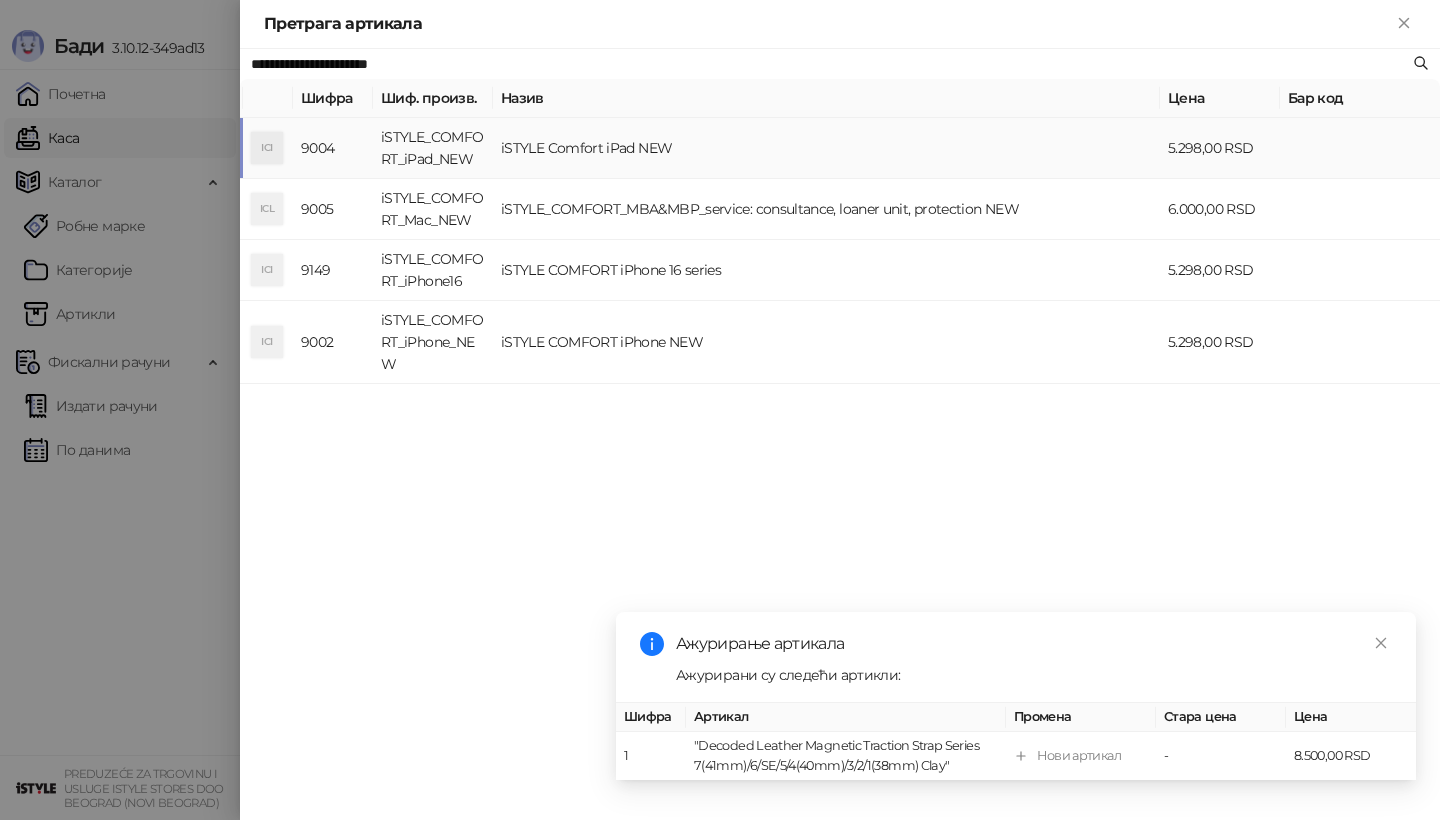 click on "ICI" at bounding box center [267, 148] 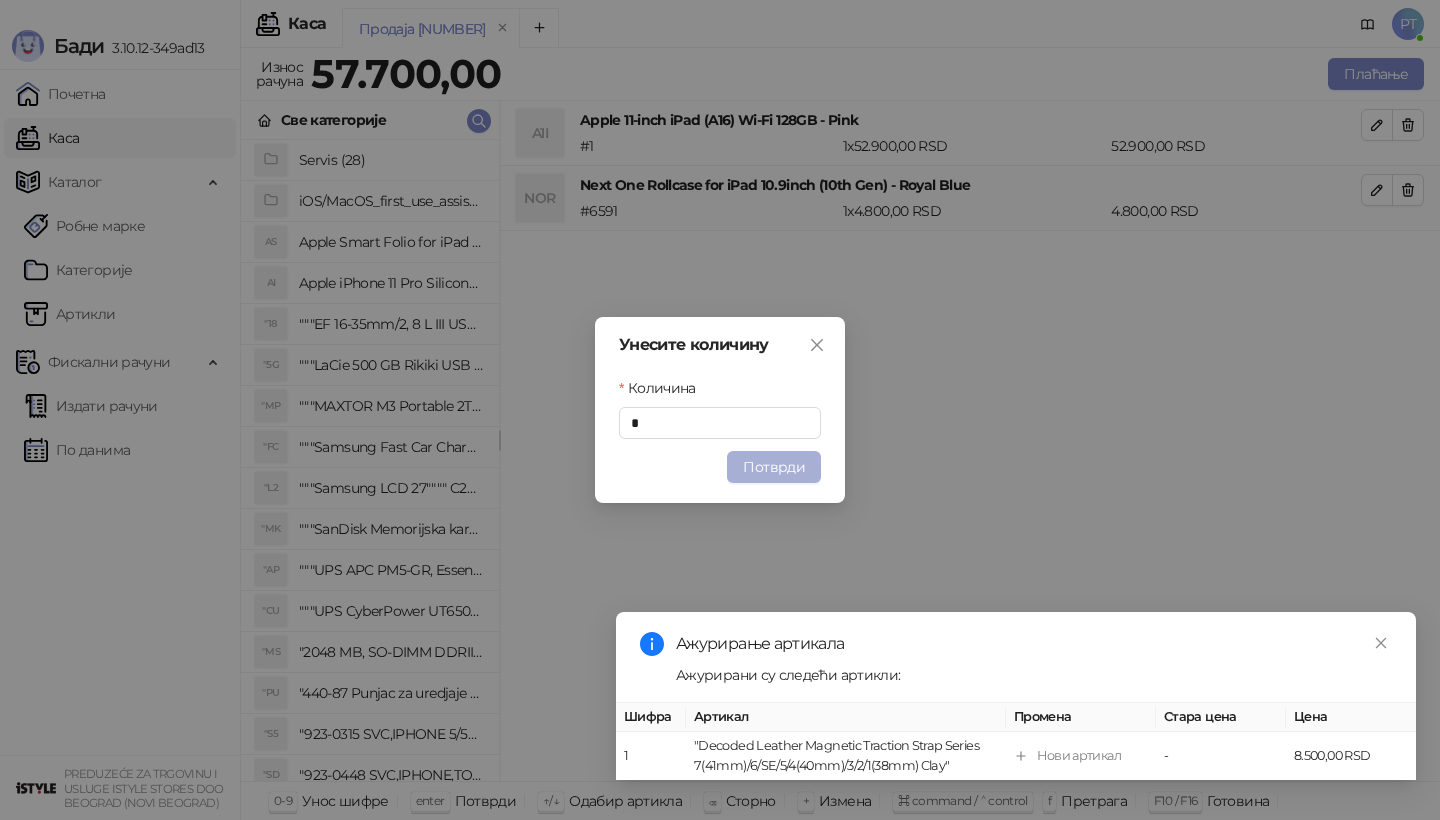 click on "Потврди" at bounding box center (774, 467) 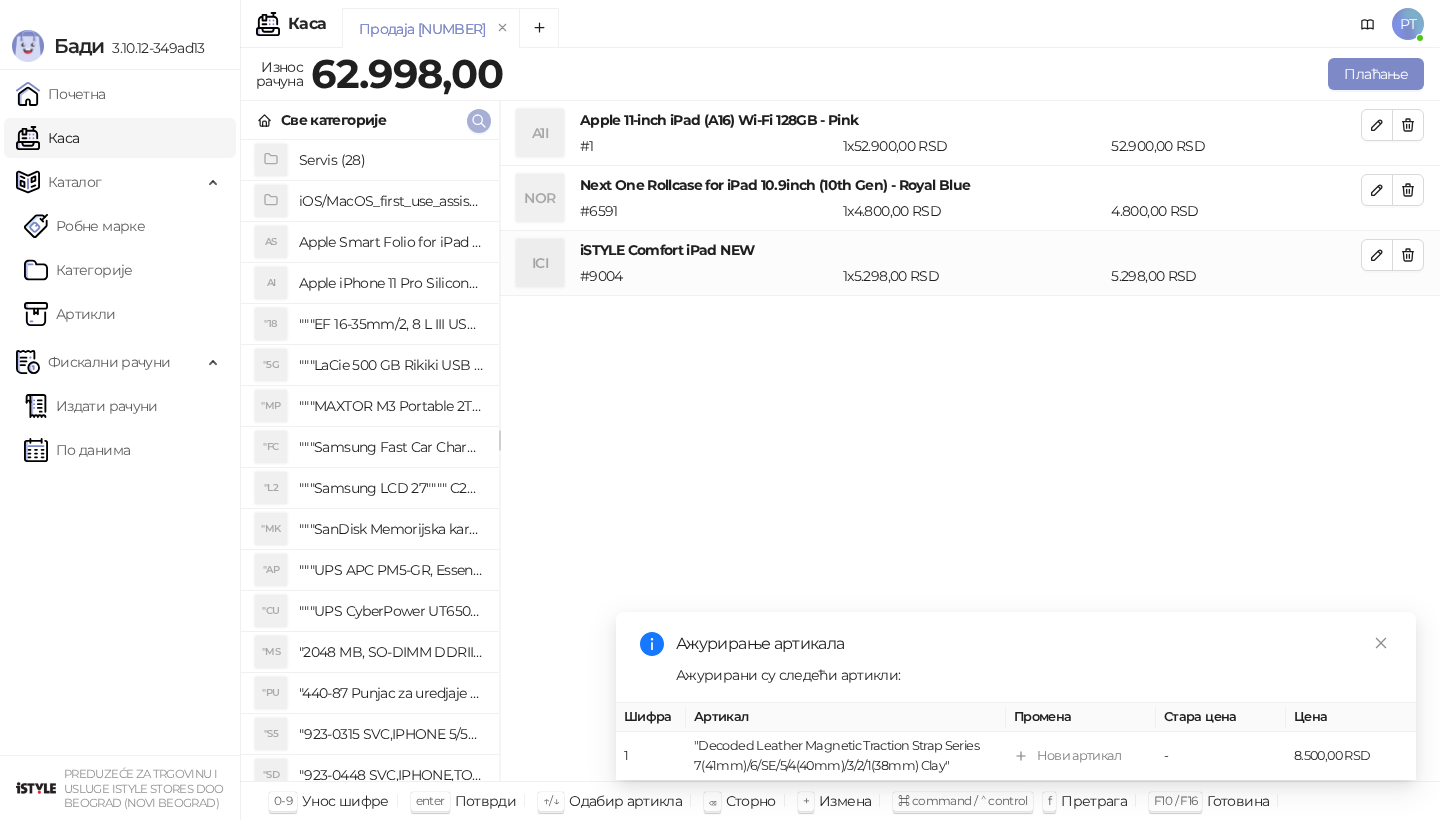 click at bounding box center [479, 121] 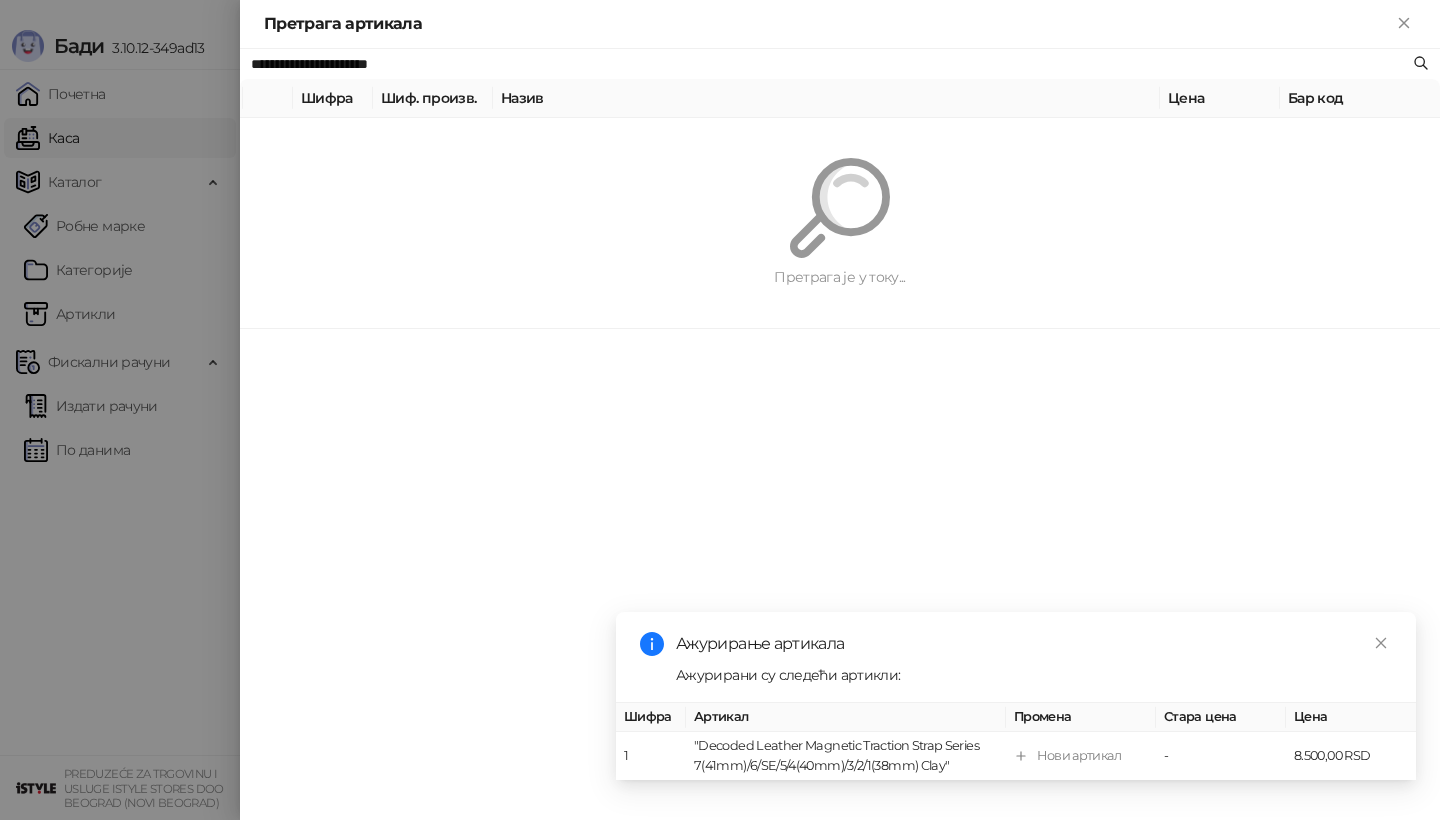 paste 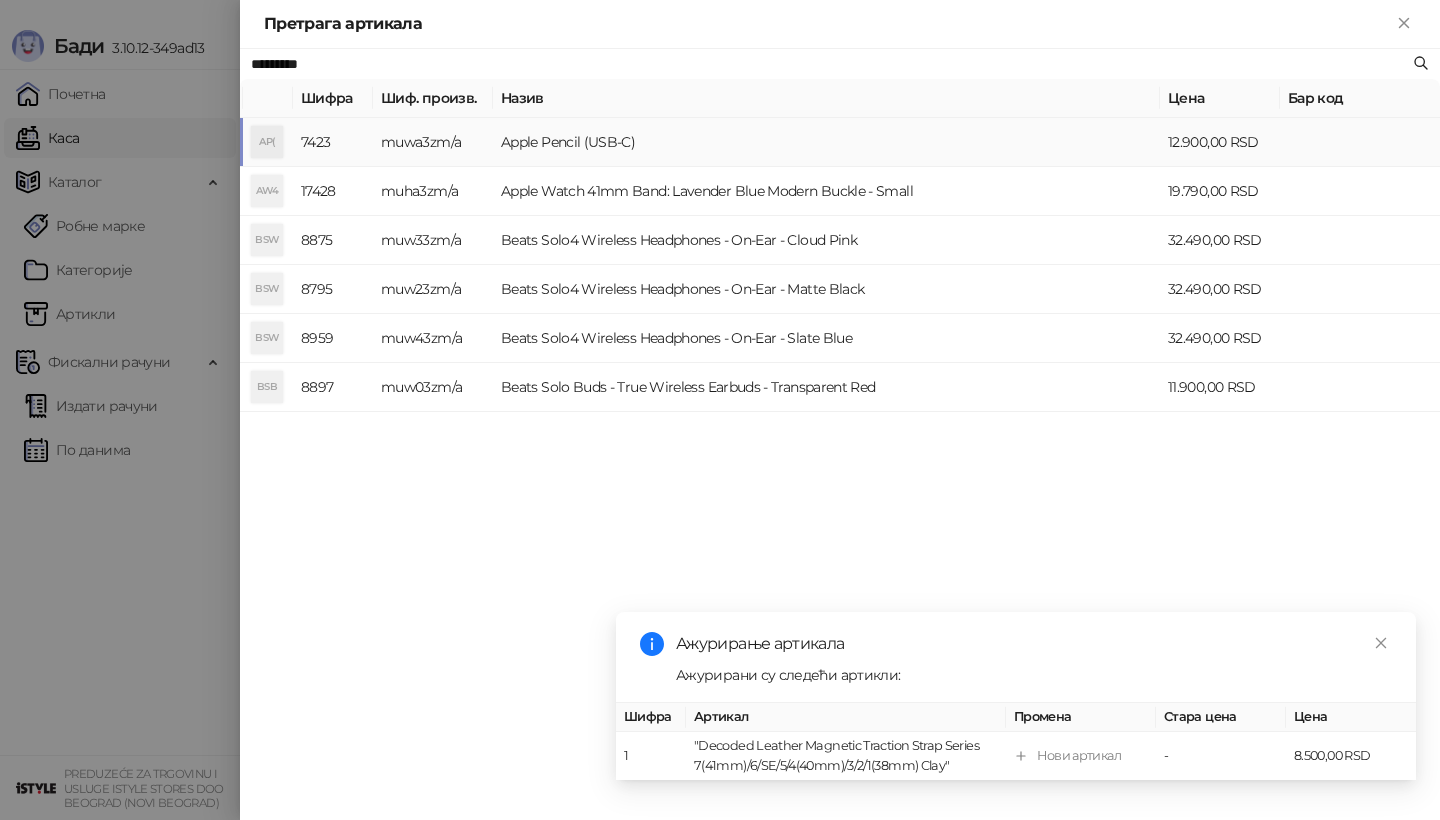 click on "AP(" at bounding box center (267, 142) 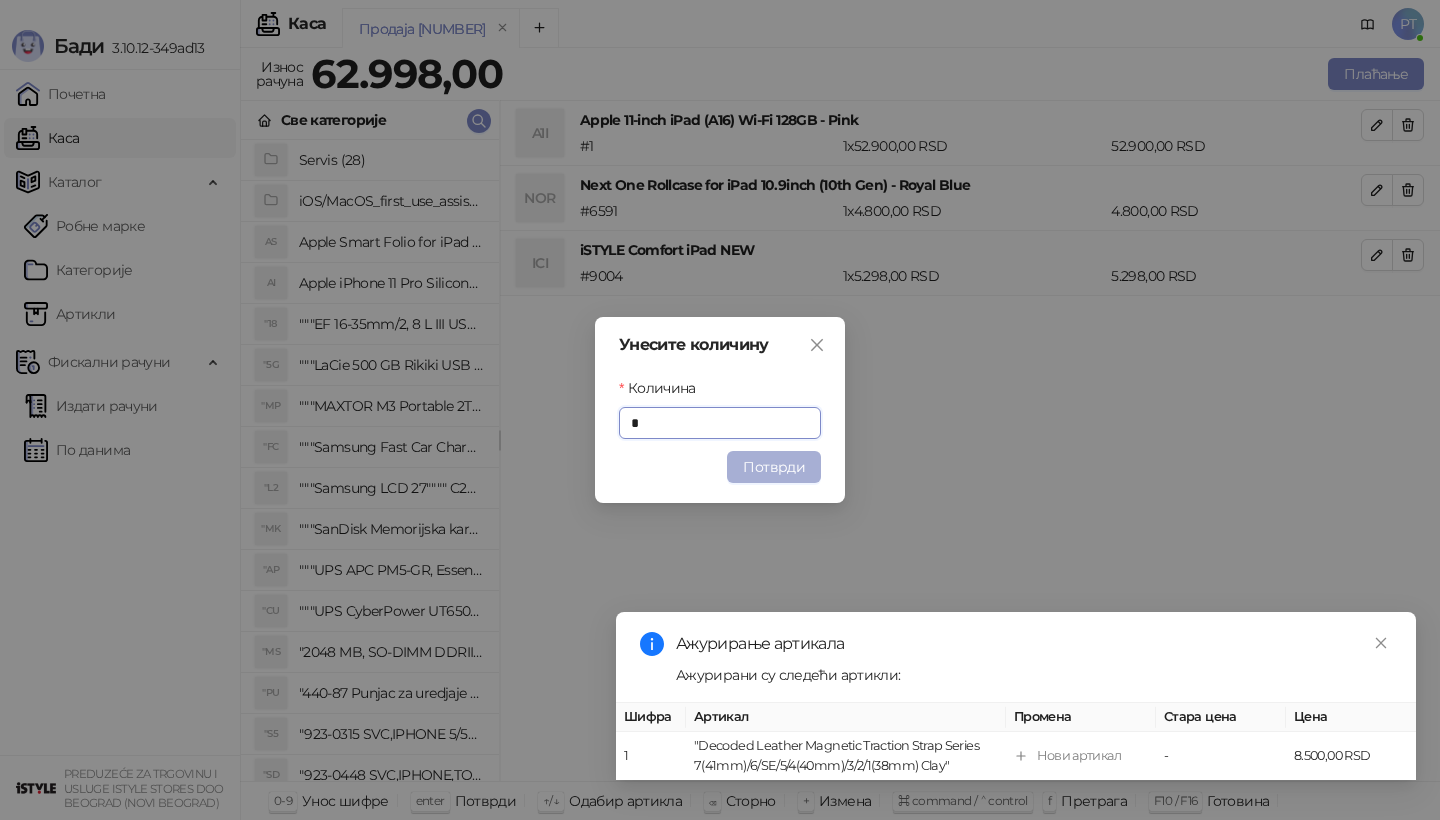 click on "Потврди" at bounding box center (774, 467) 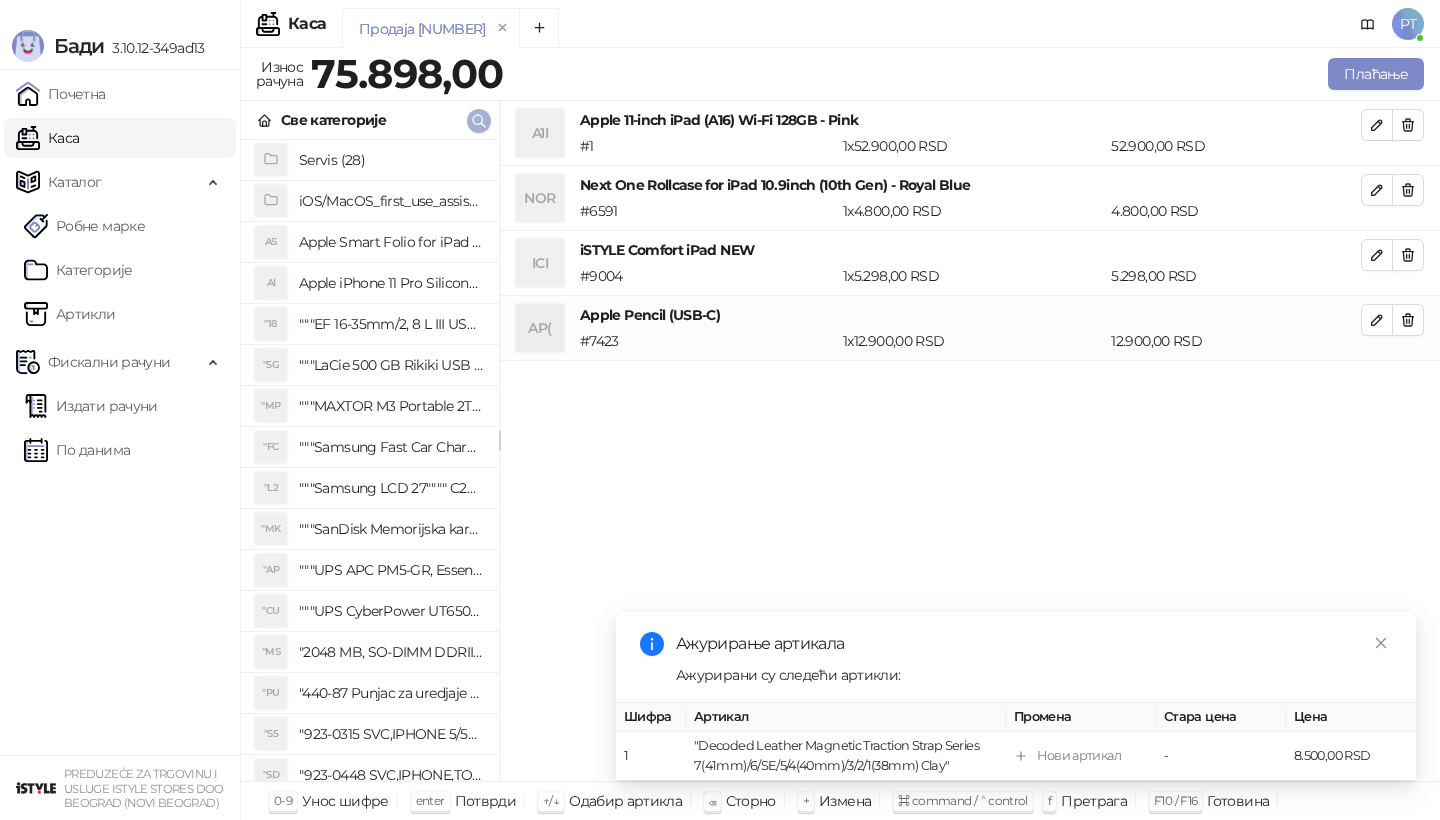 click 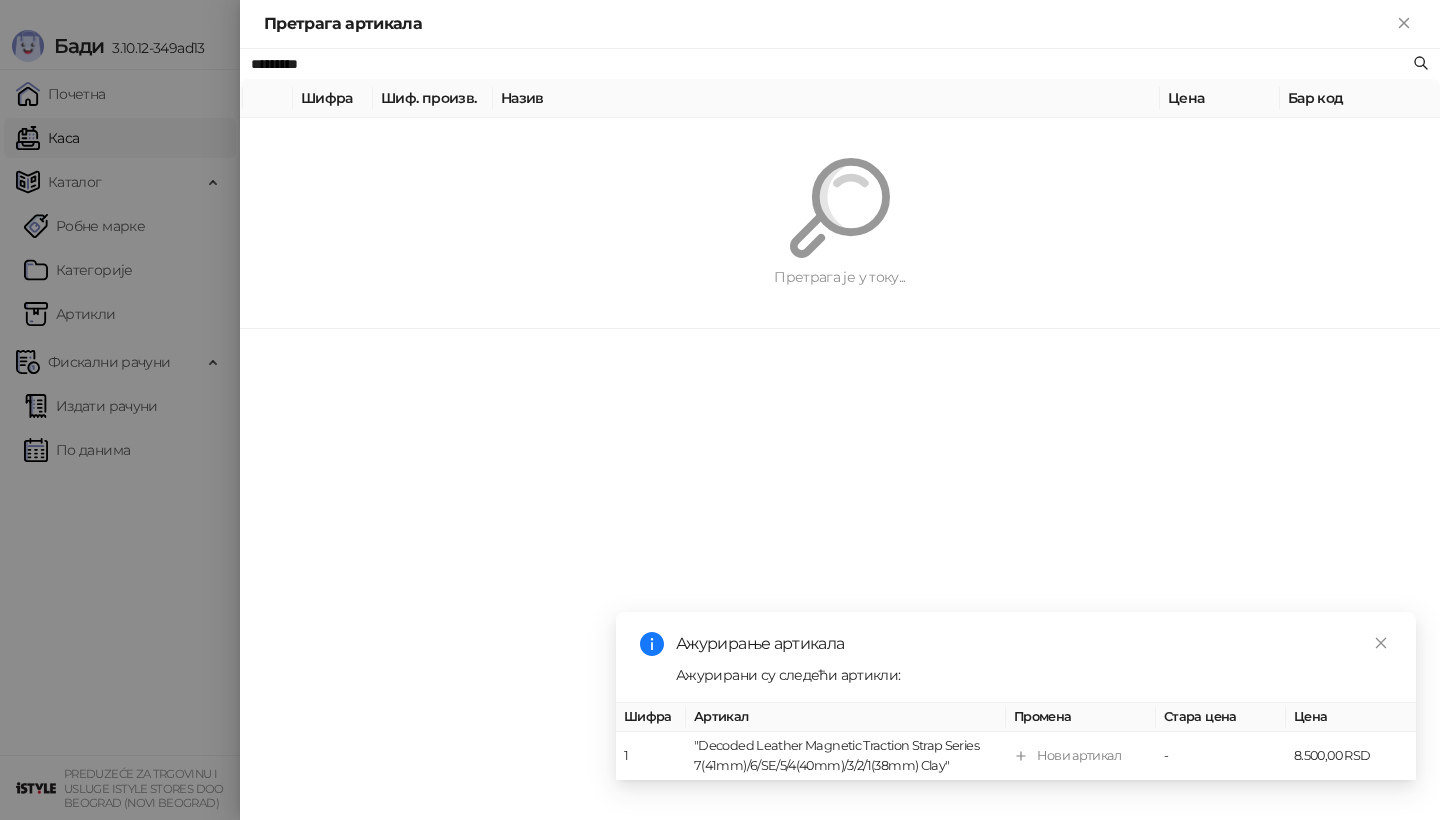 paste on "**********" 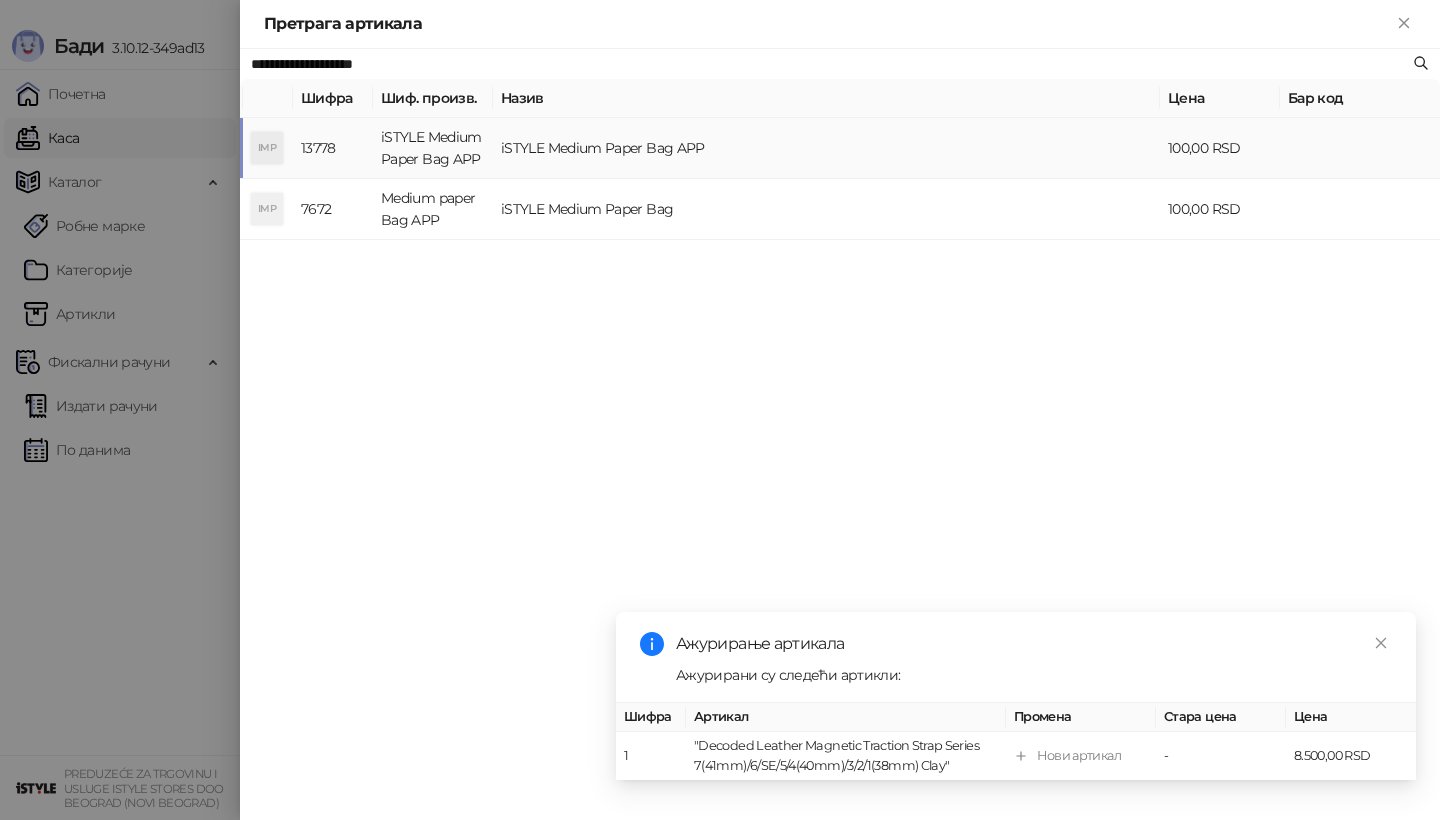 type on "**********" 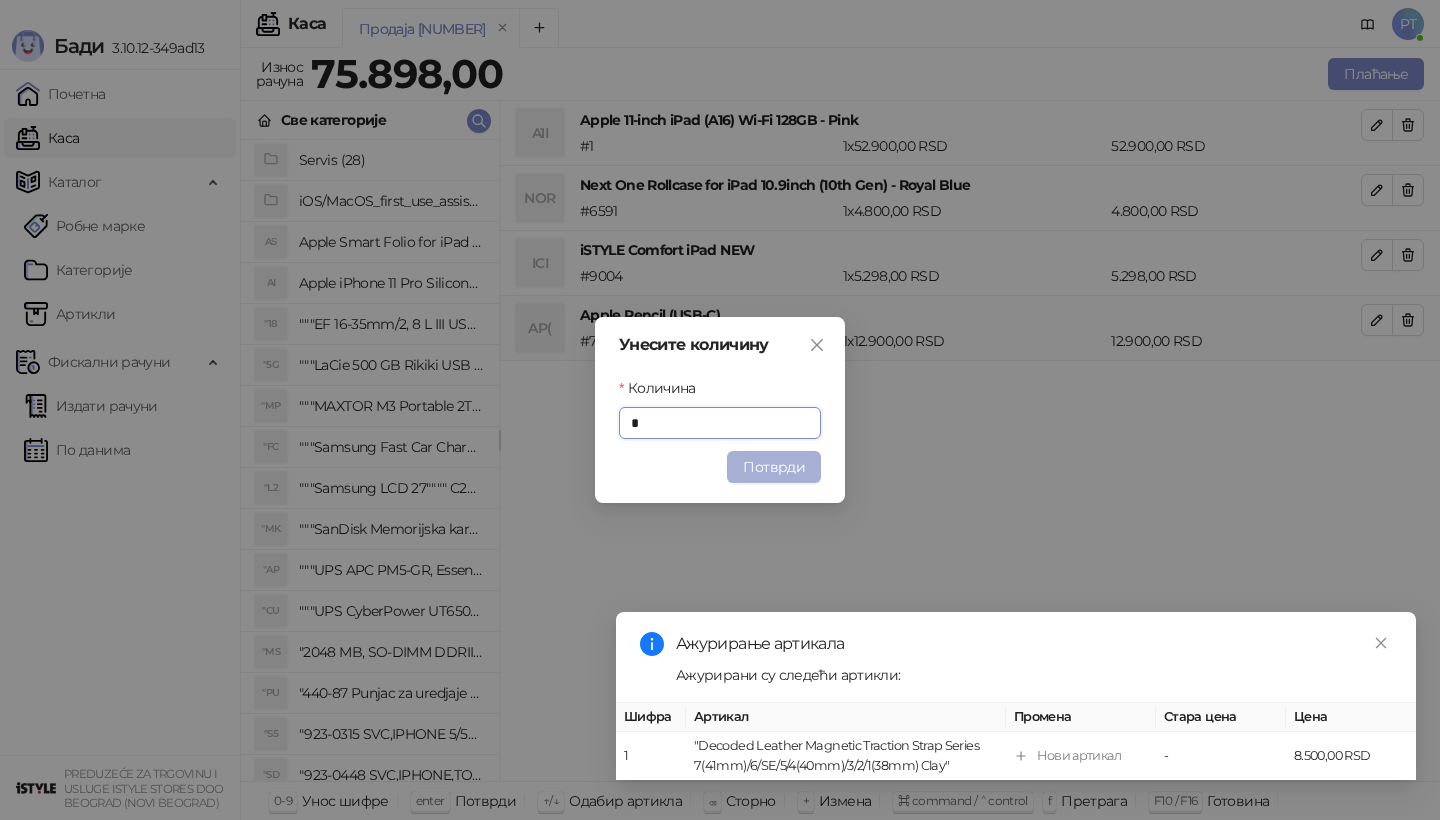 click on "Потврди" at bounding box center (774, 467) 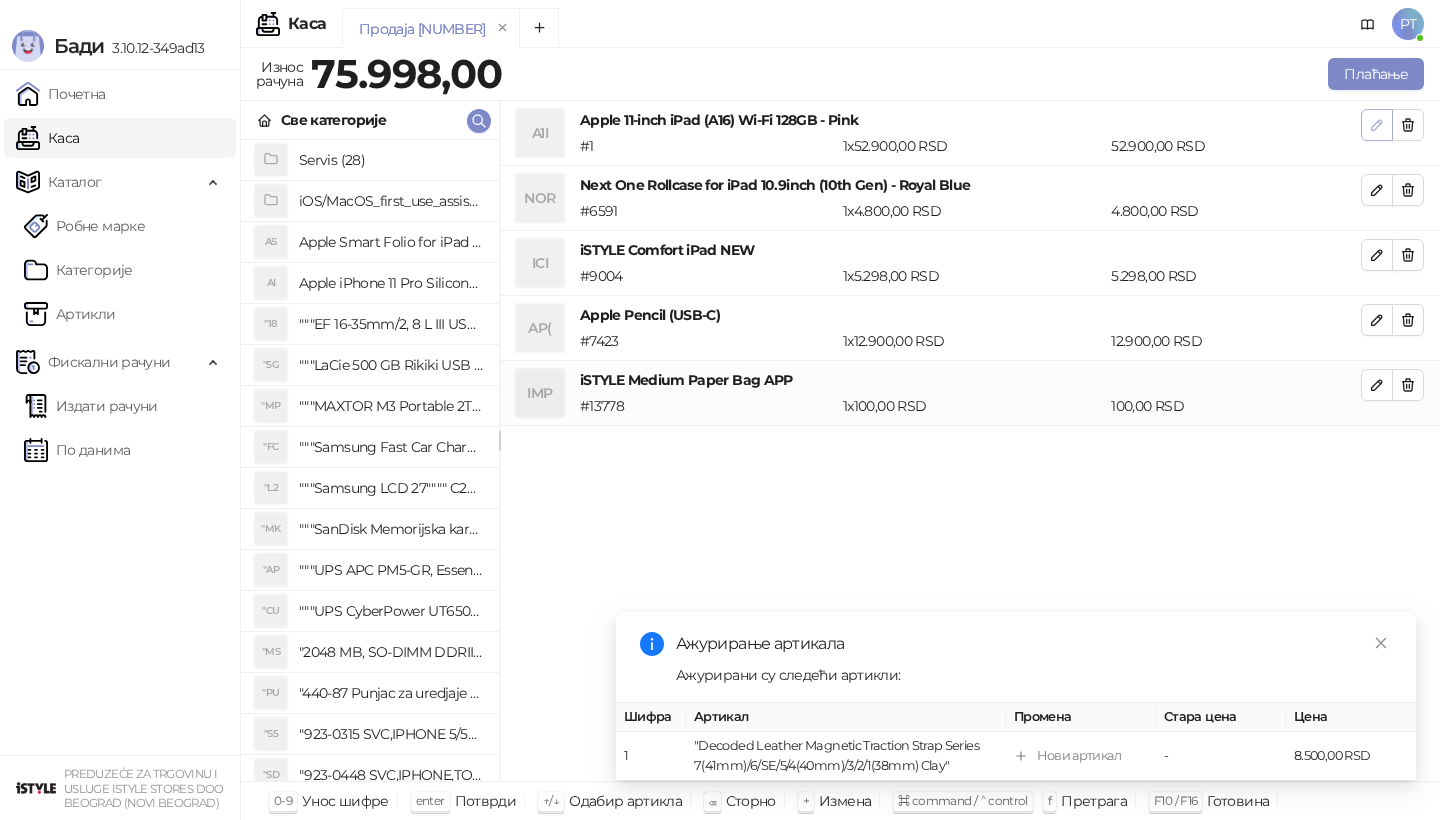 click 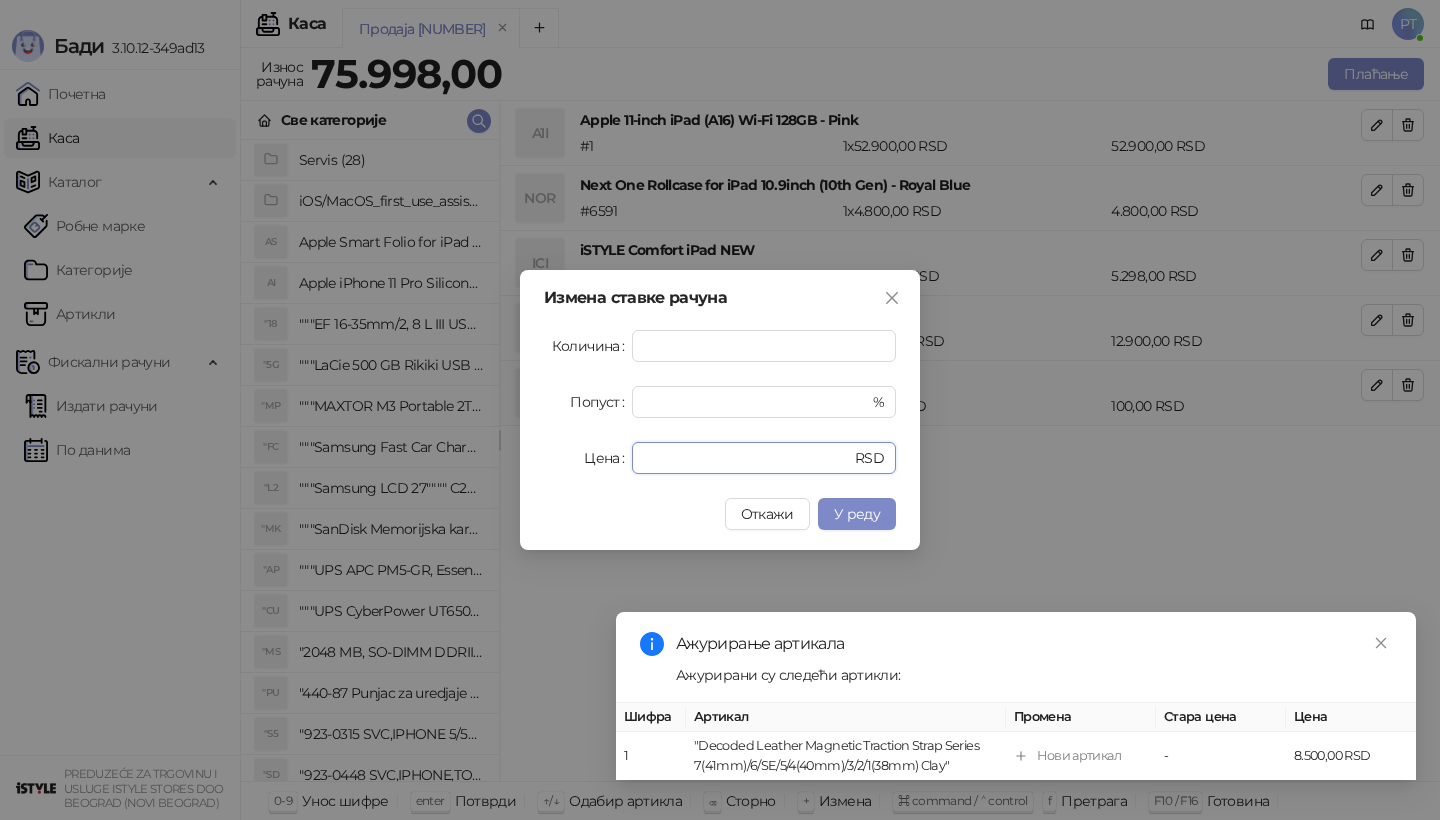 drag, startPoint x: 605, startPoint y: 457, endPoint x: 513, endPoint y: 457, distance: 92 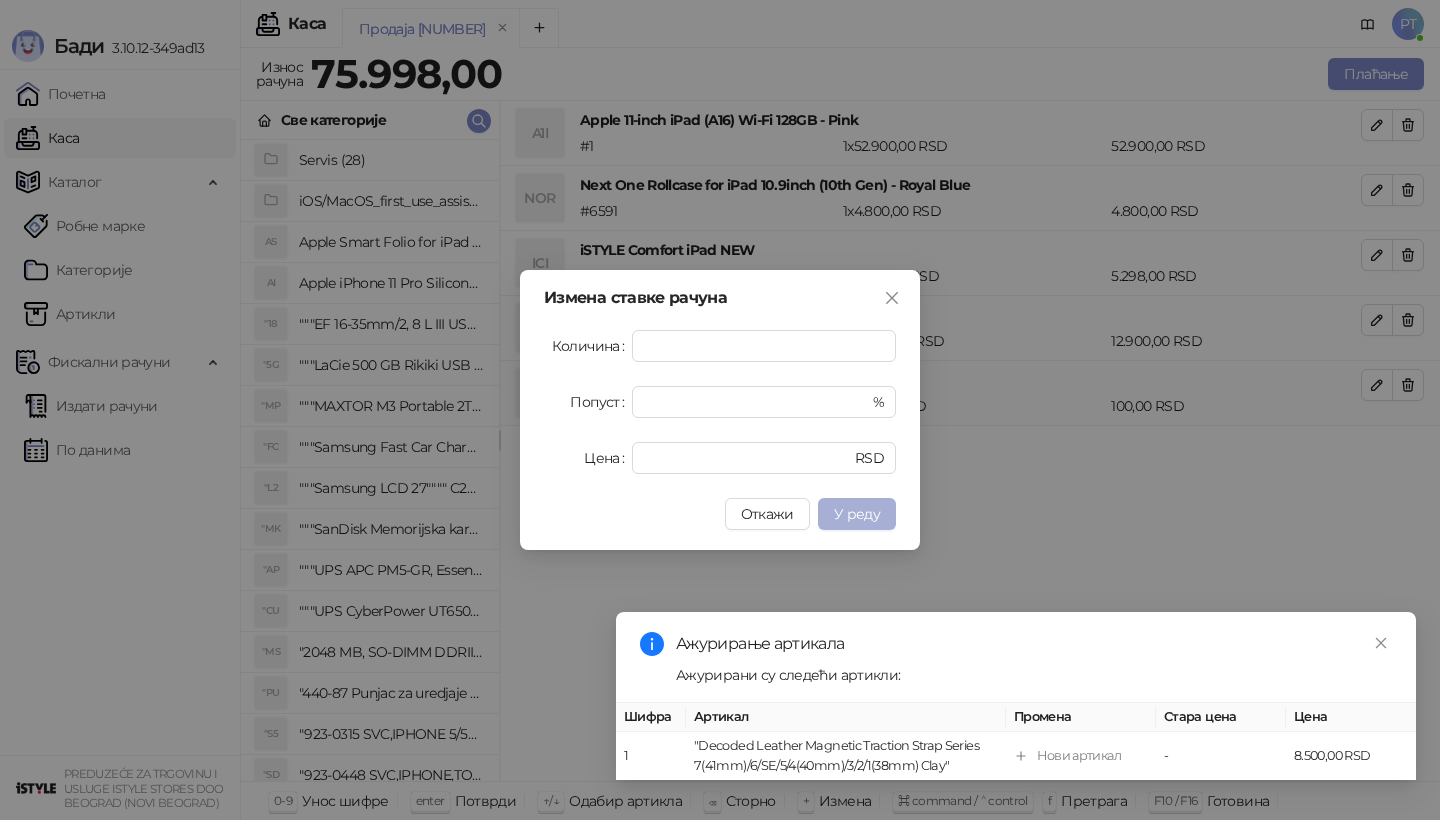 click on "У реду" at bounding box center (857, 514) 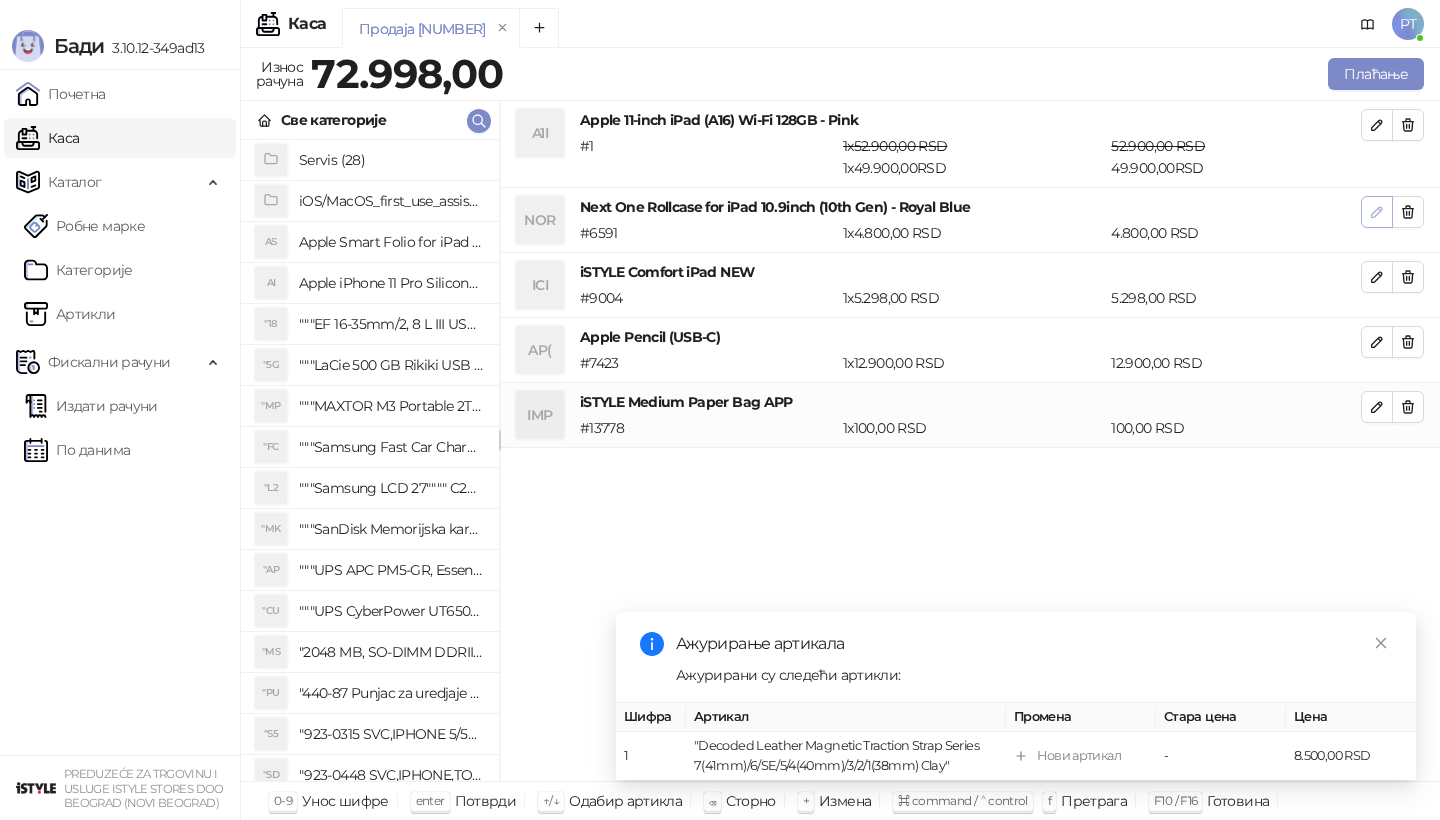 click 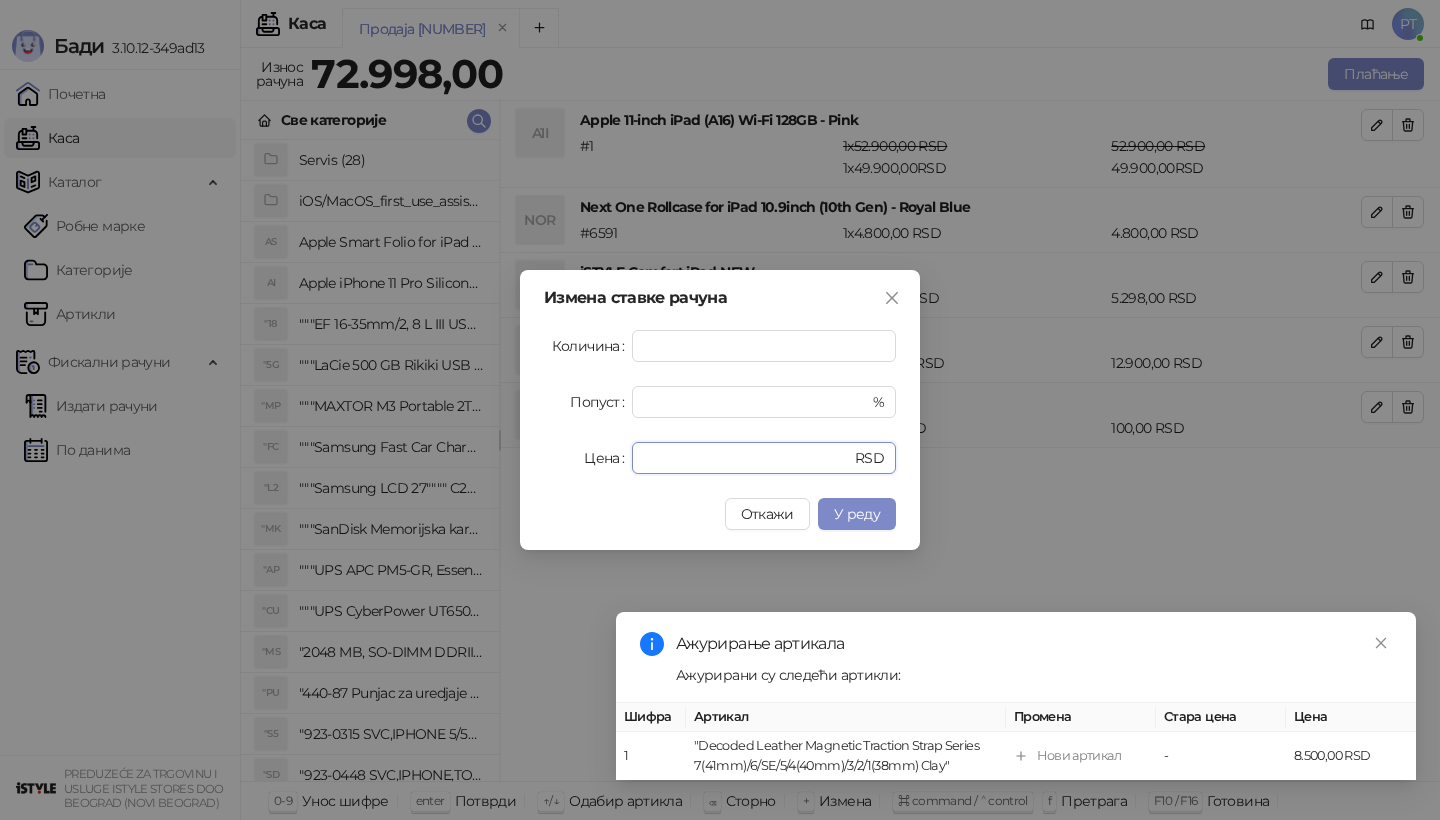 drag, startPoint x: 707, startPoint y: 459, endPoint x: 514, endPoint y: 459, distance: 193 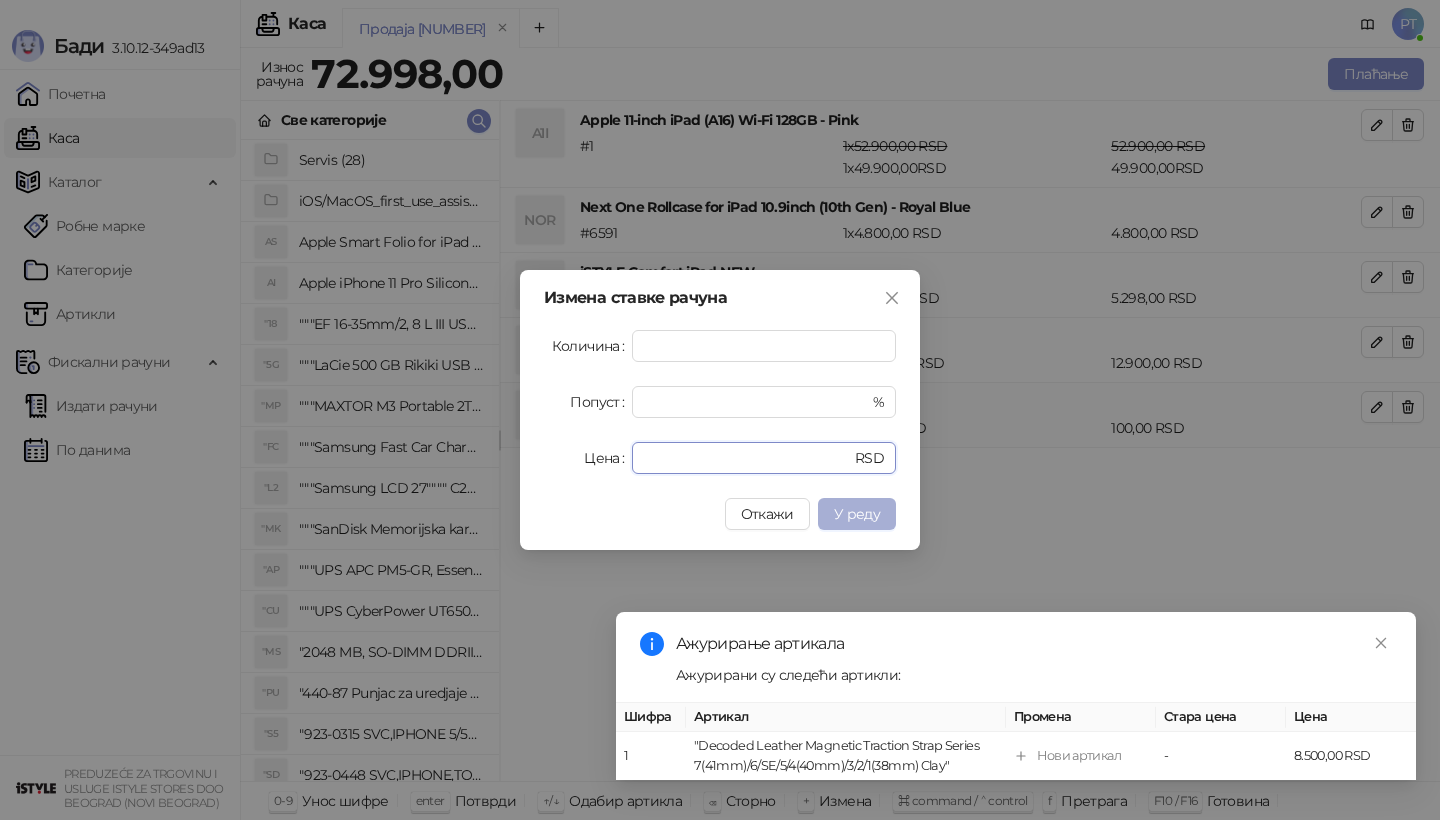 type on "*" 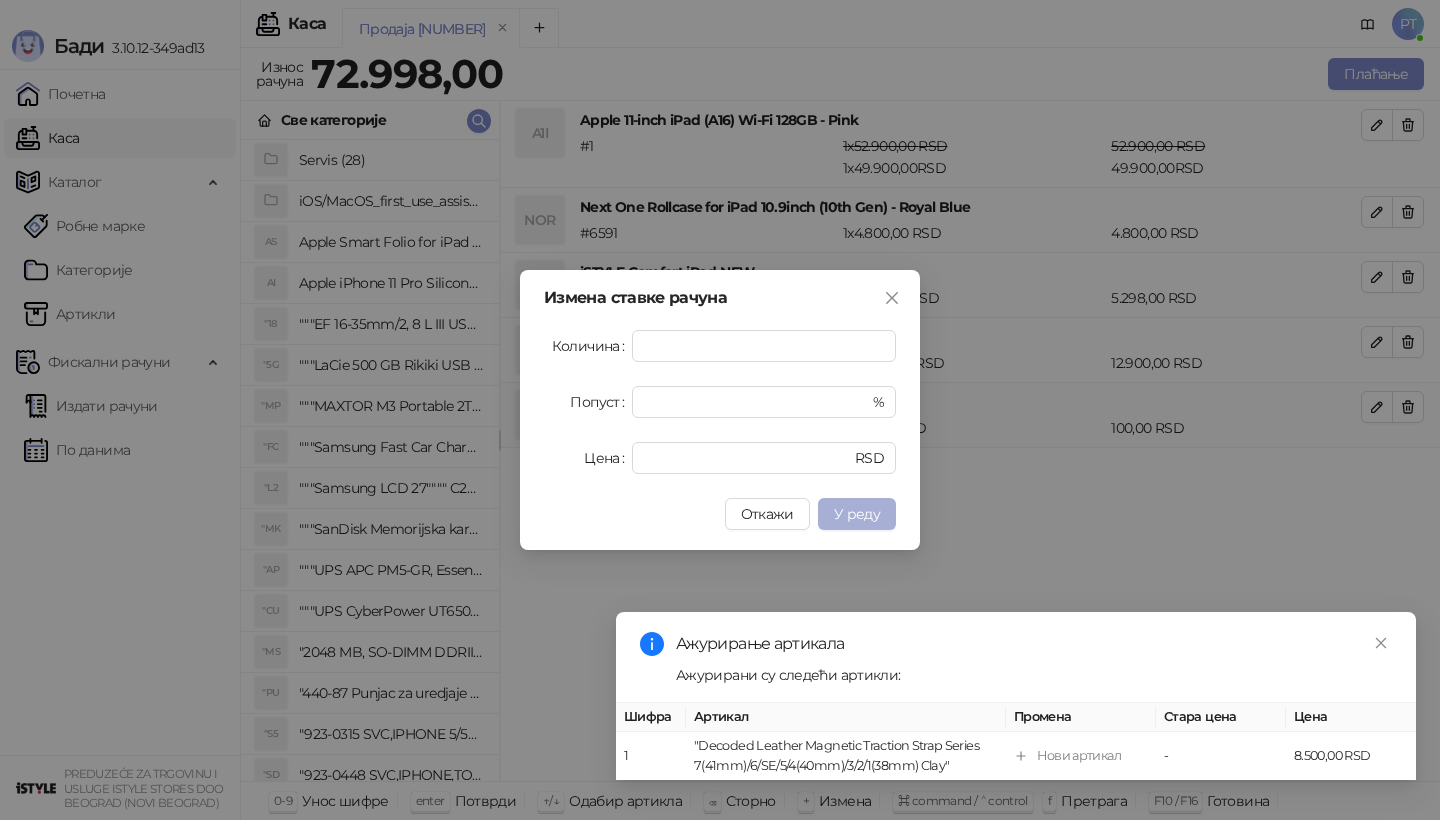 click on "У реду" at bounding box center (857, 514) 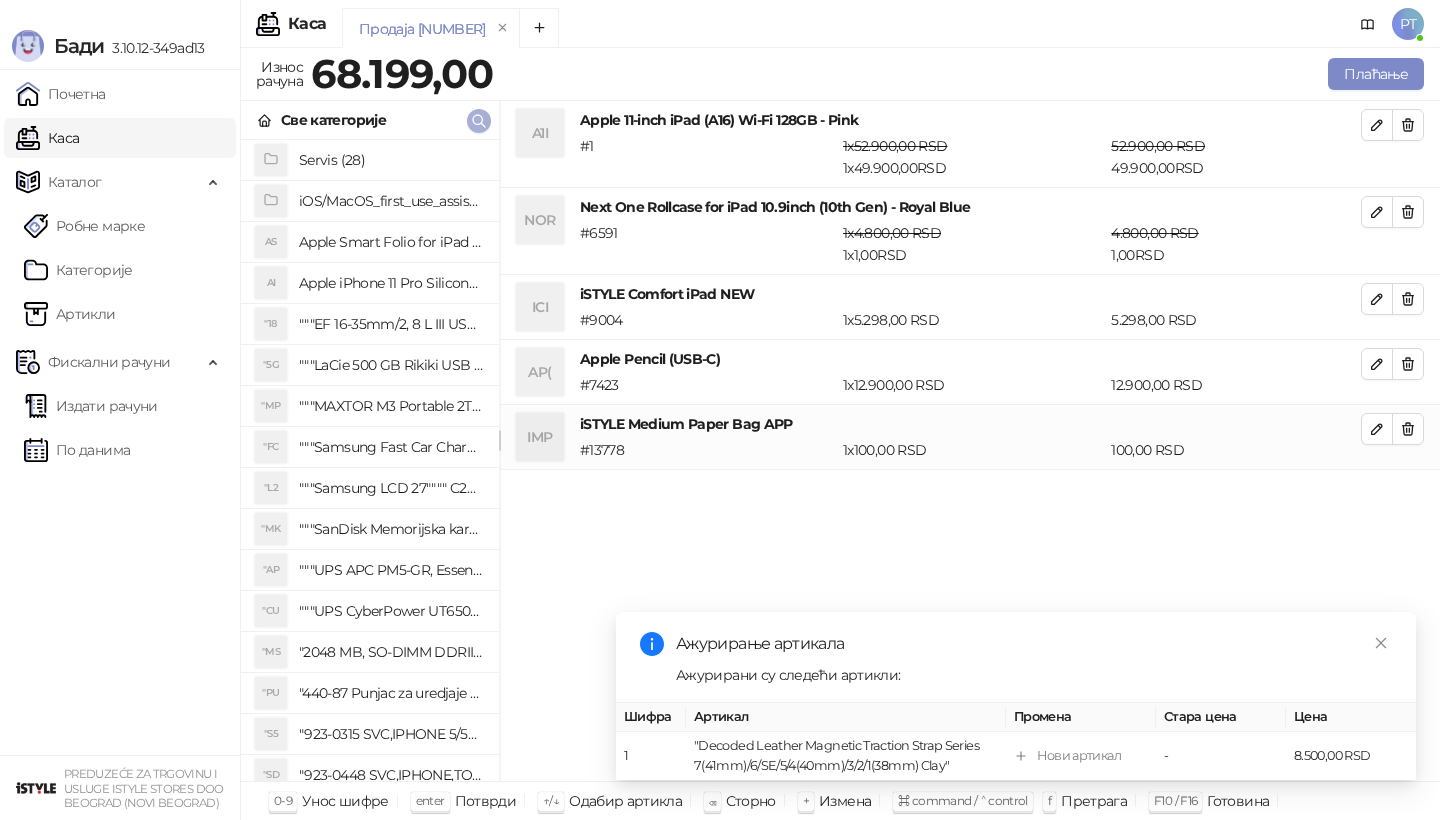 click 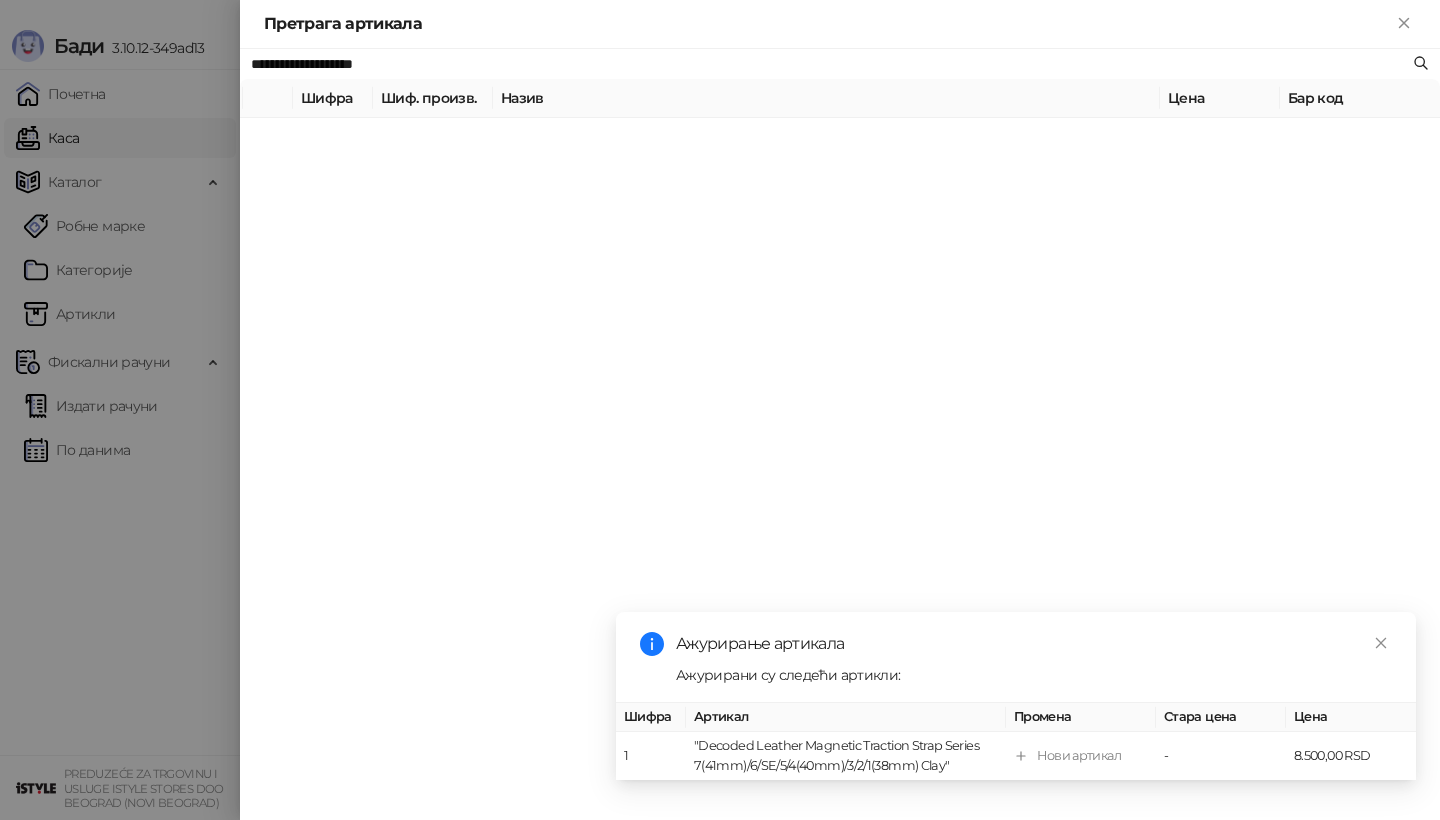 paste 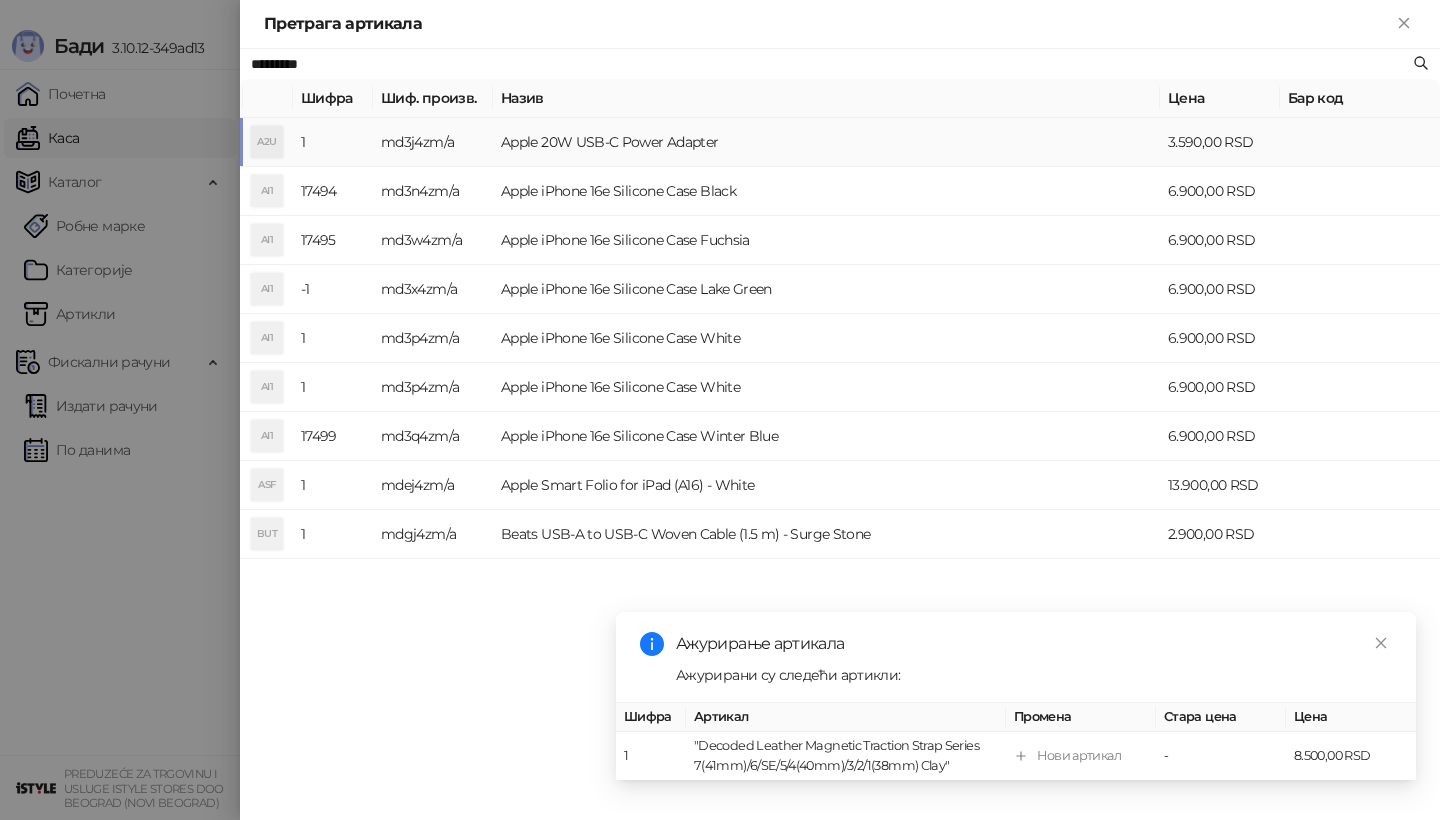 type on "*********" 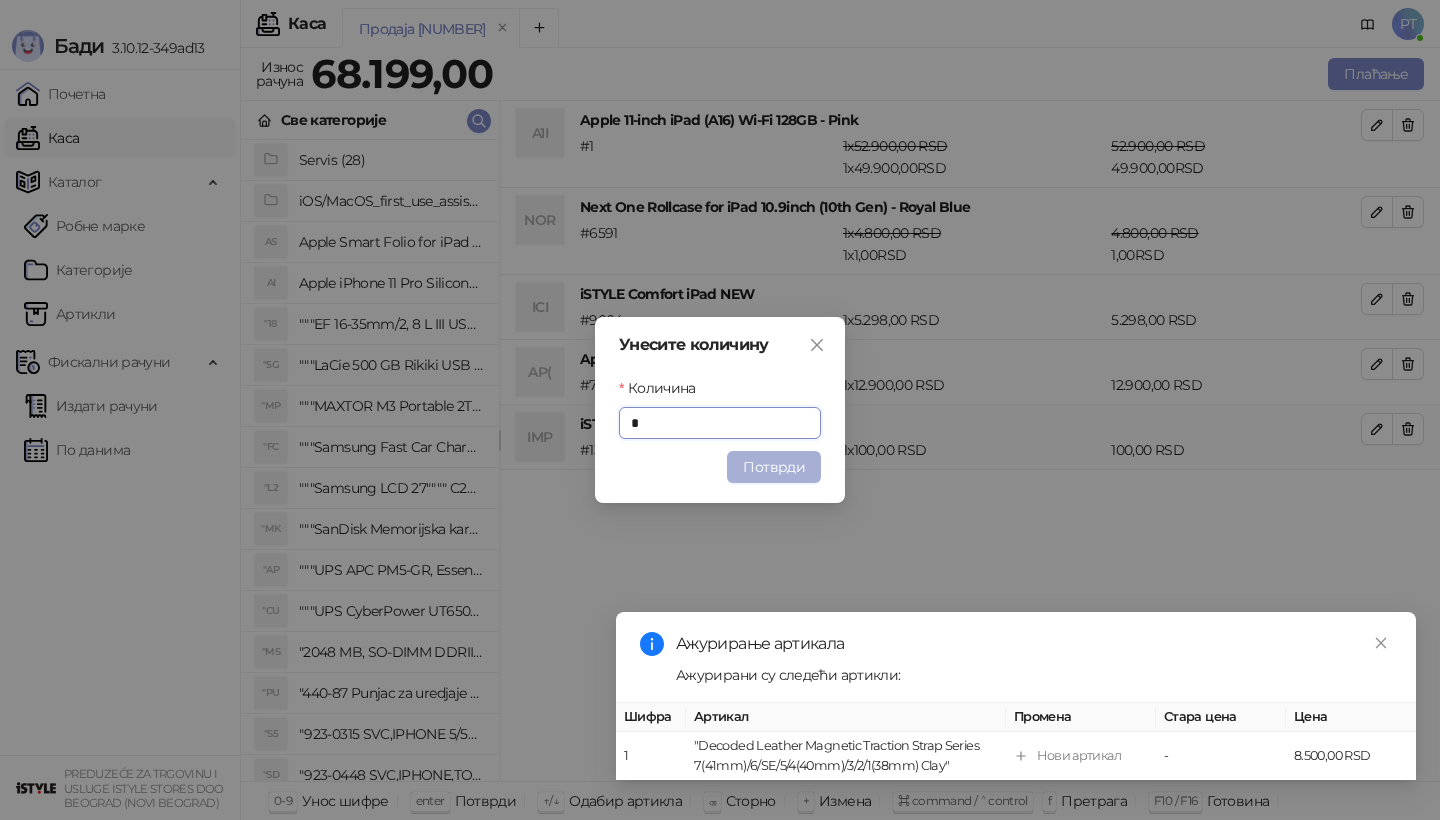 click on "Потврди" at bounding box center (774, 467) 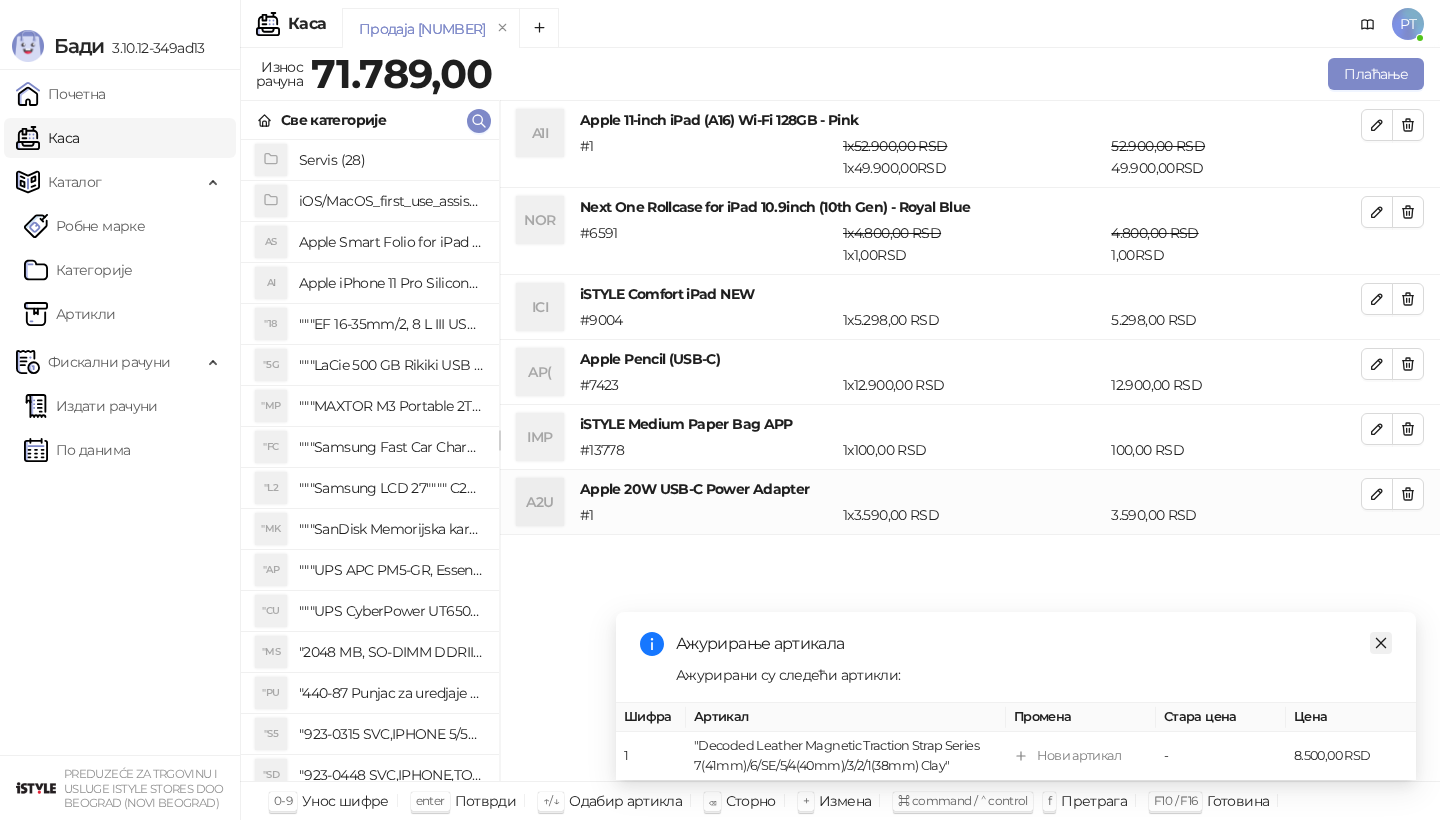 click 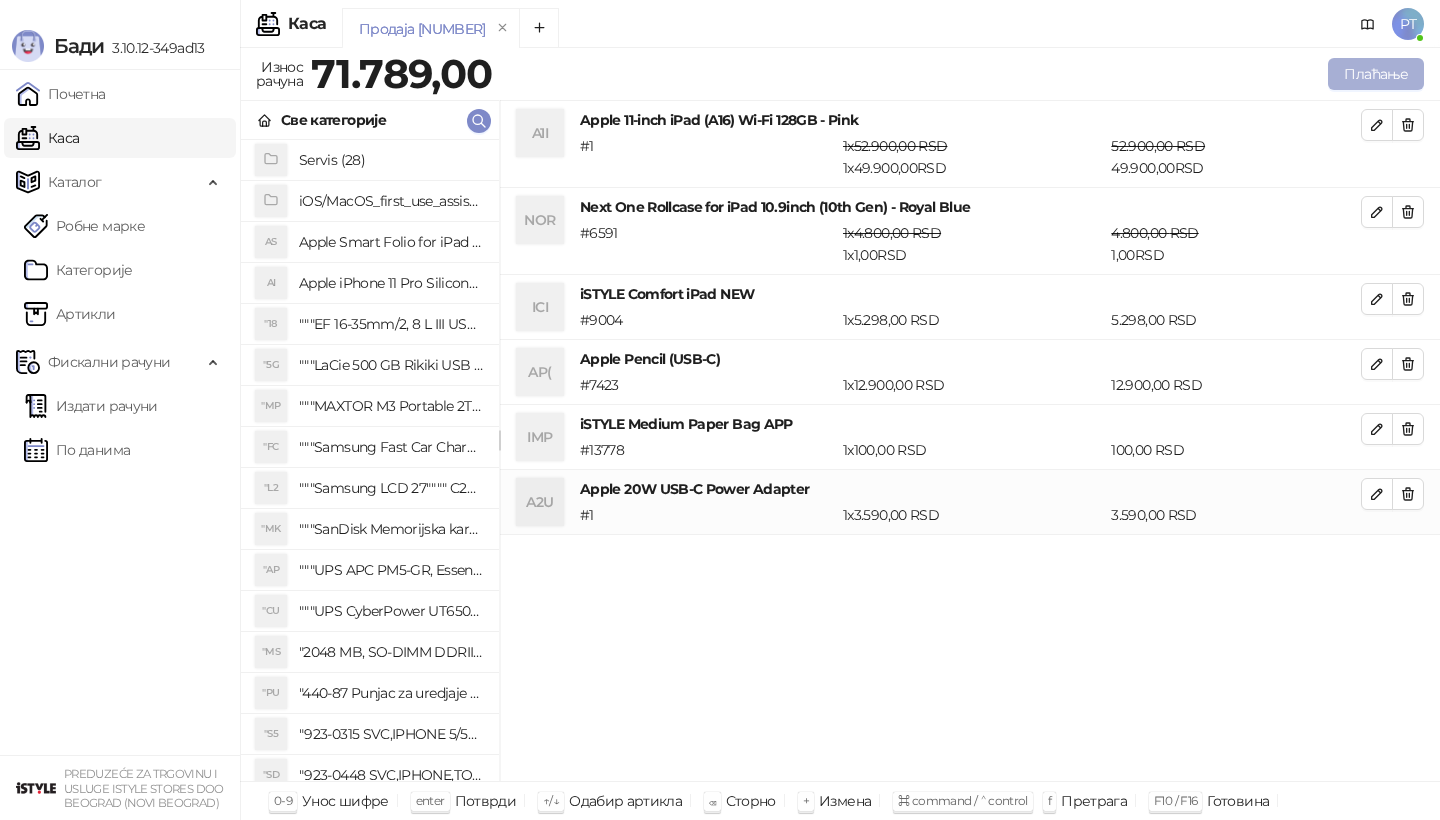 click on "Плаћање" at bounding box center (1376, 74) 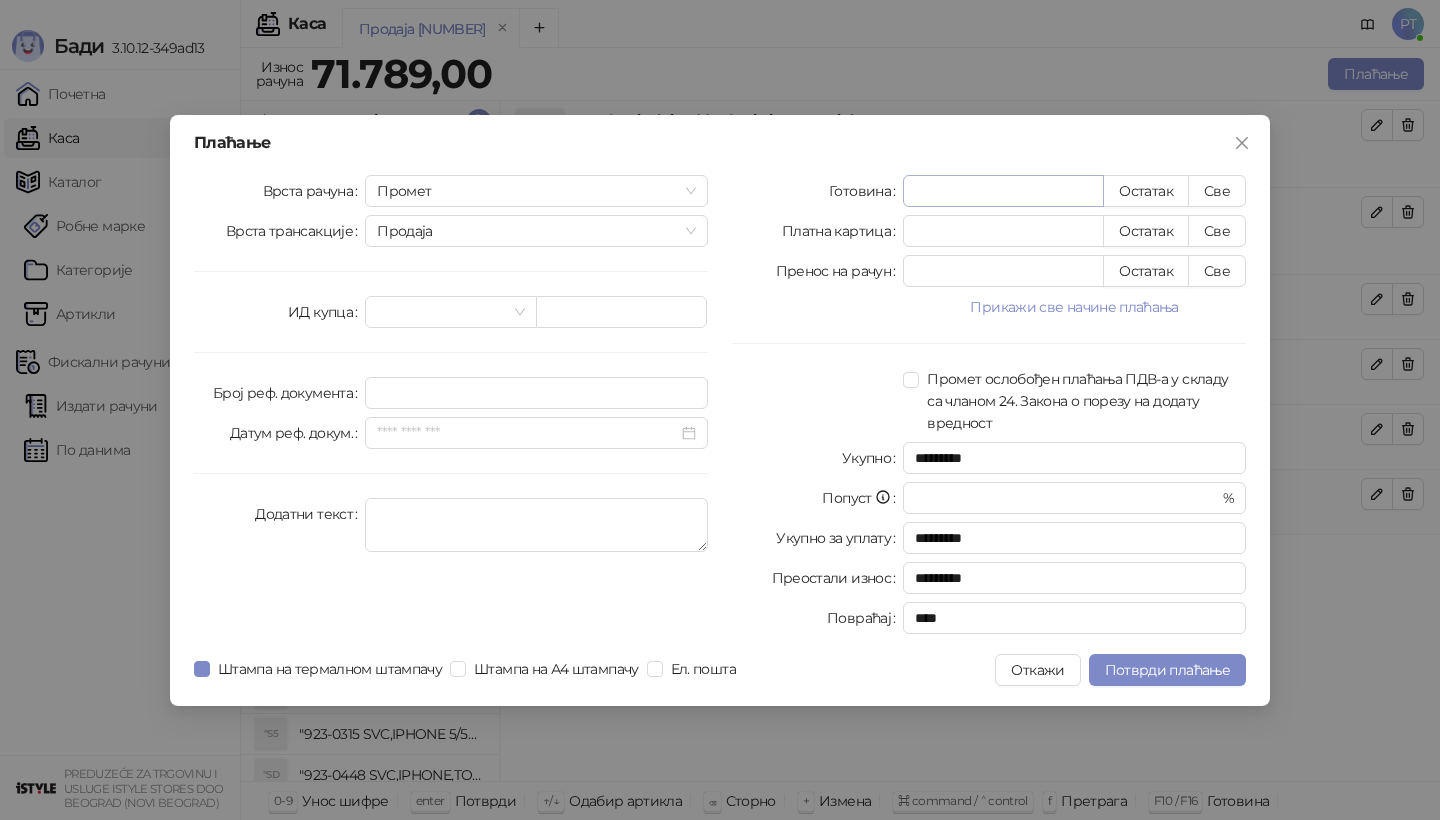 type on "*" 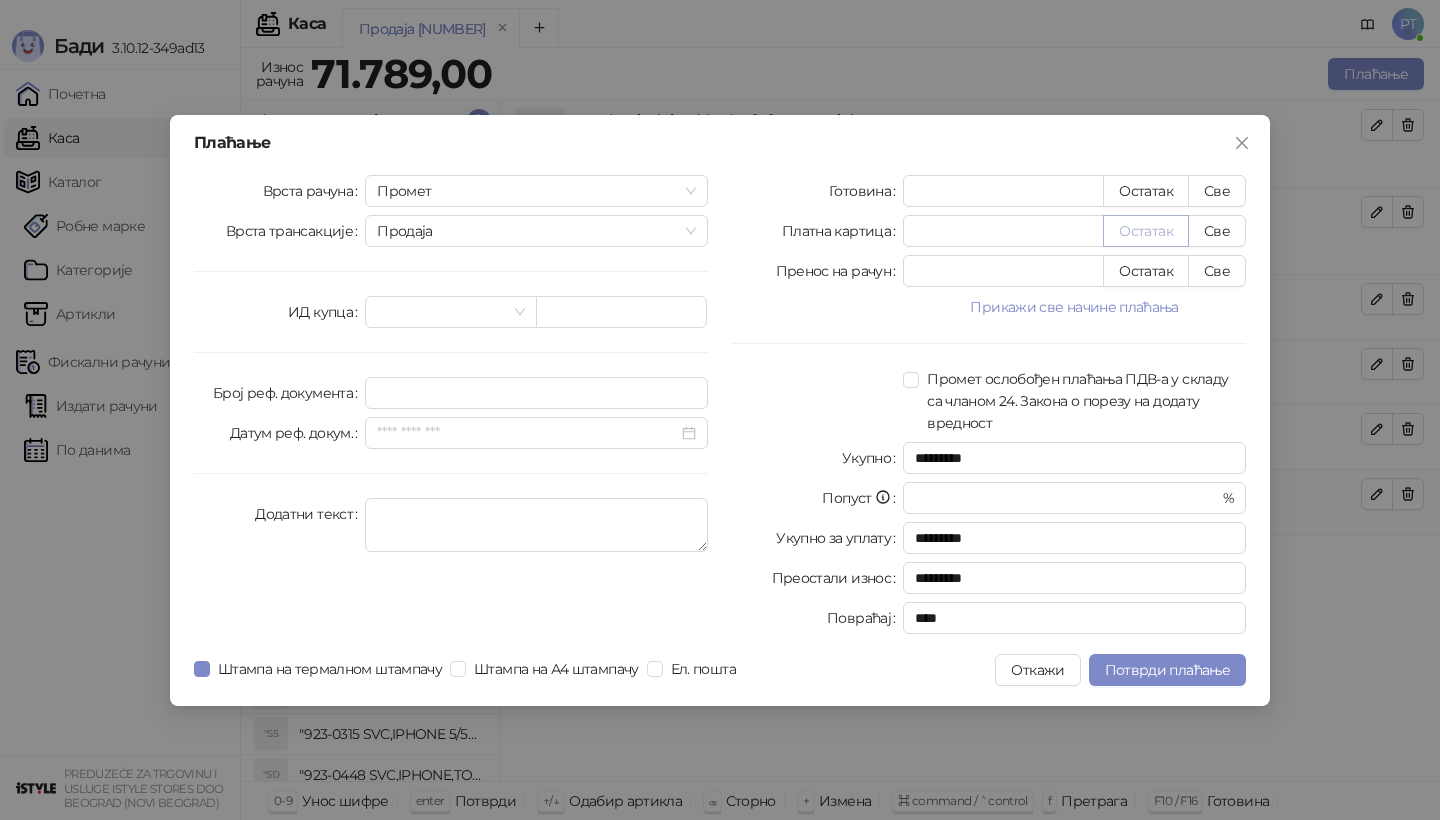 type on "*****" 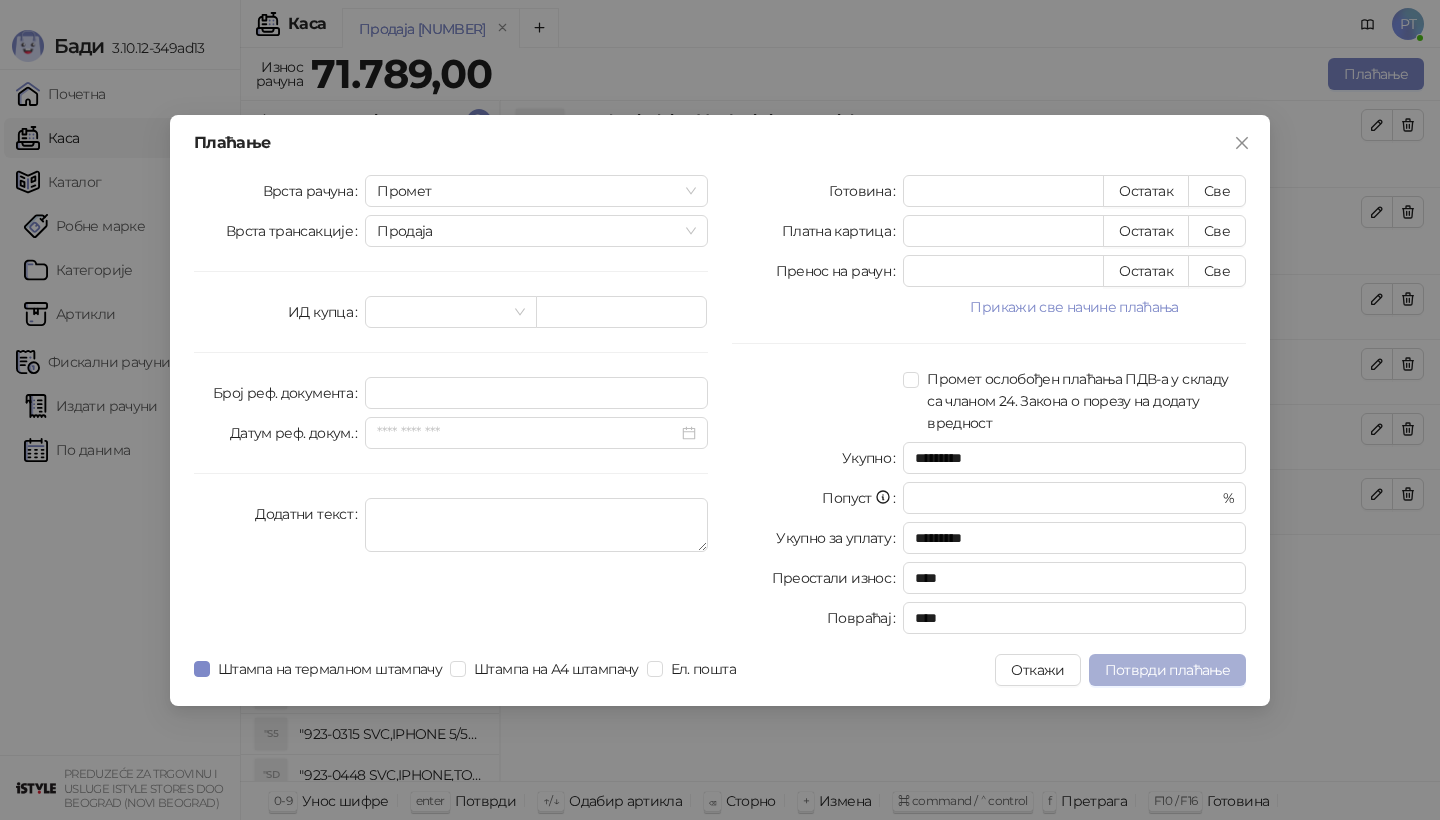 click on "Потврди плаћање" at bounding box center [1167, 670] 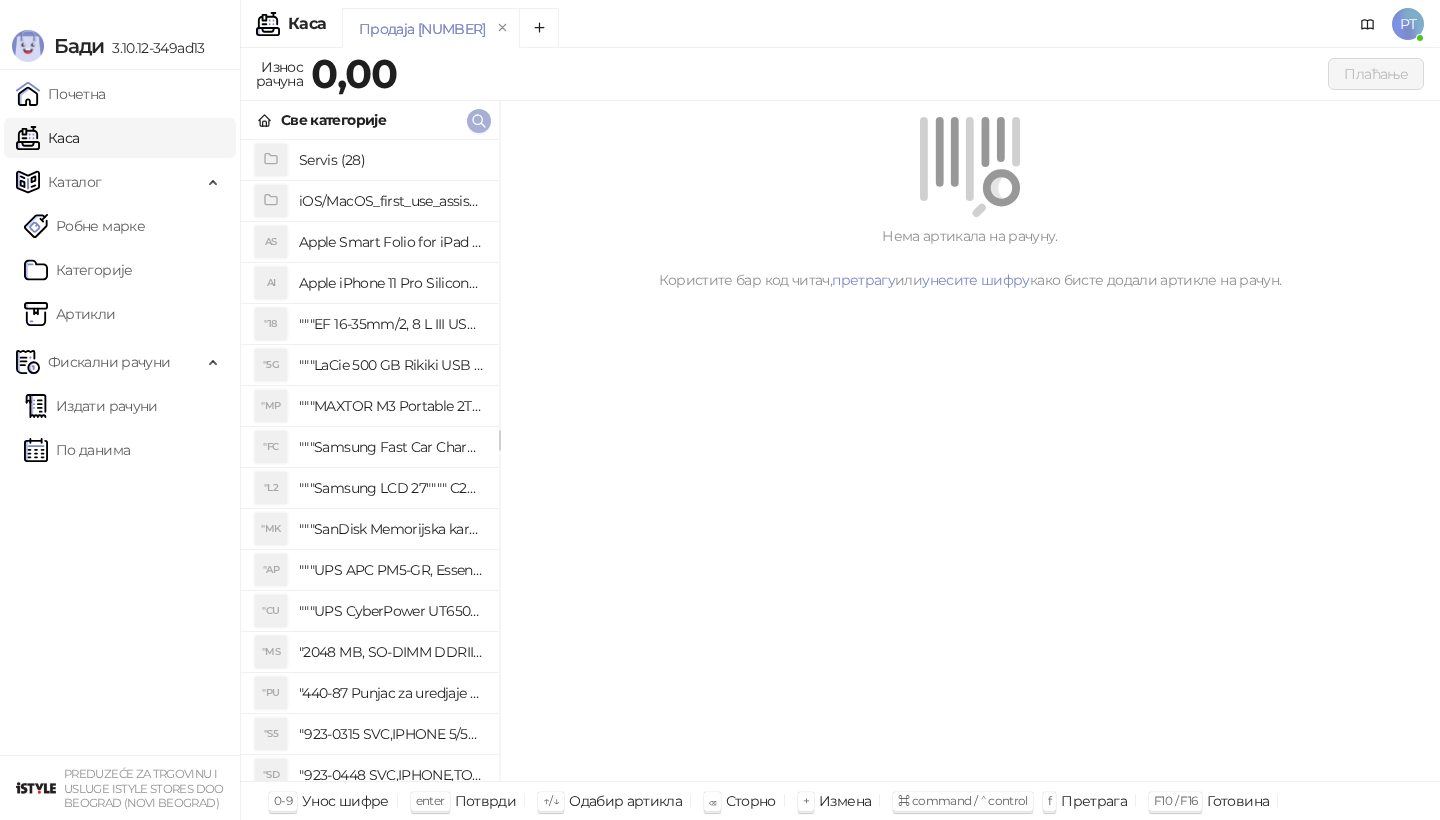 click 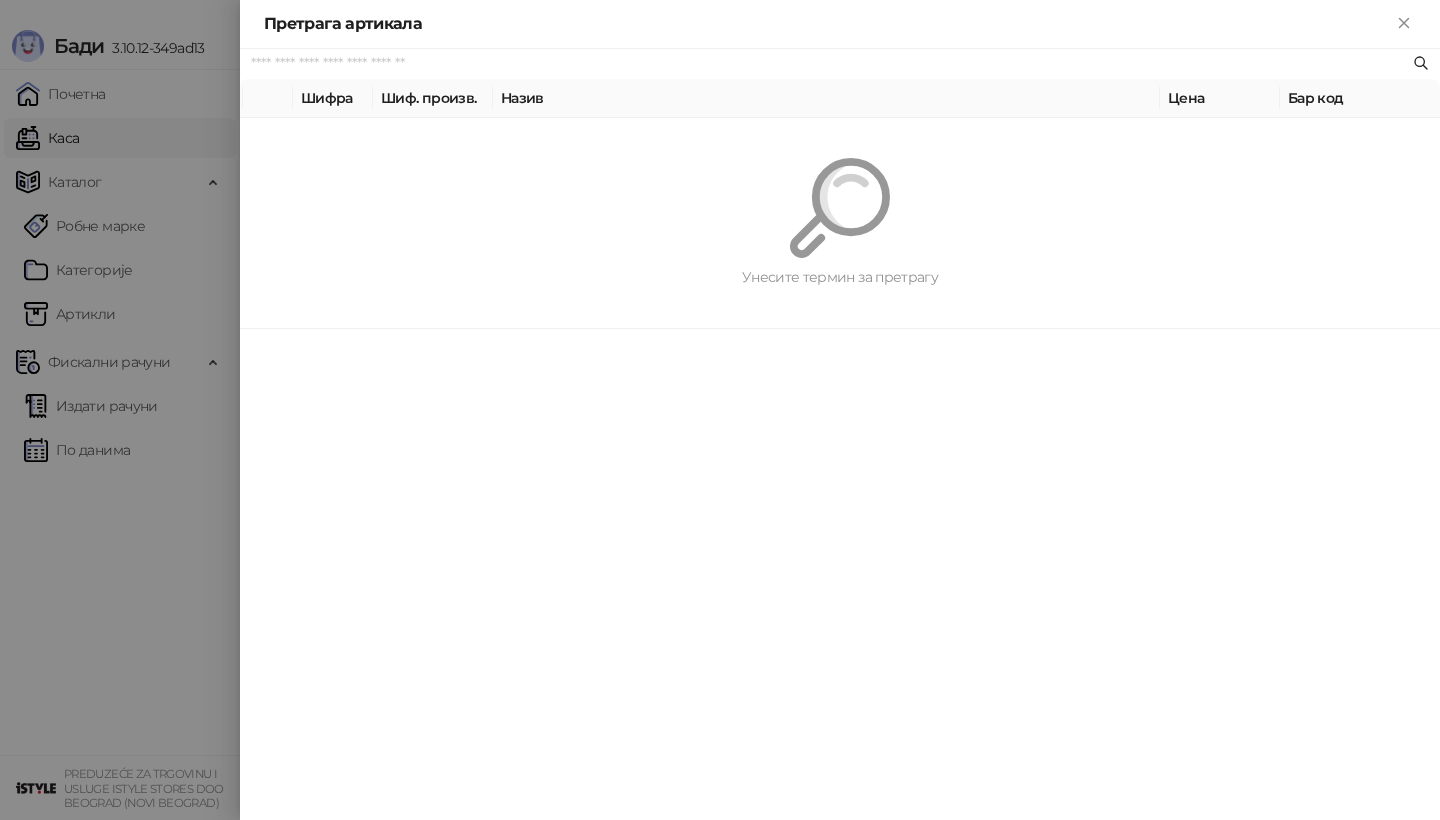 paste on "*********" 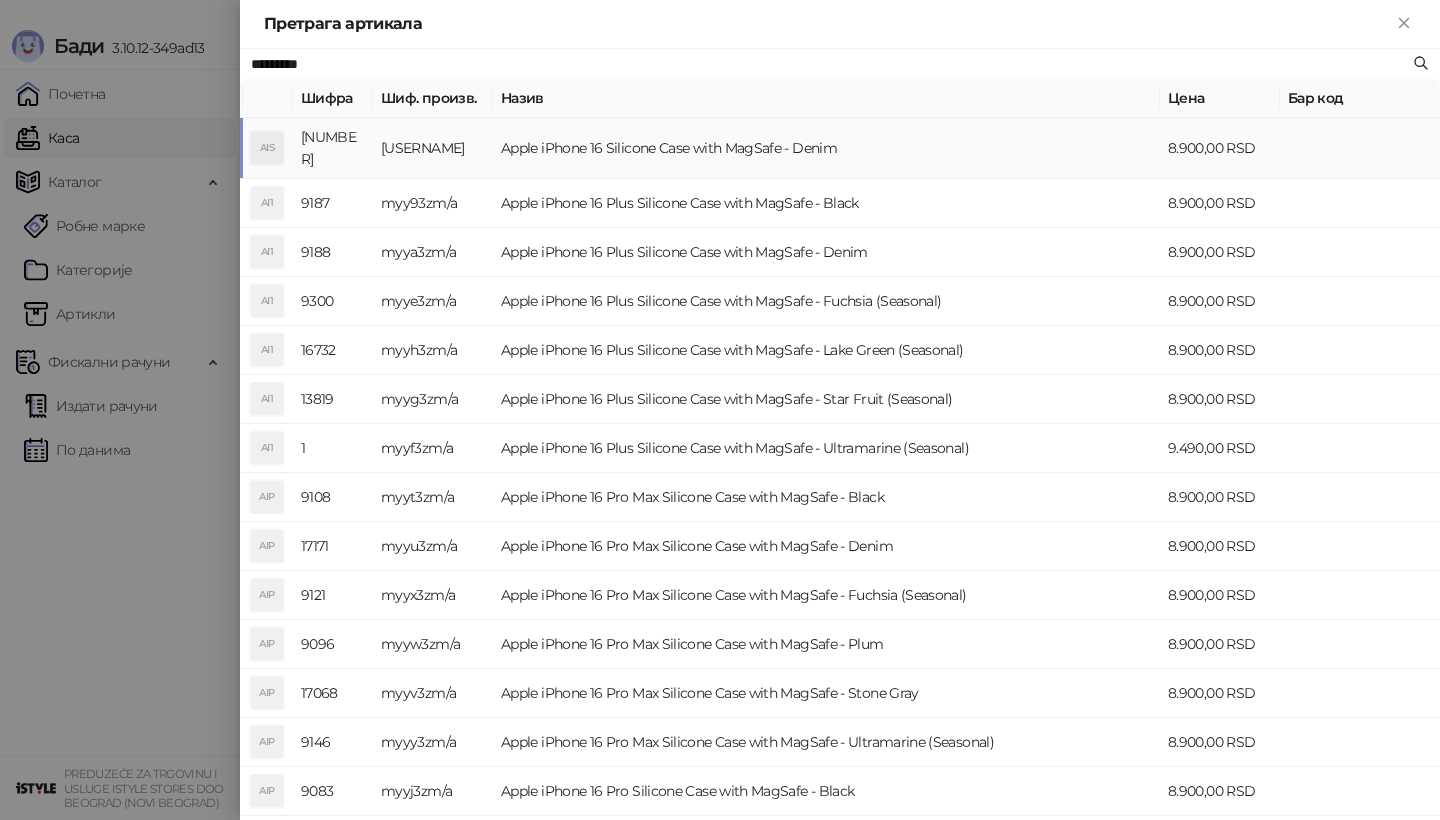 type on "*********" 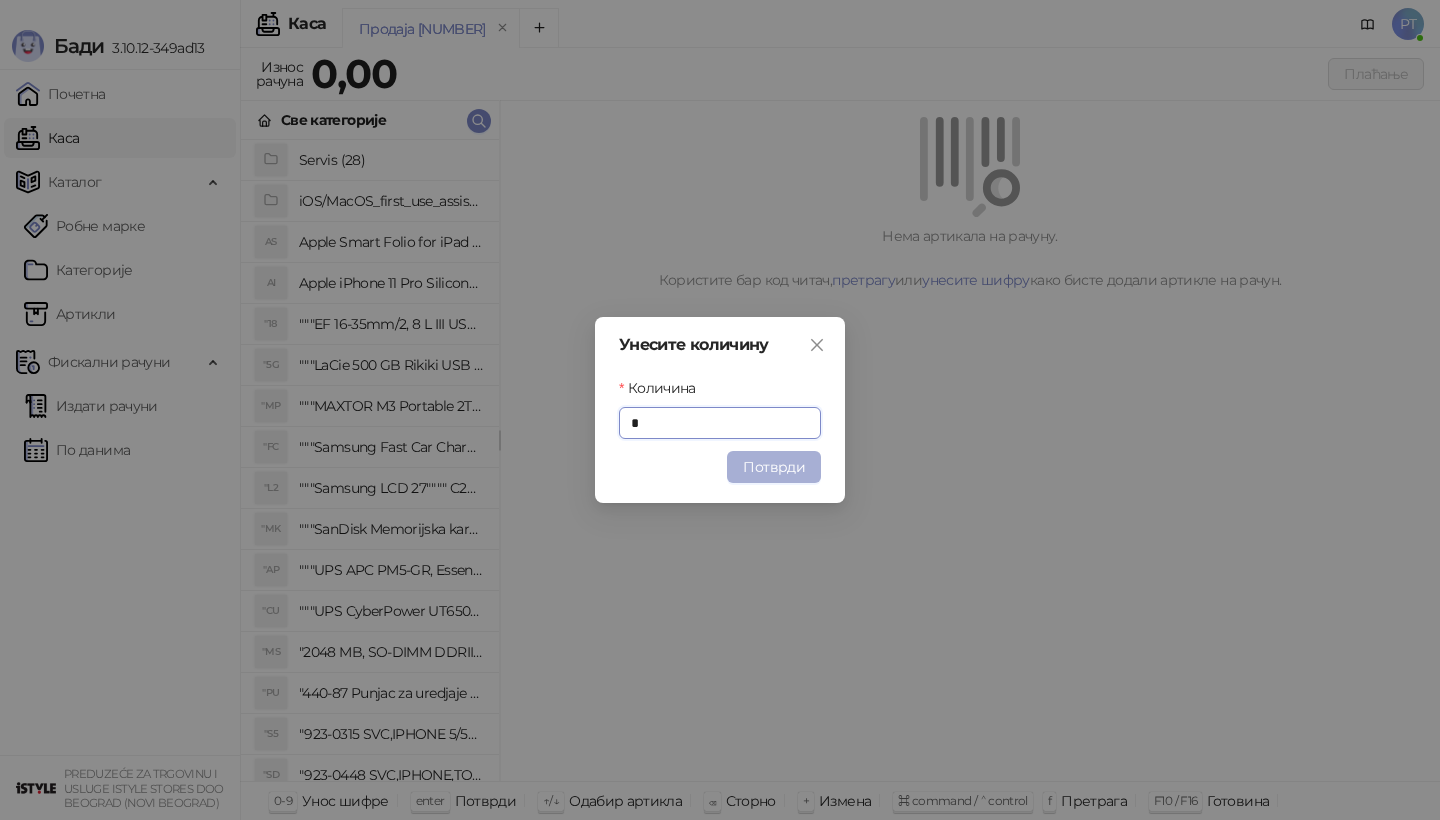 click on "Потврди" at bounding box center (774, 467) 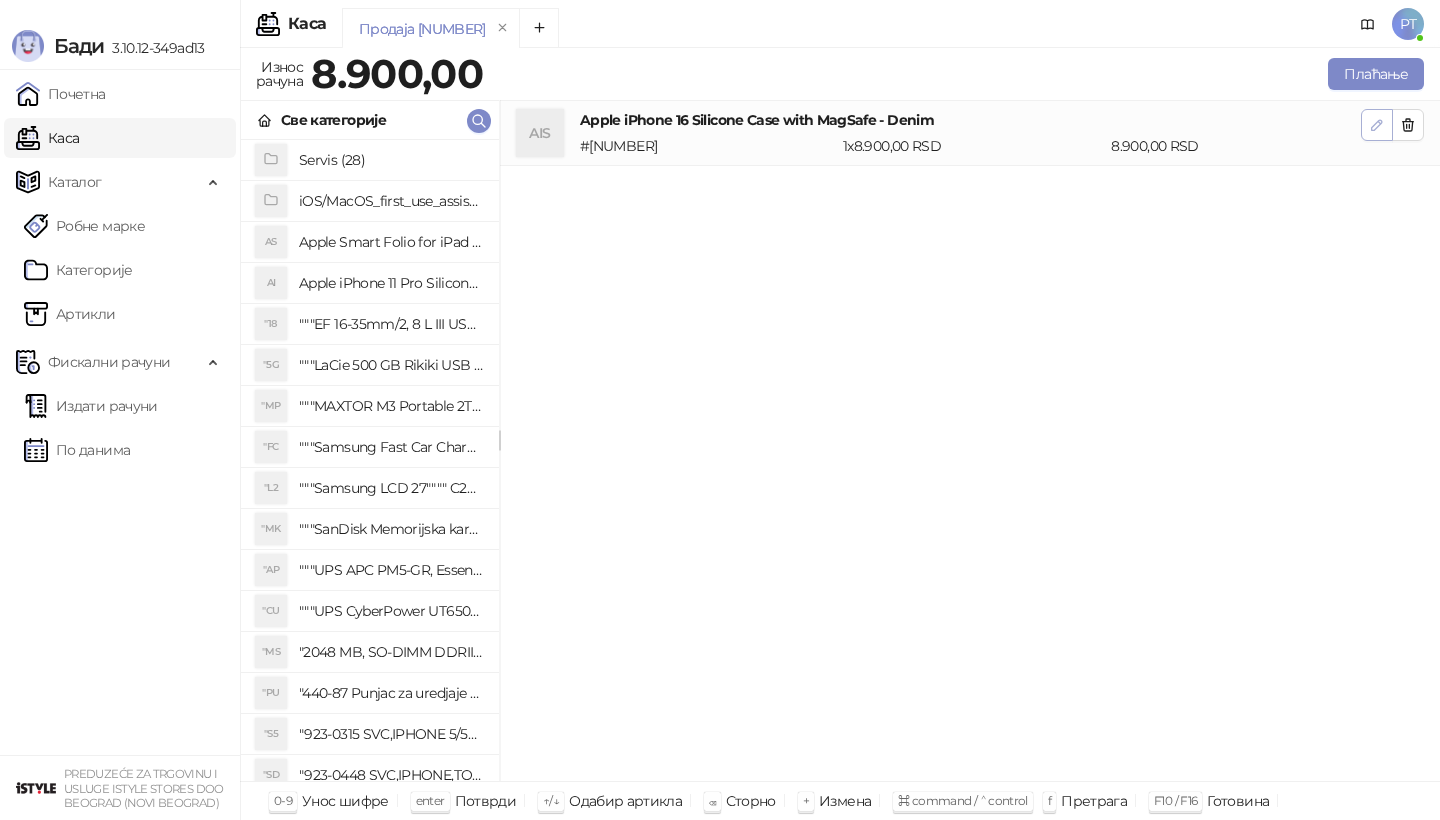 click 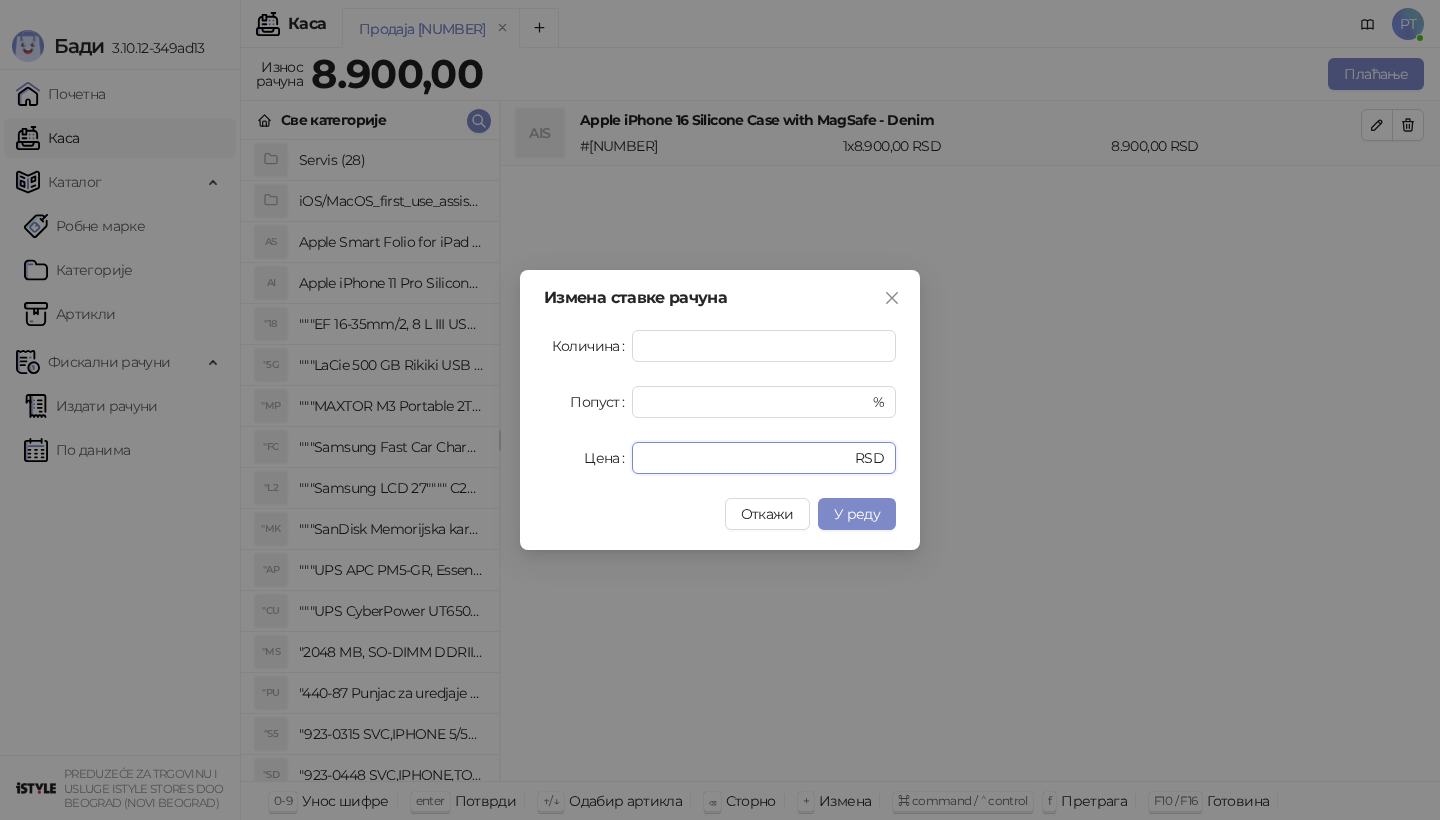 drag, startPoint x: 711, startPoint y: 472, endPoint x: 624, endPoint y: 470, distance: 87.02299 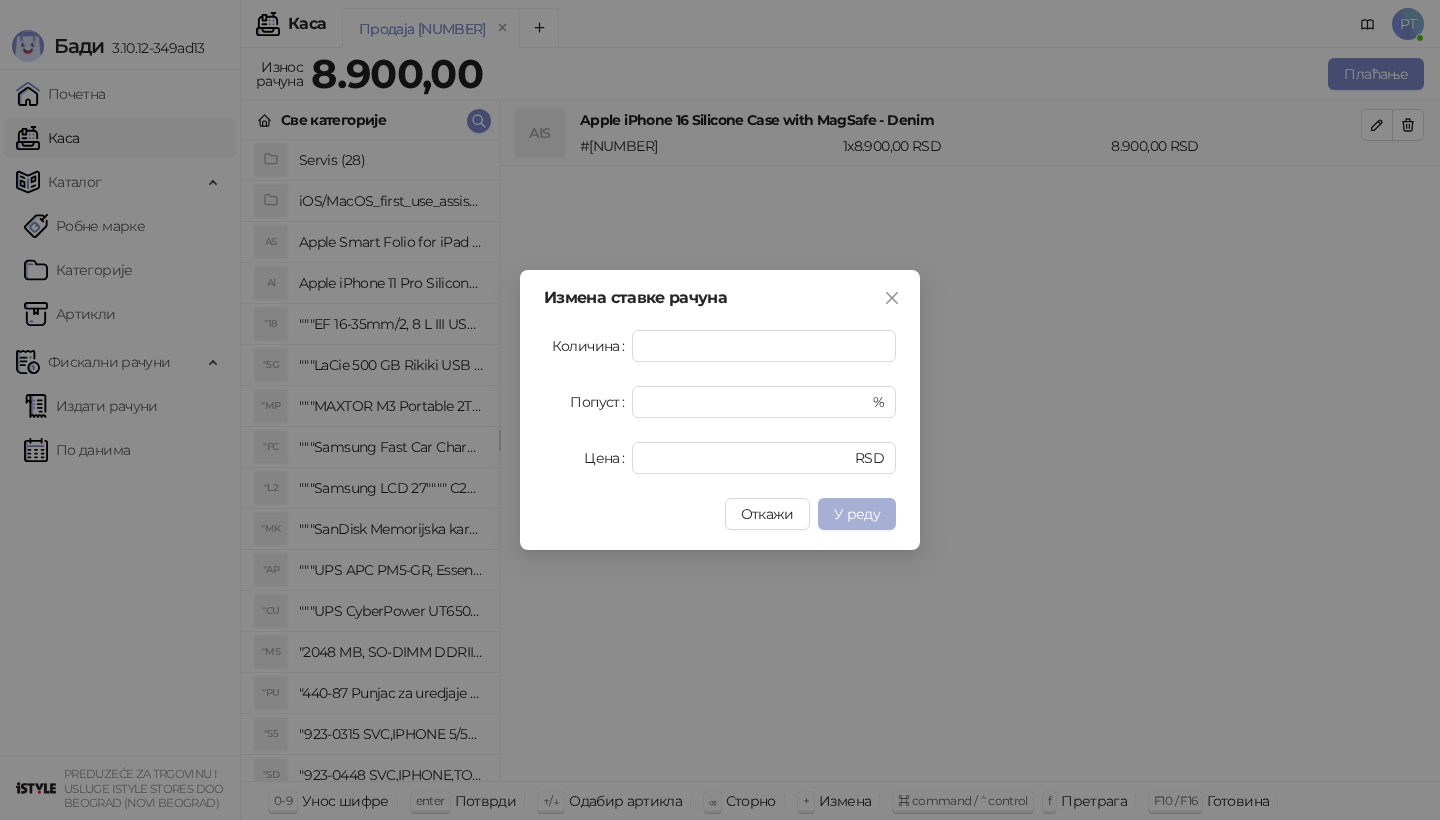 type on "****" 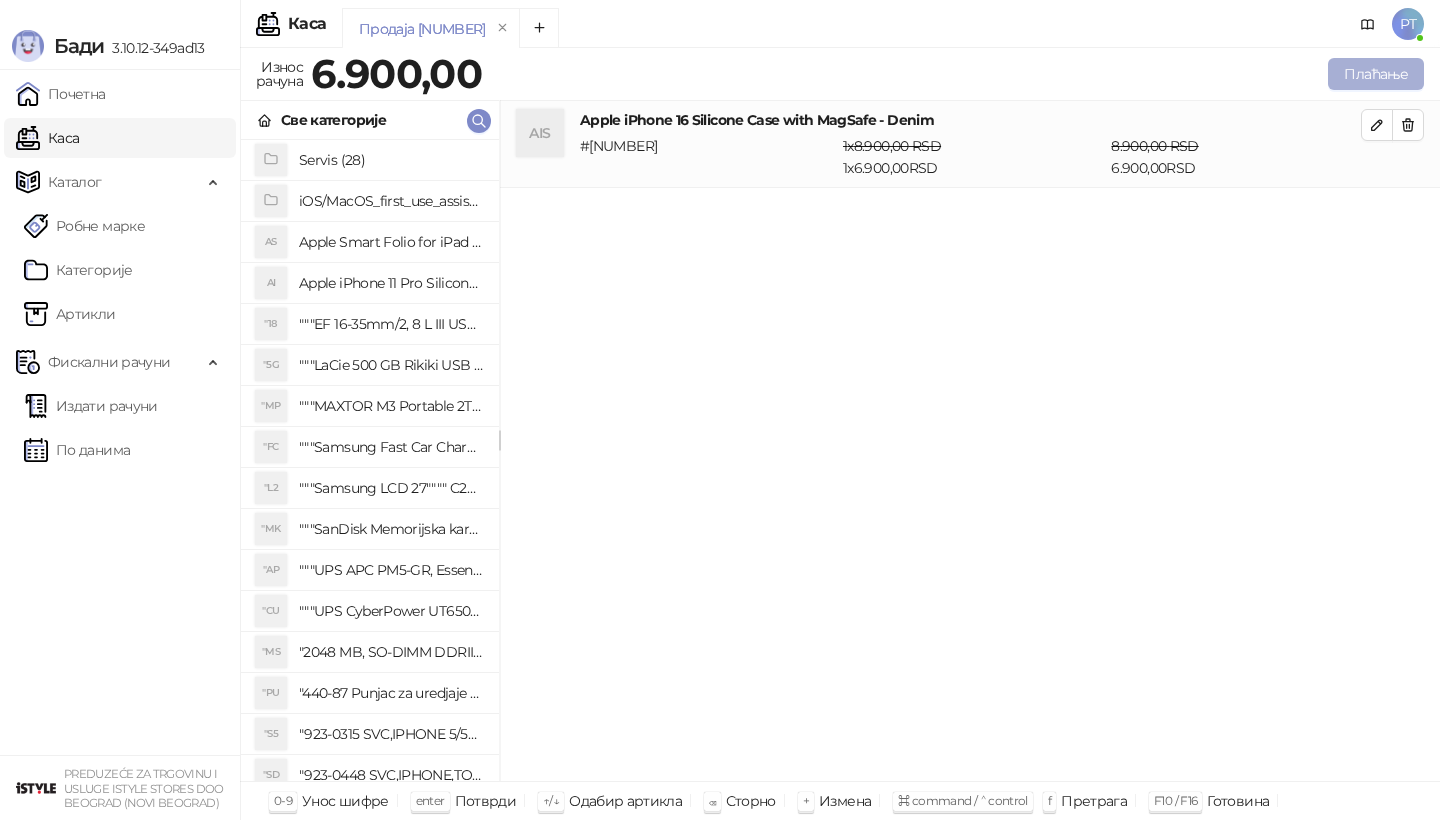click on "Плаћање" at bounding box center [1376, 74] 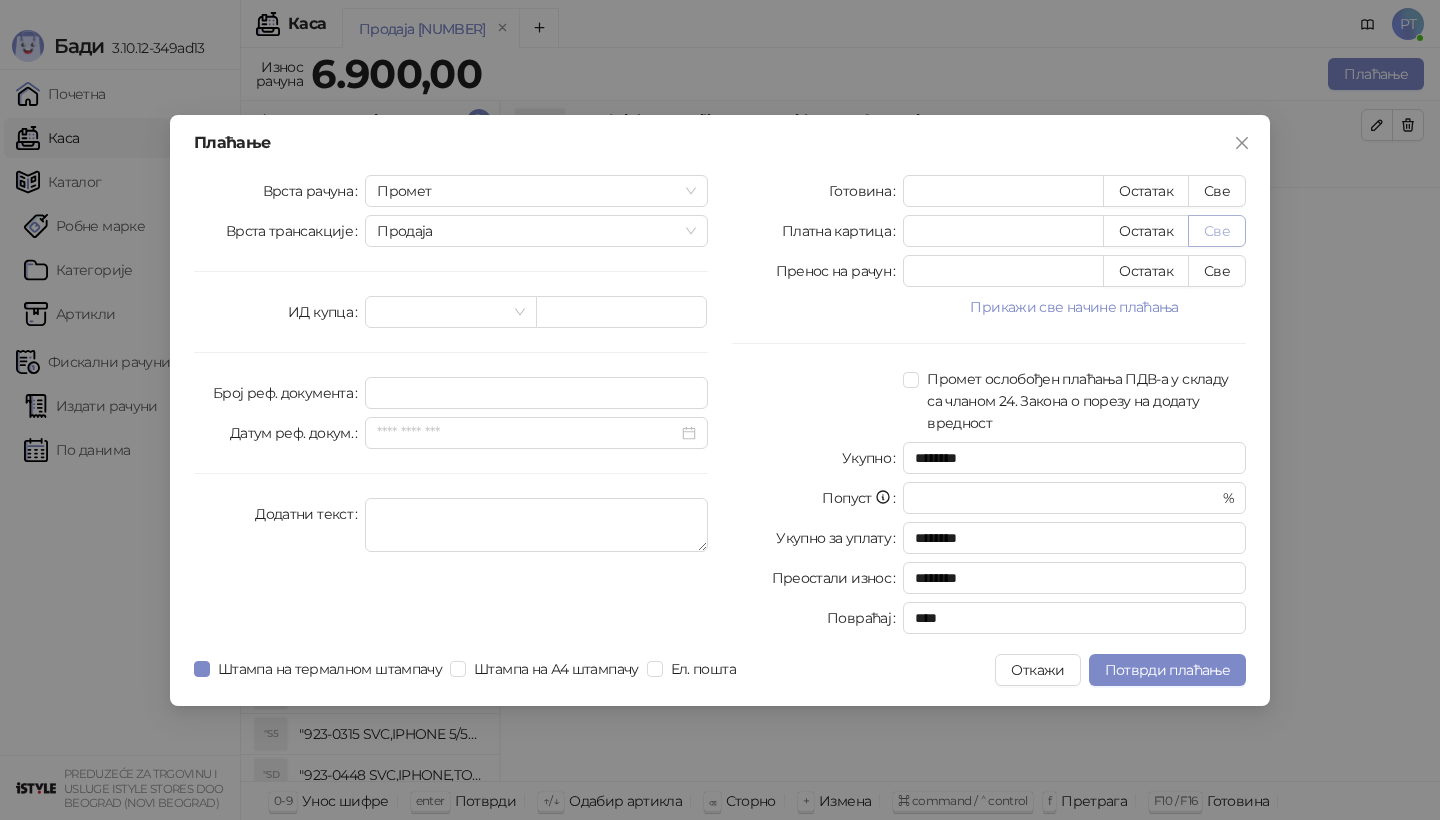 click on "Све" at bounding box center [1217, 231] 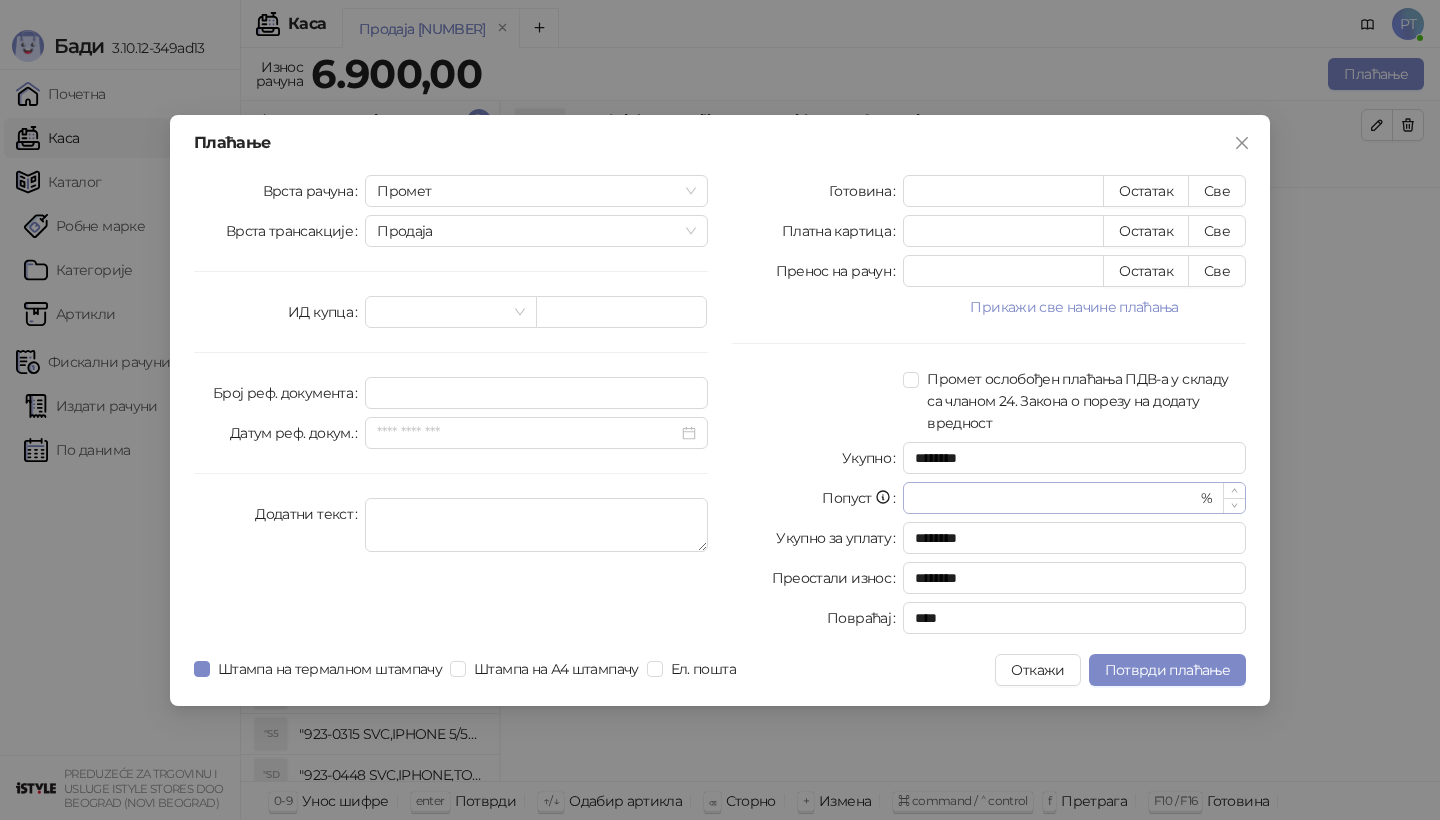 type on "****" 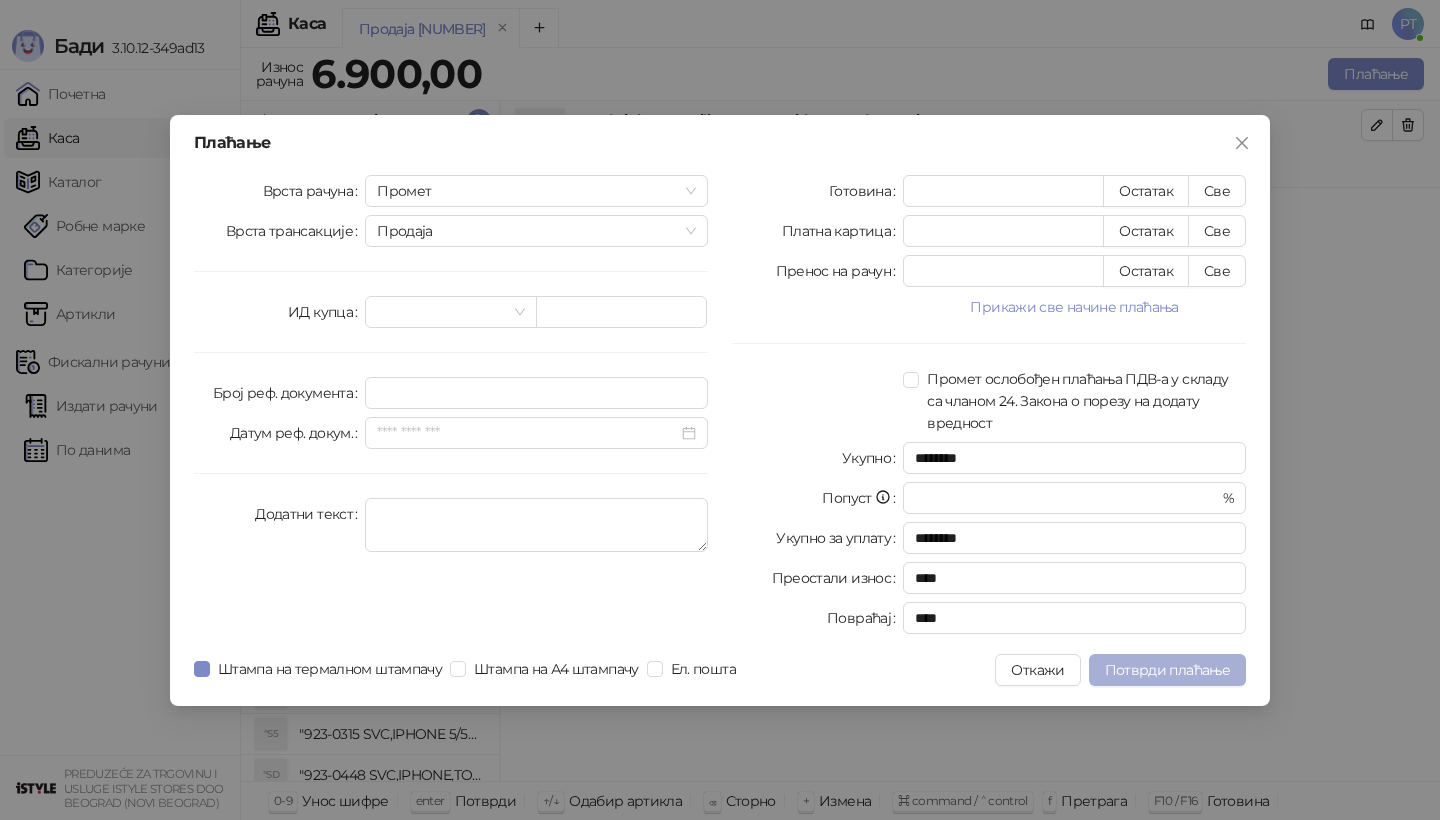 click on "Потврди плаћање" at bounding box center [1167, 670] 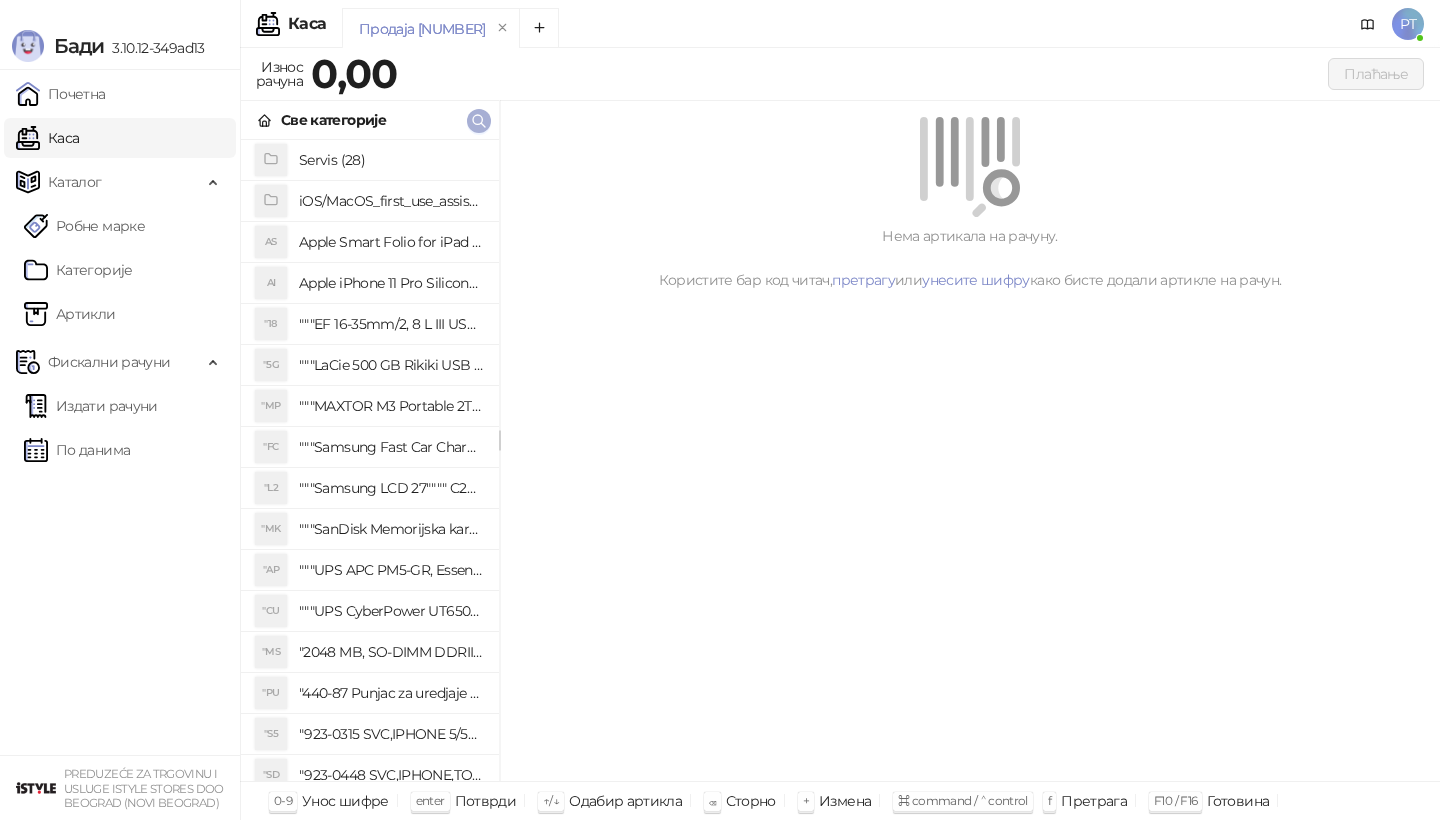 click 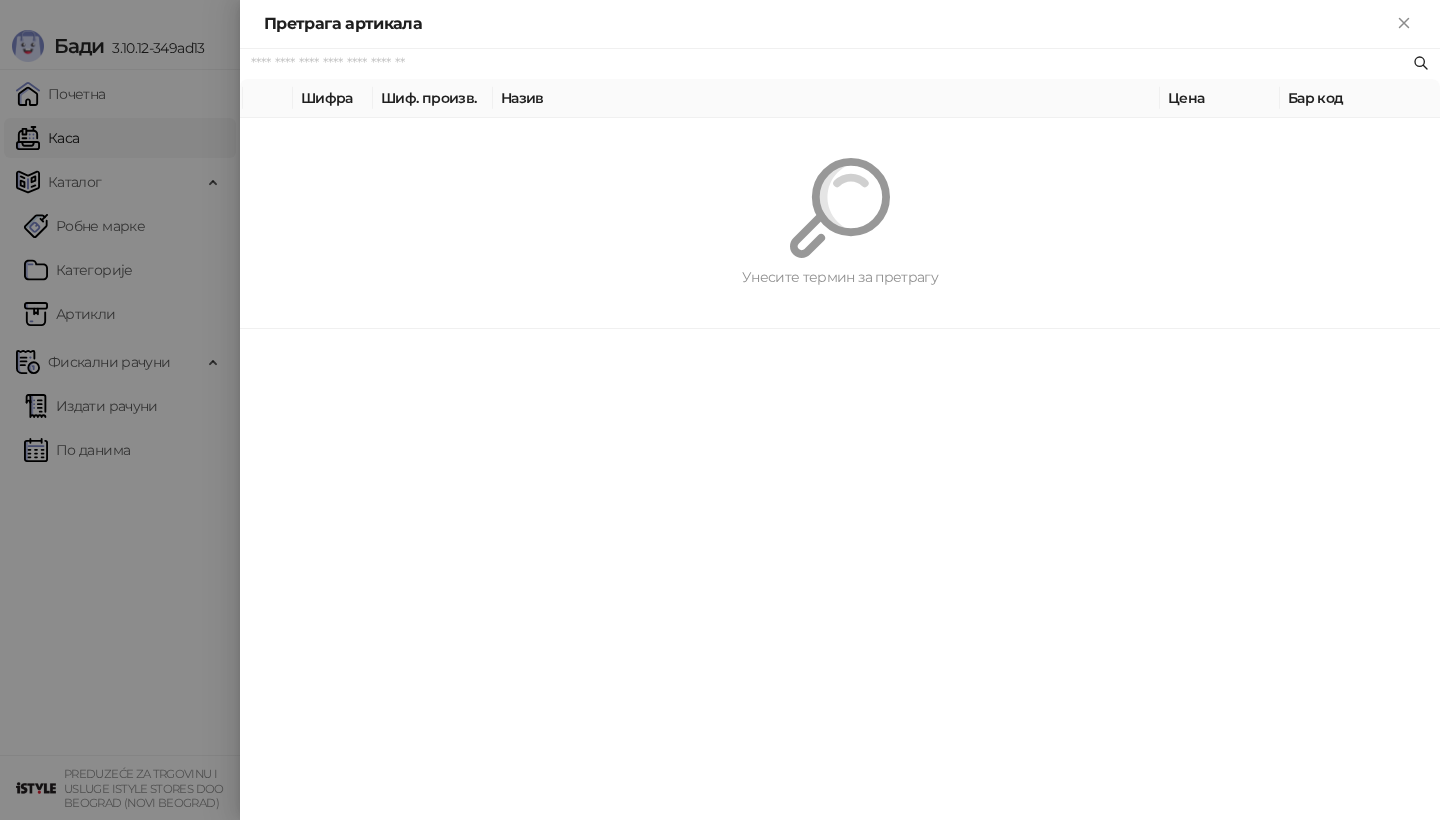 paste on "*********" 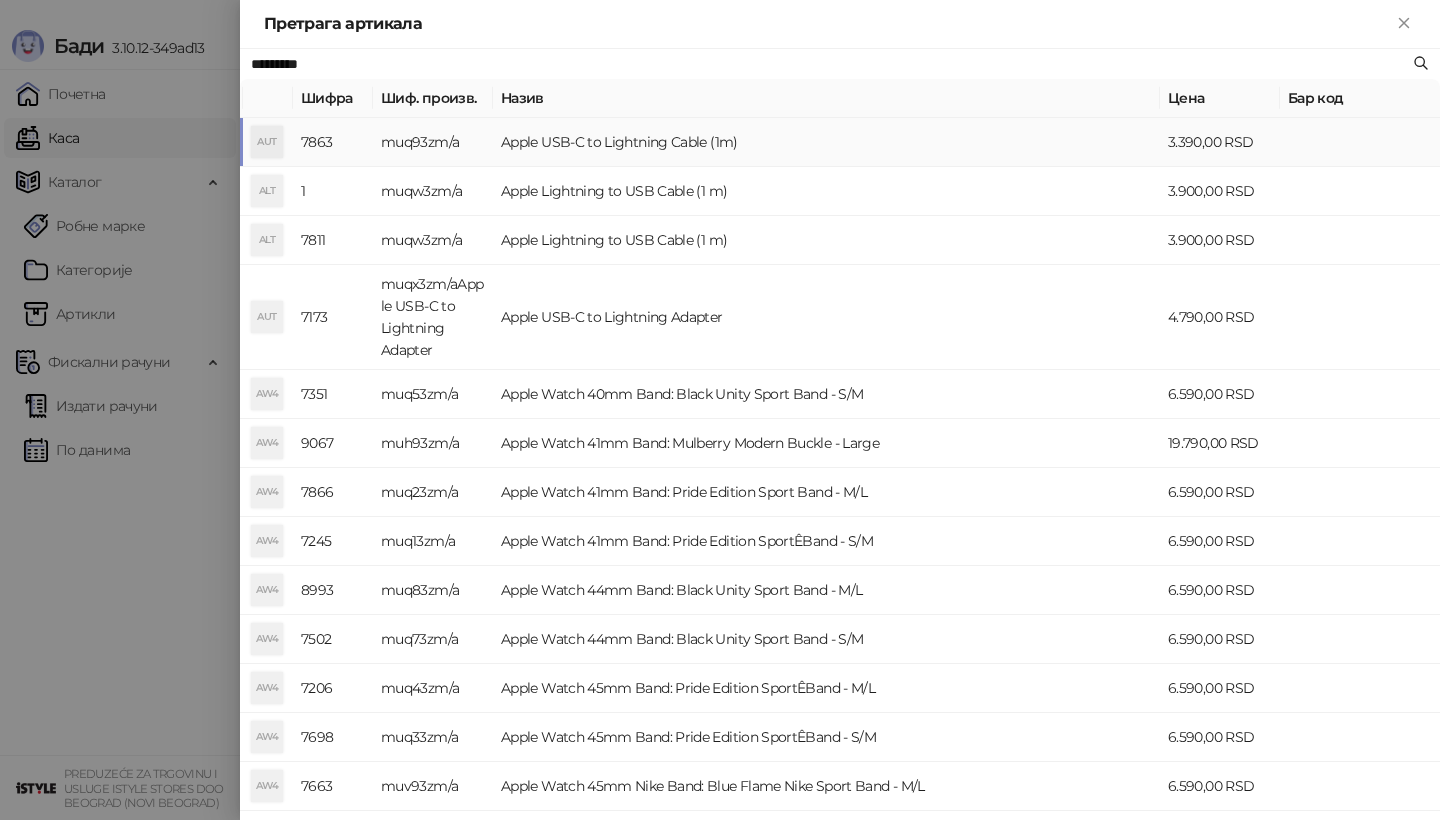click on "AUT" at bounding box center [267, 142] 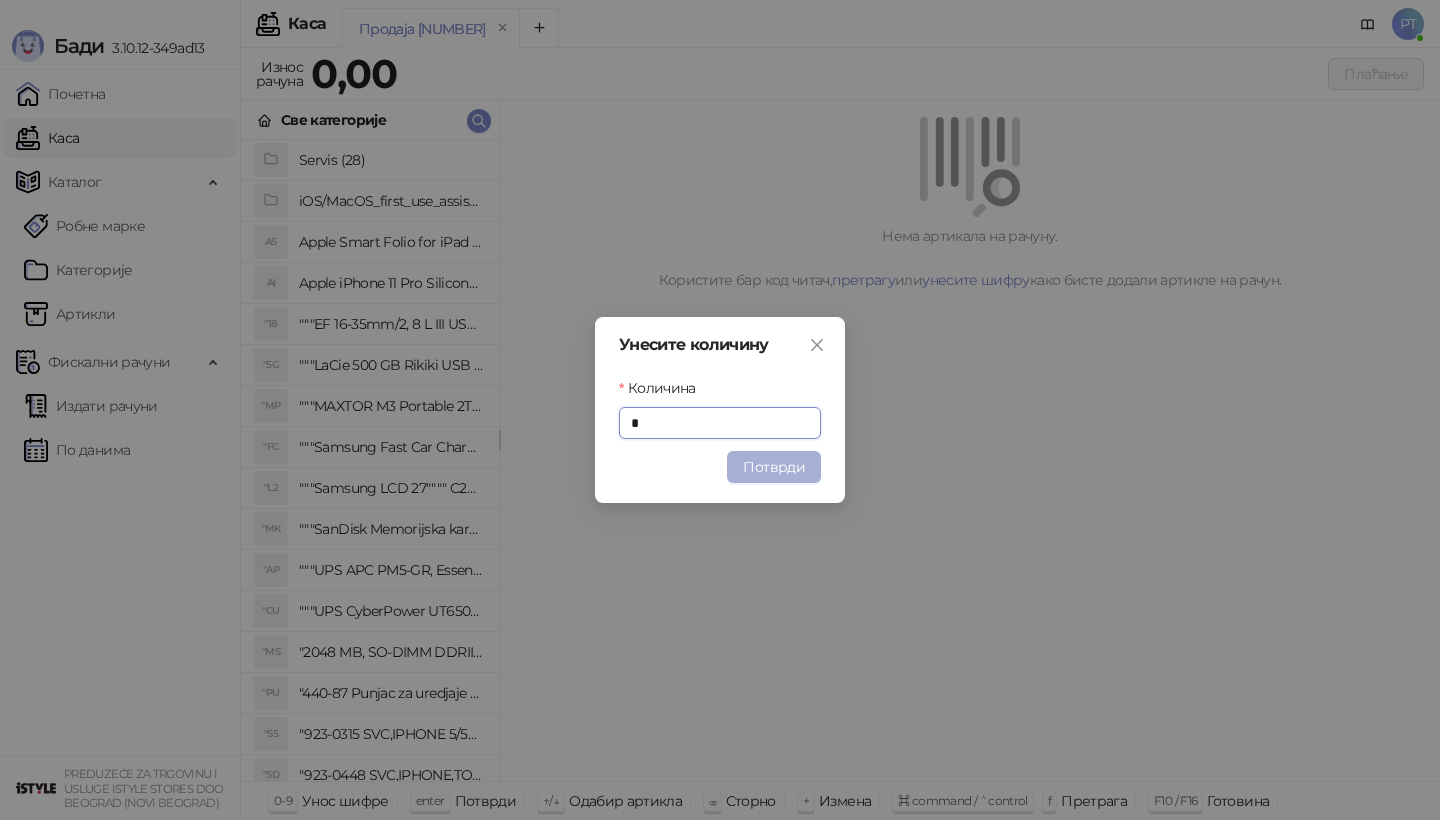 click on "Потврди" at bounding box center (774, 467) 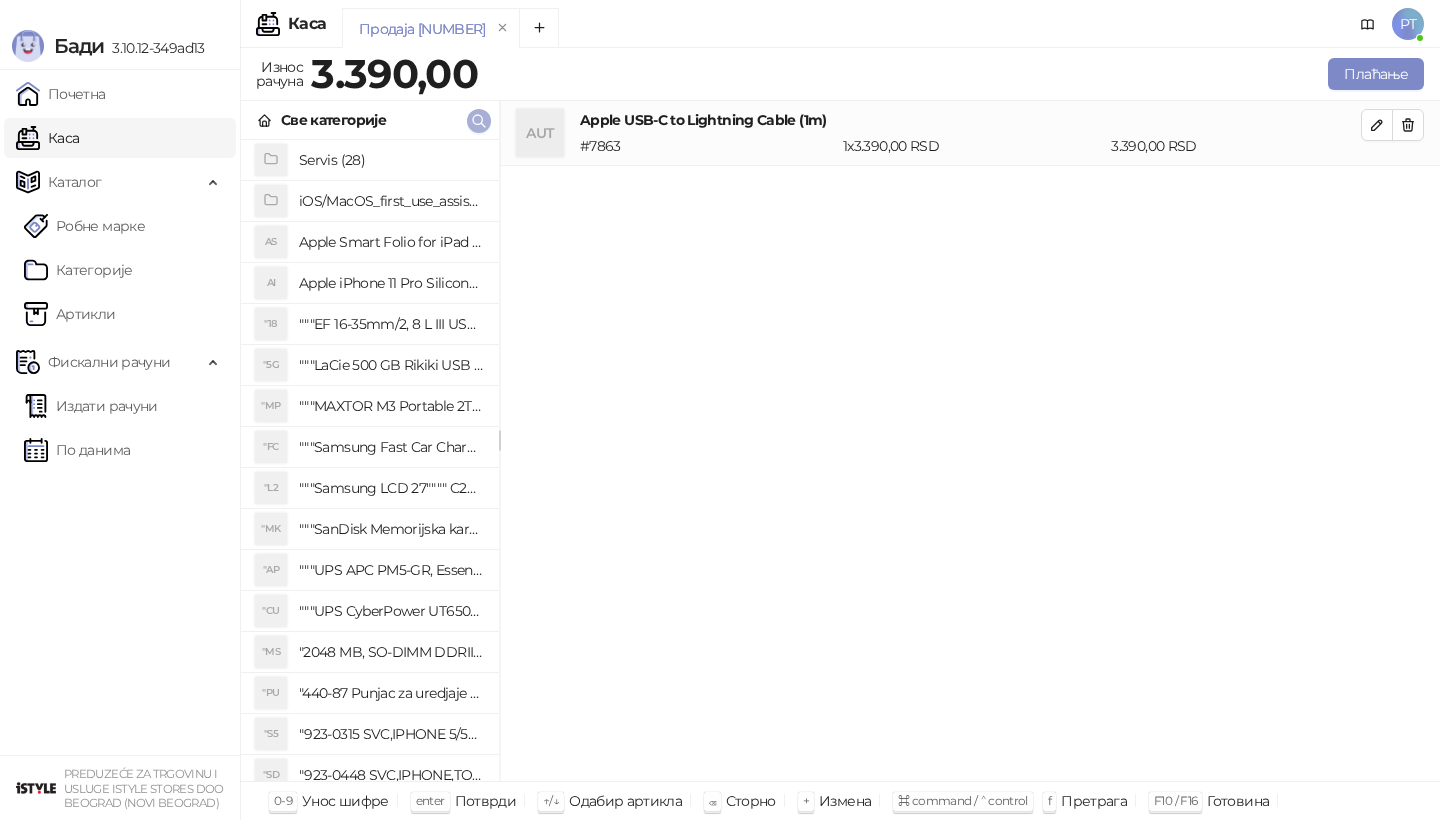 click 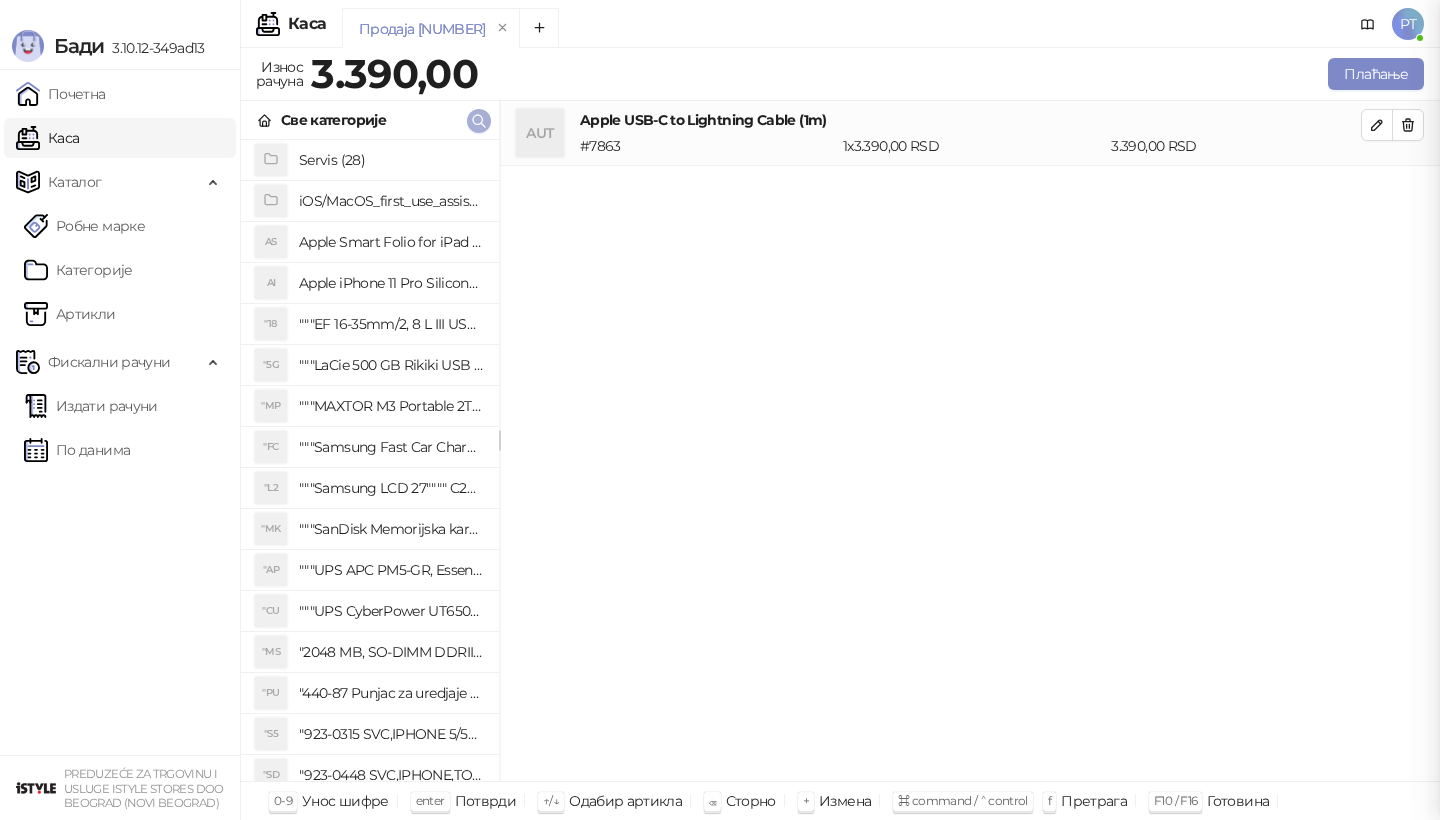 click at bounding box center [720, 410] 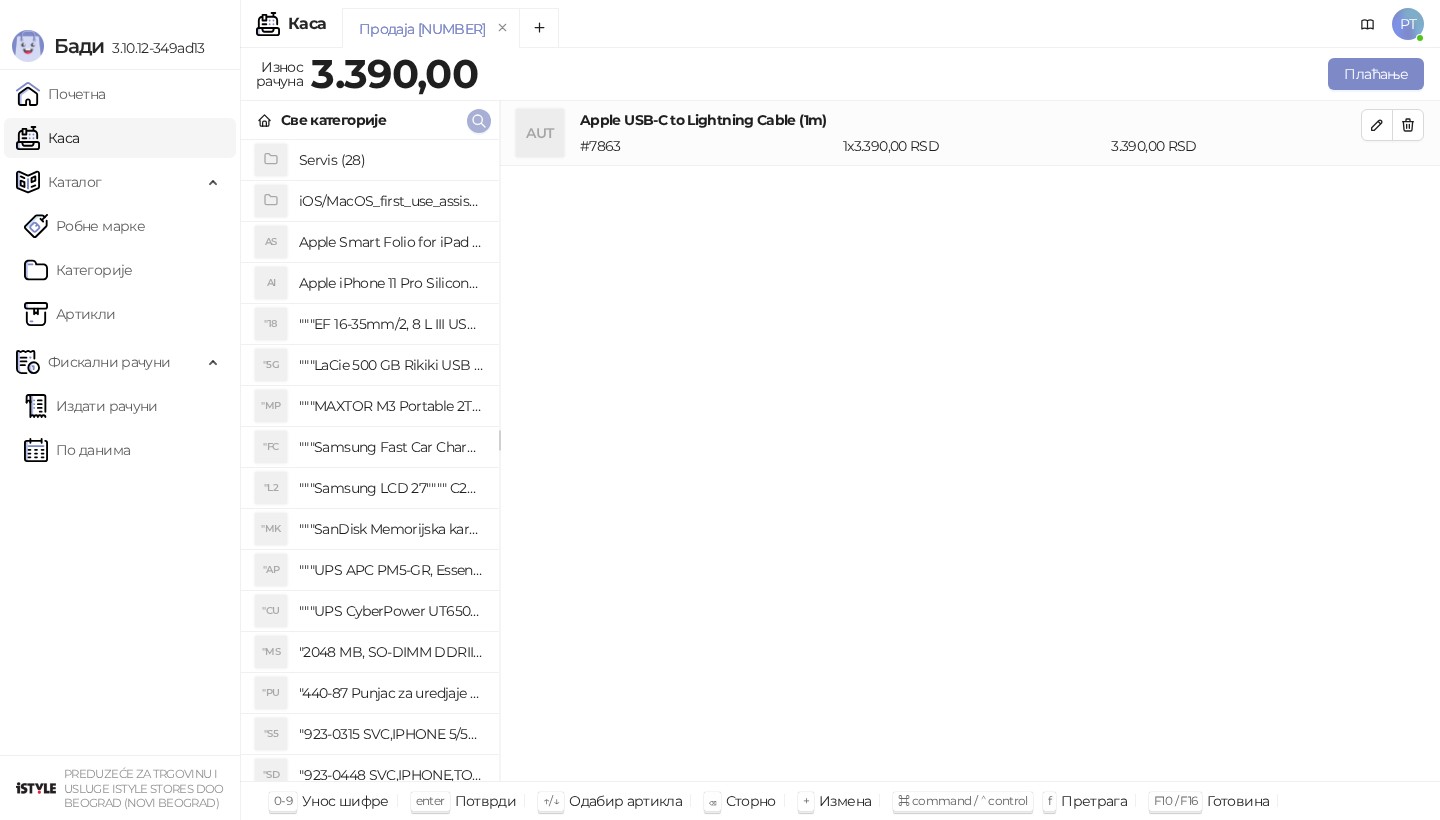 click 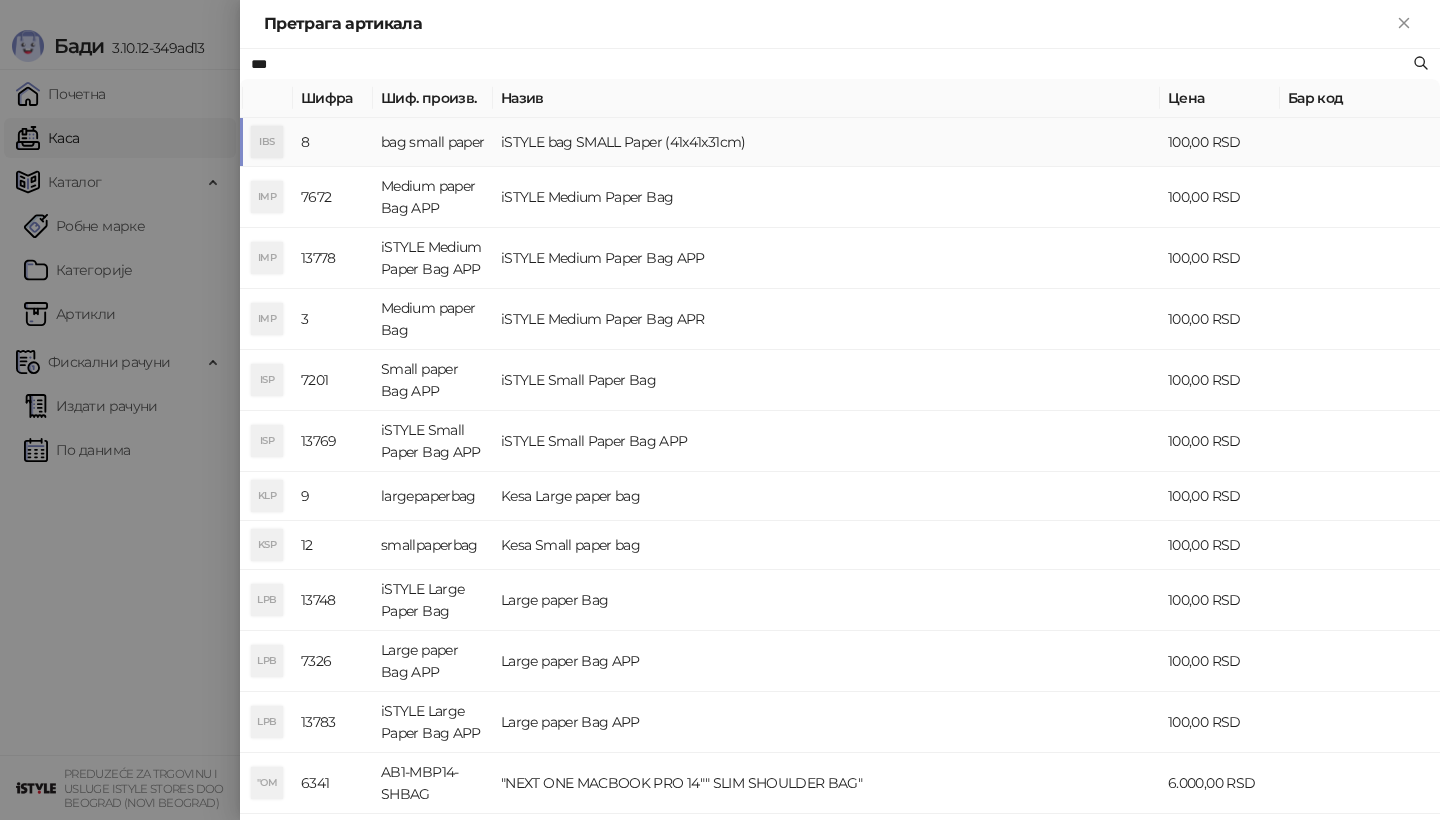 type on "***" 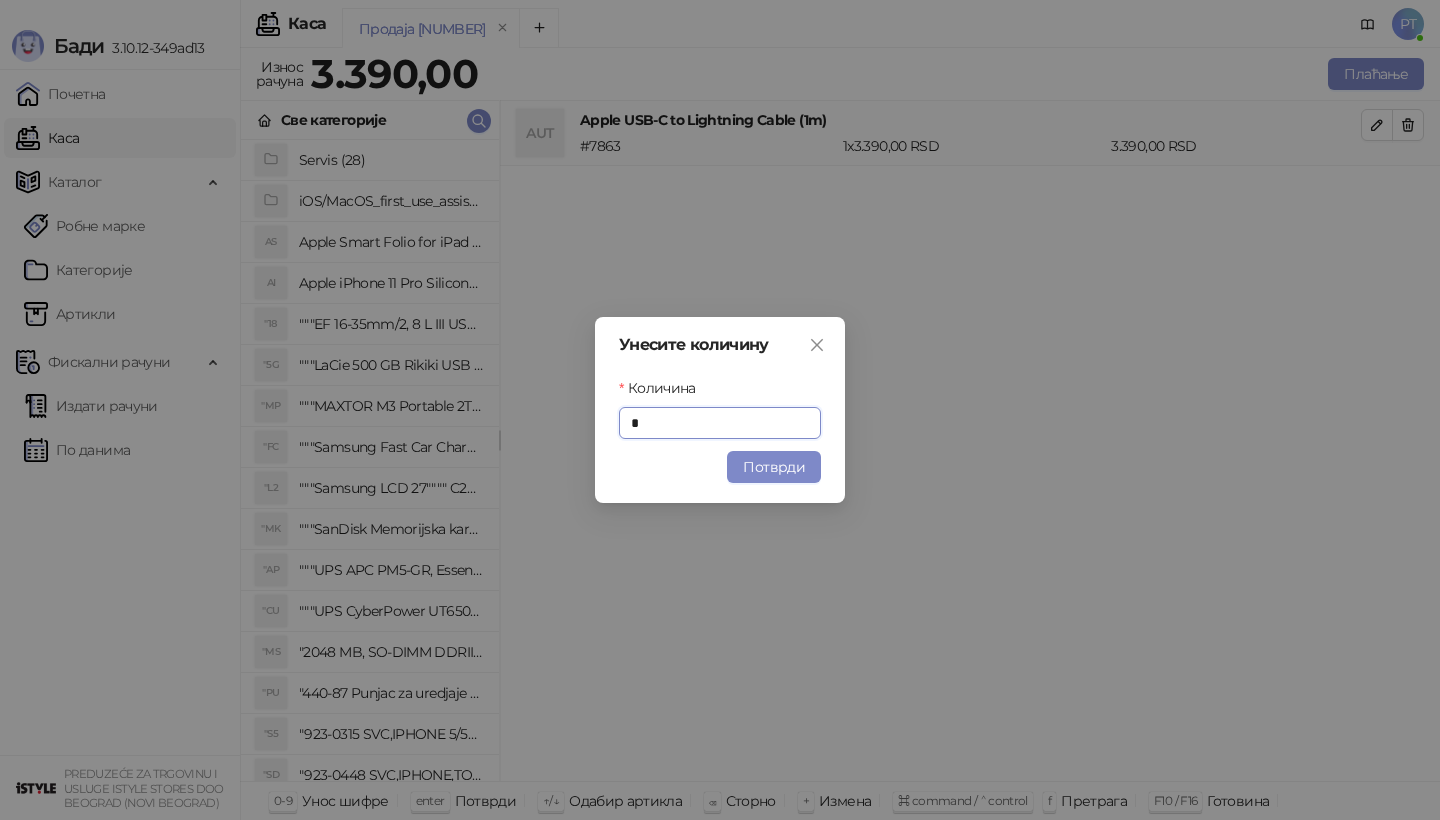 click on "Потврди" at bounding box center [774, 467] 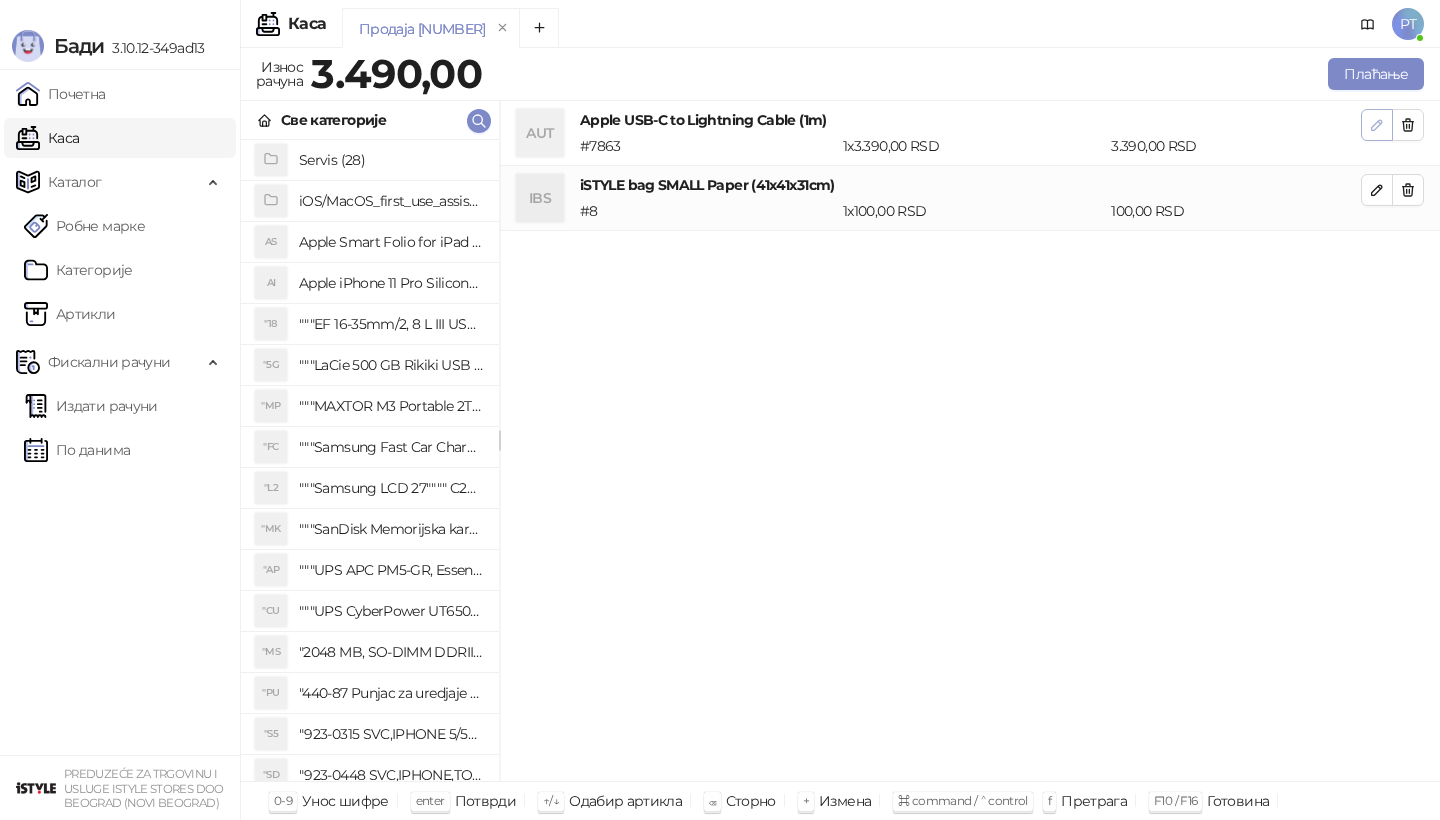click at bounding box center (1377, 125) 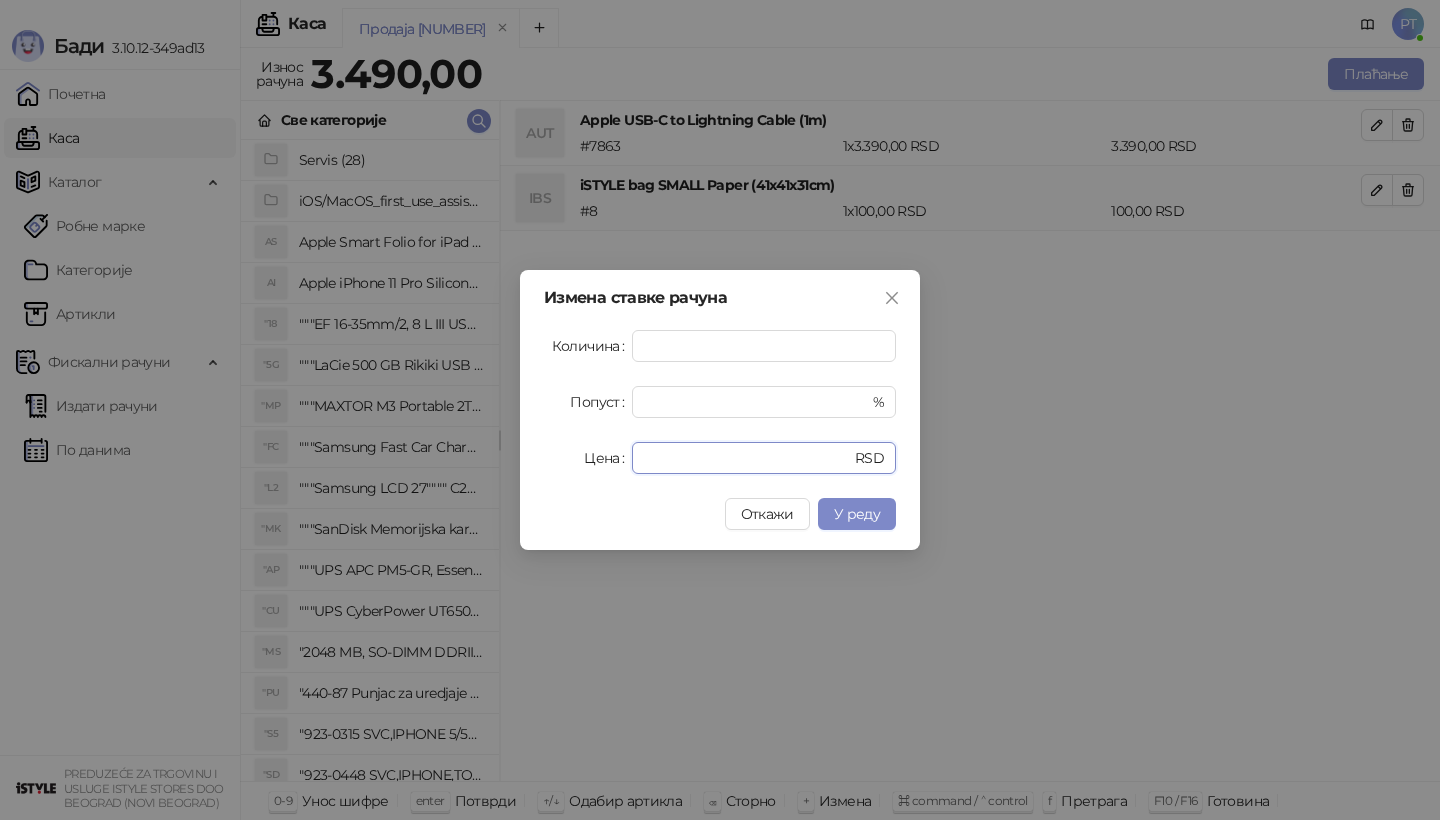 drag, startPoint x: 706, startPoint y: 464, endPoint x: 534, endPoint y: 453, distance: 172.35138 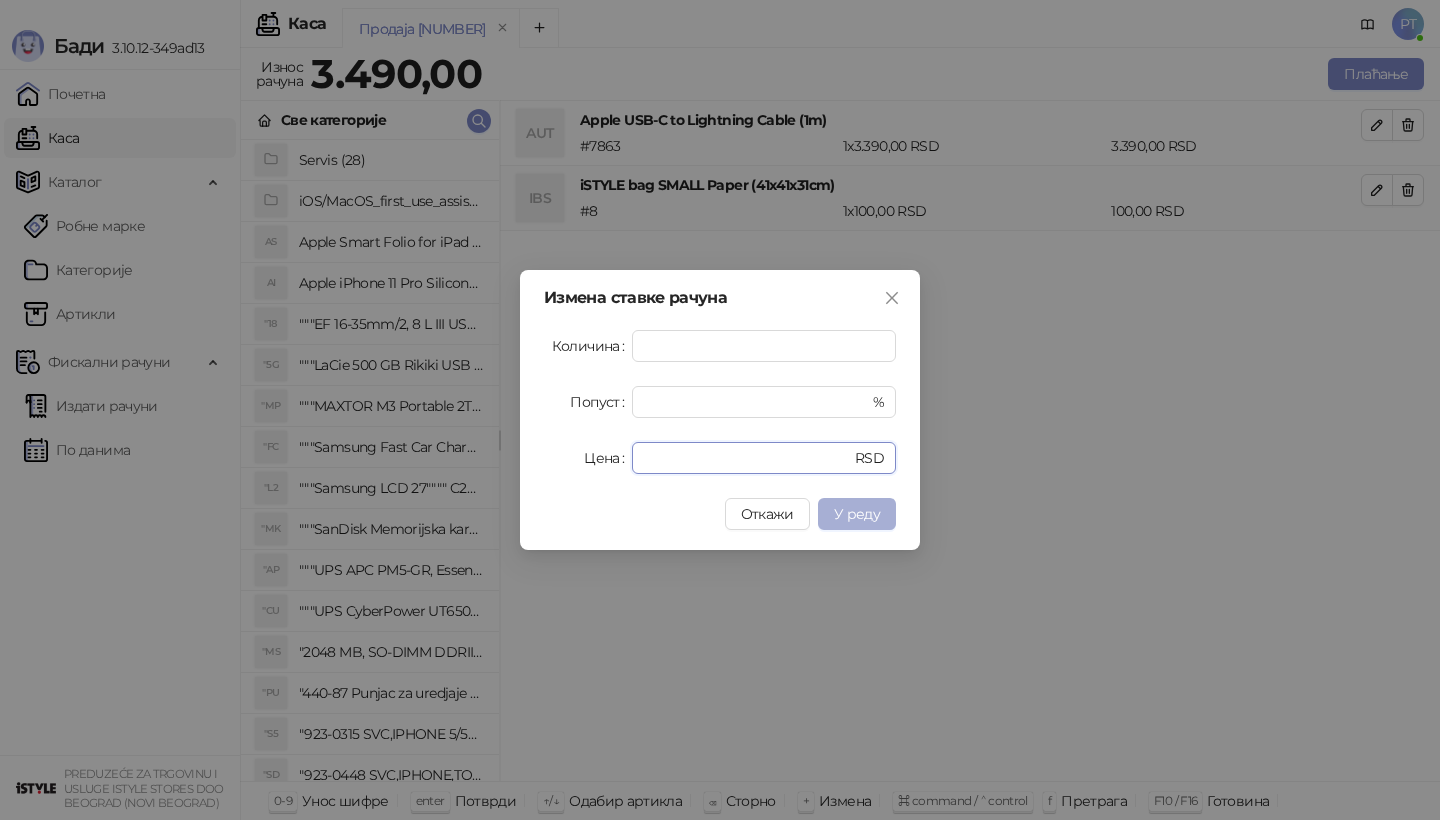 type on "****" 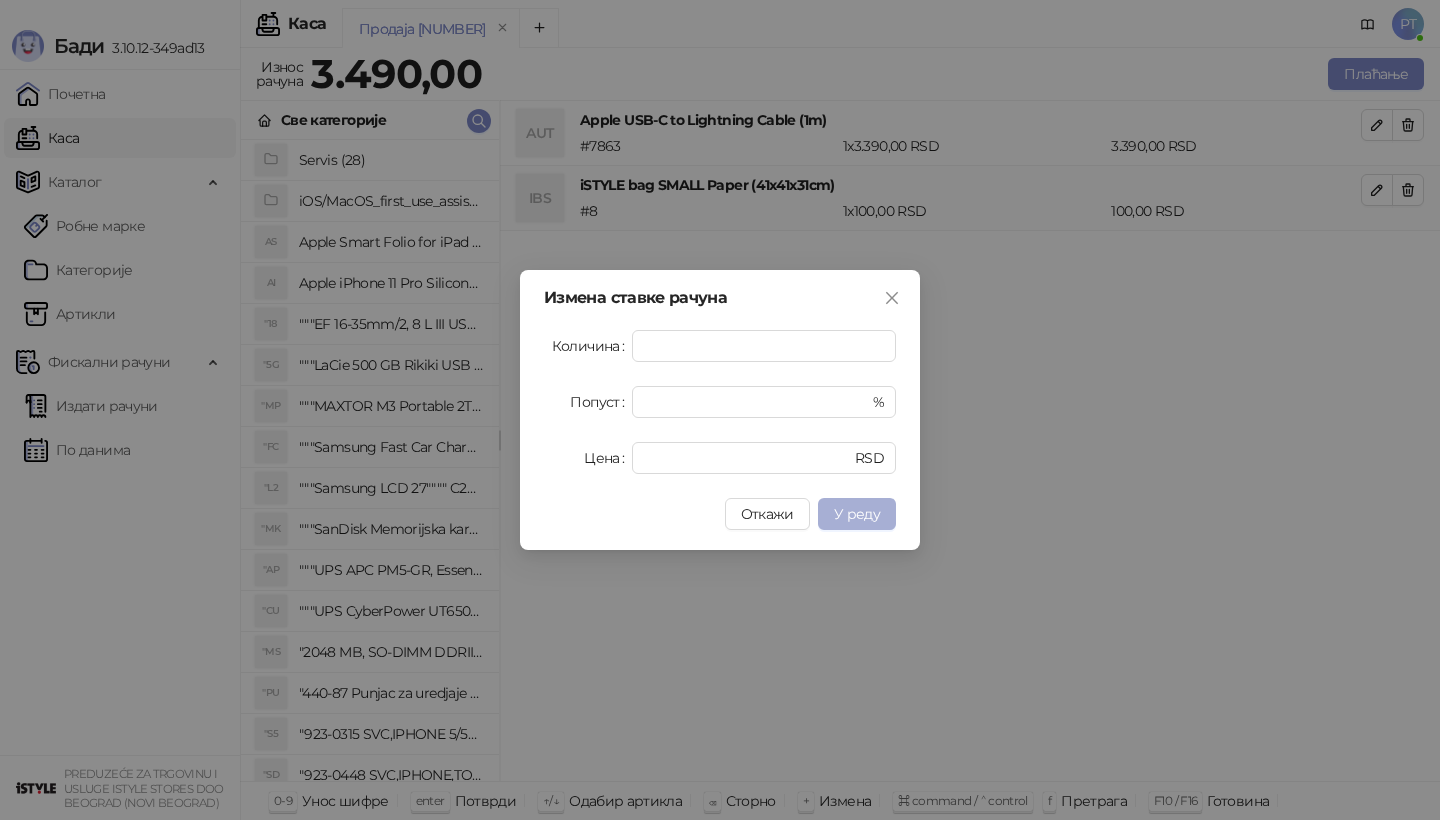 click on "У реду" at bounding box center [857, 514] 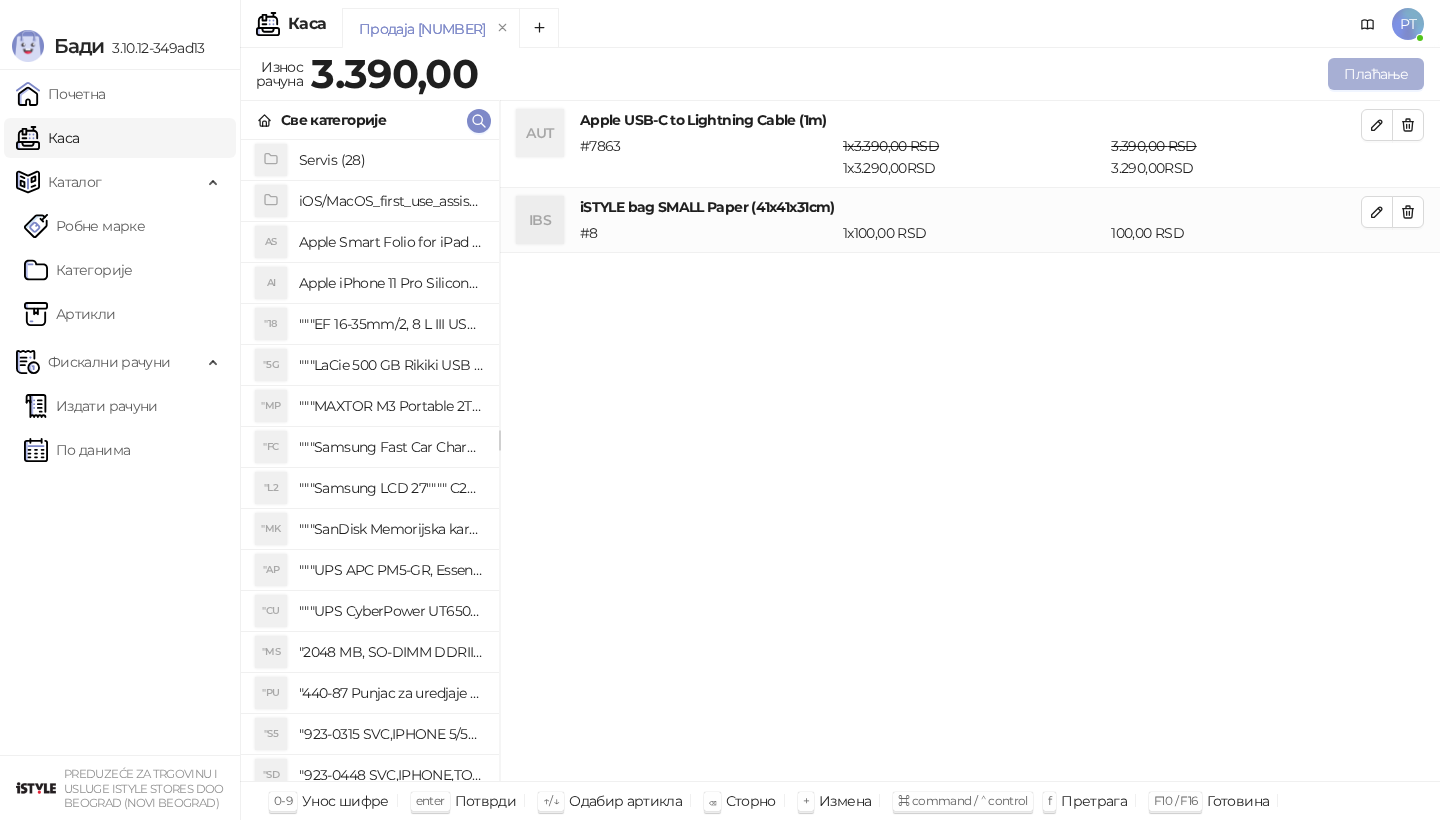 click on "Плаћање" at bounding box center (1376, 74) 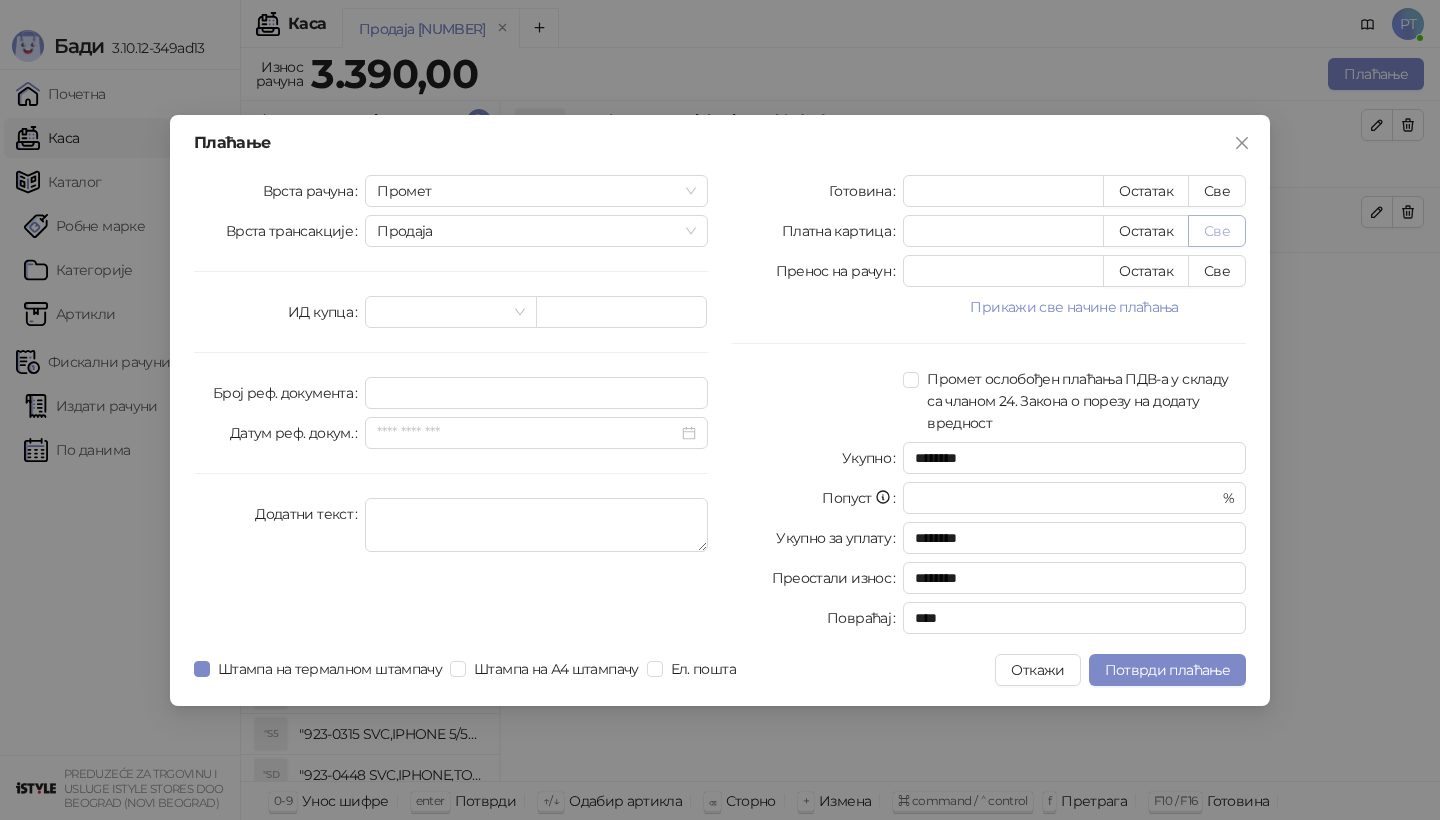 click on "Све" at bounding box center (1217, 231) 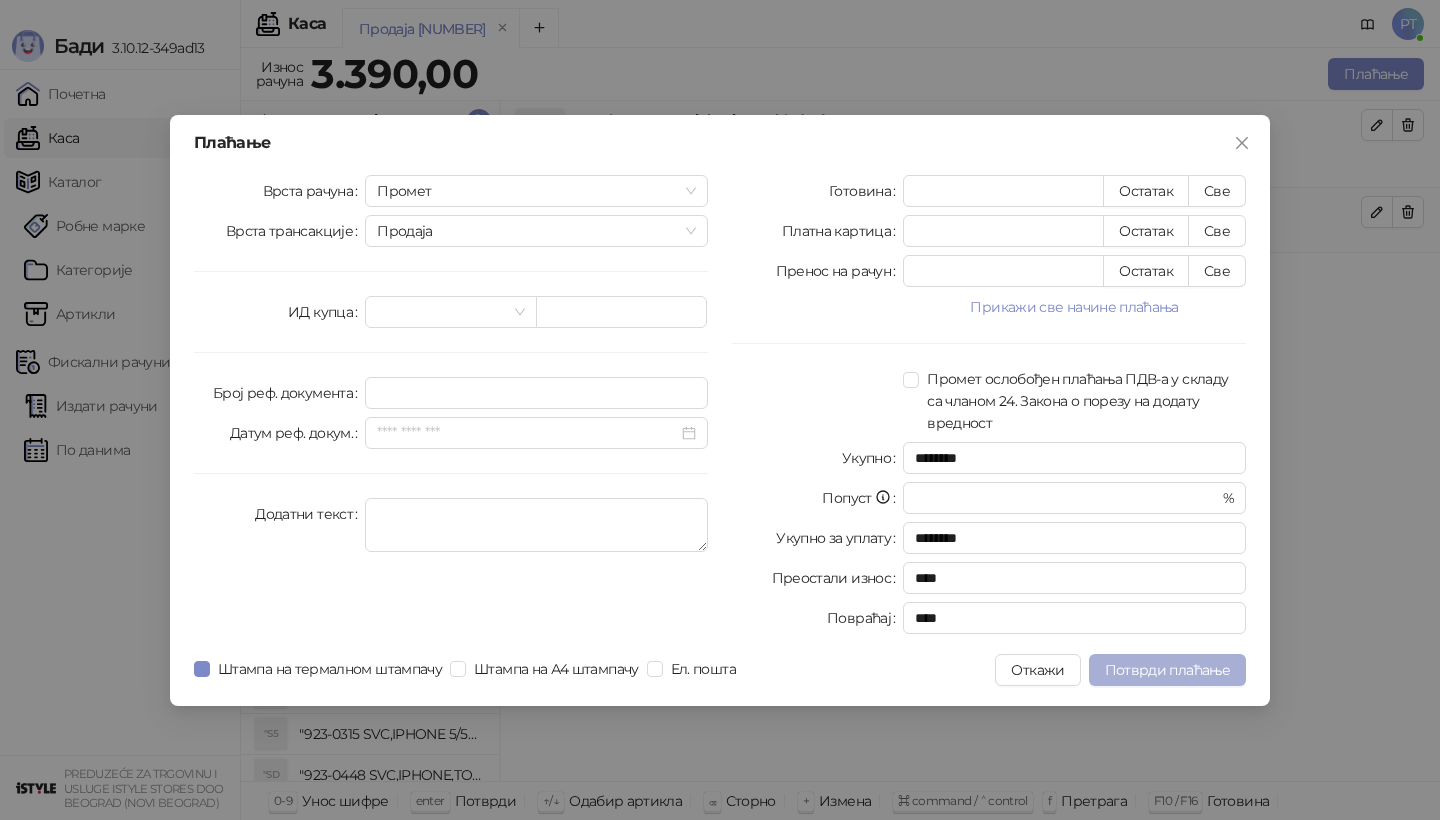 click on "Потврди плаћање" at bounding box center [1167, 670] 